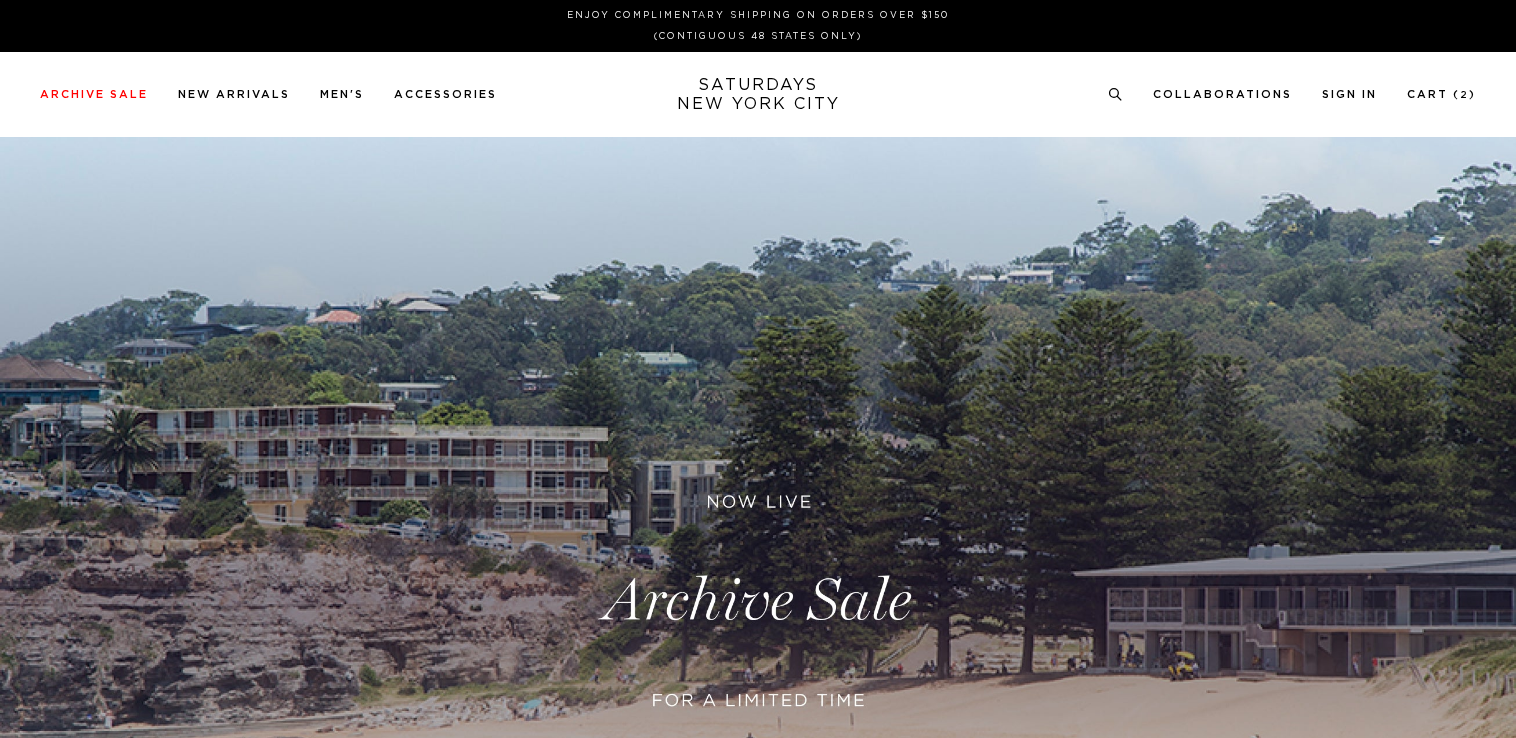 scroll, scrollTop: 0, scrollLeft: 0, axis: both 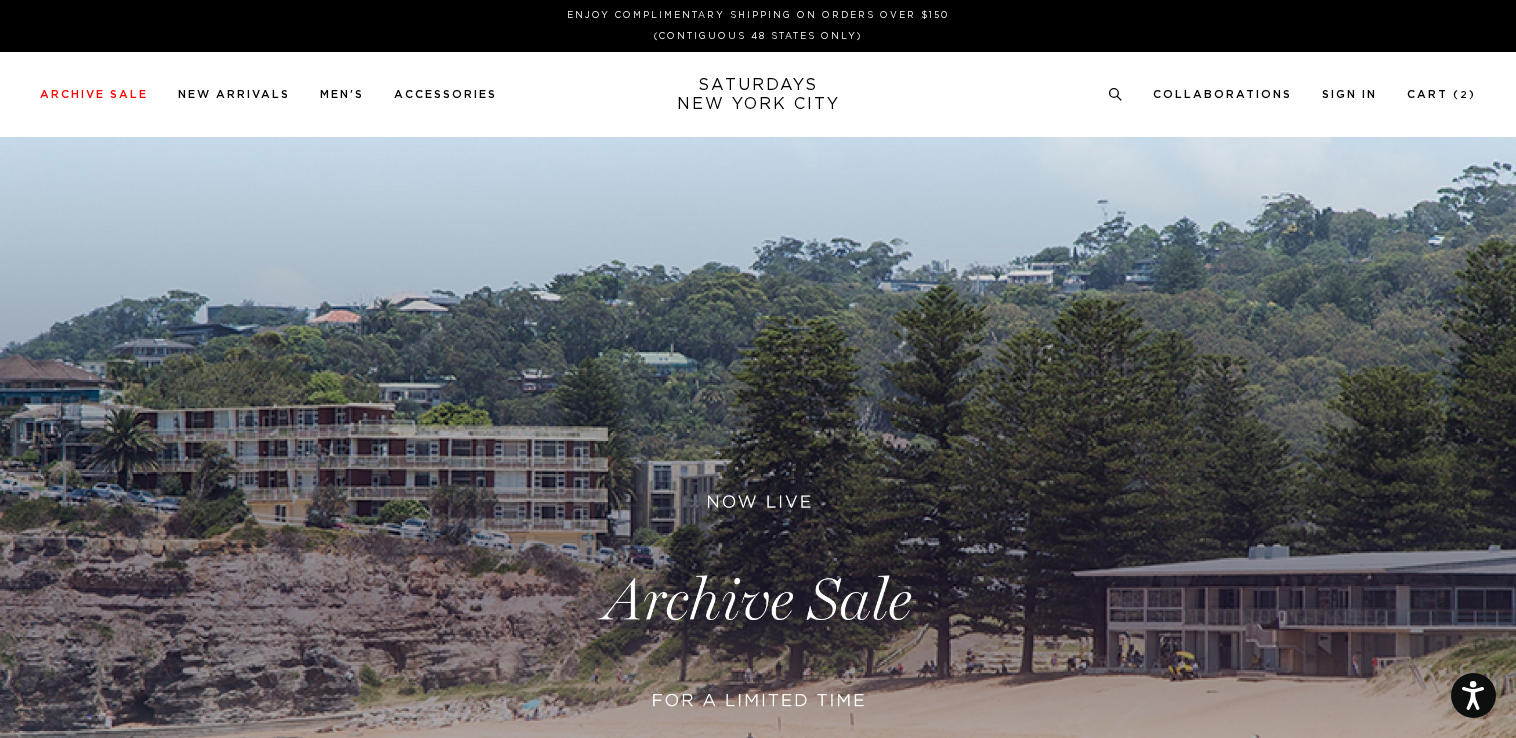 click at bounding box center (758, 601) 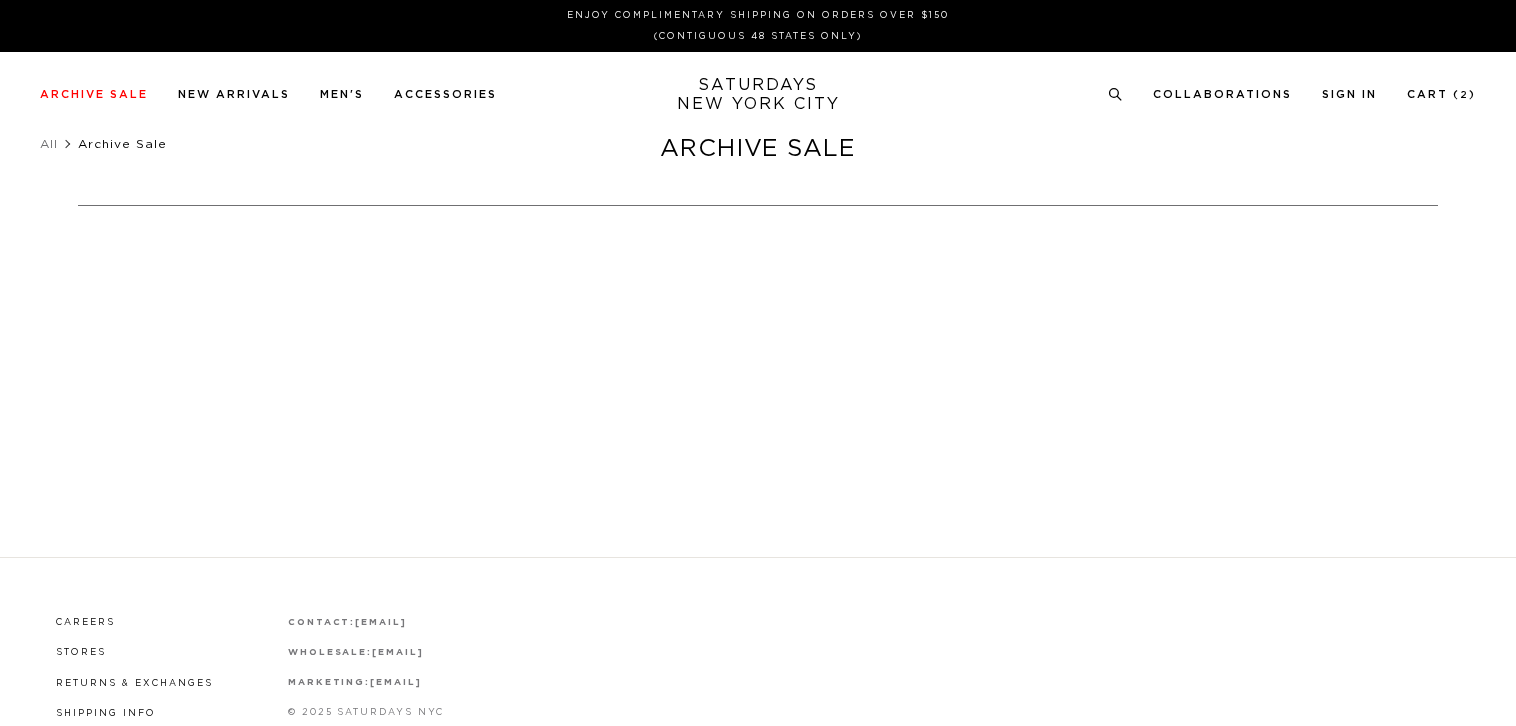 scroll, scrollTop: 0, scrollLeft: 0, axis: both 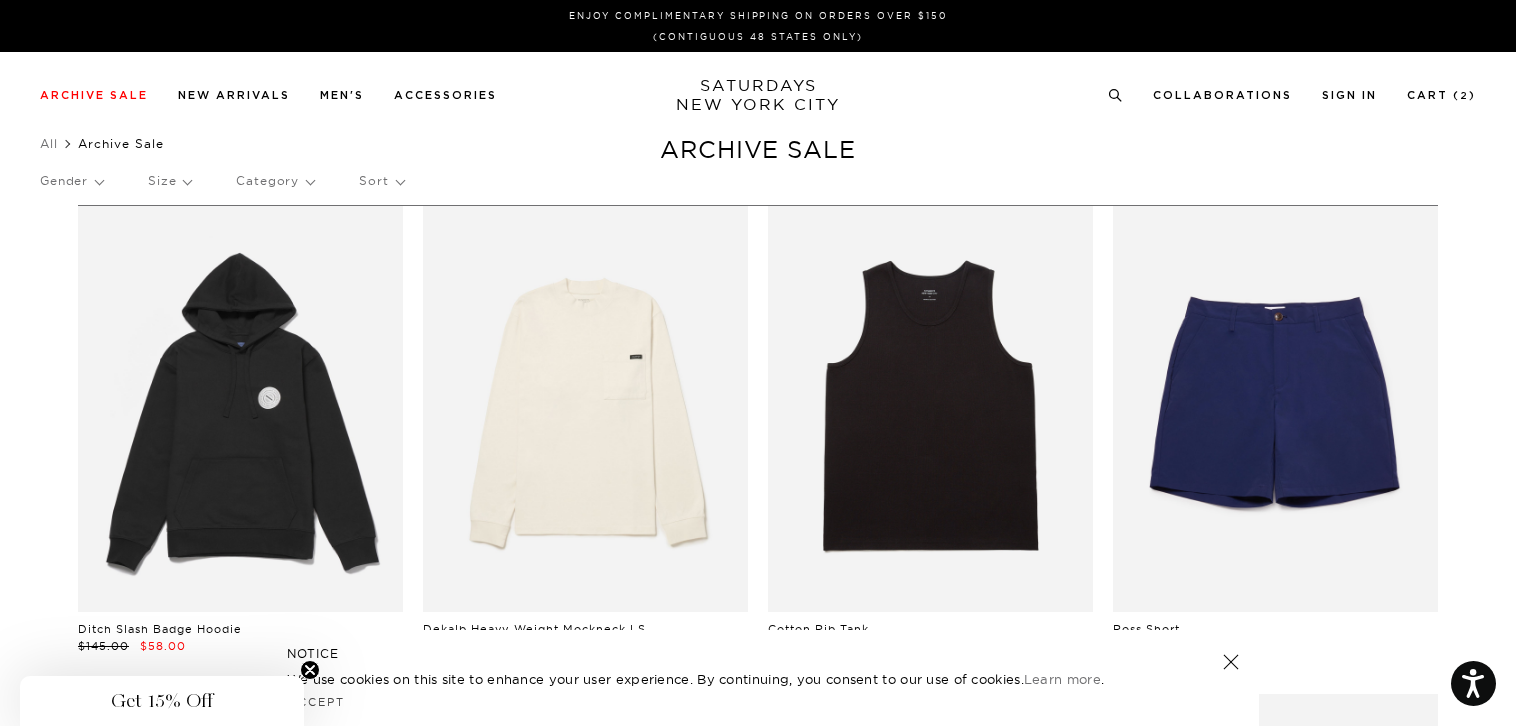 click on "Gender     Size     Category     Sort" at bounding box center [758, 181] 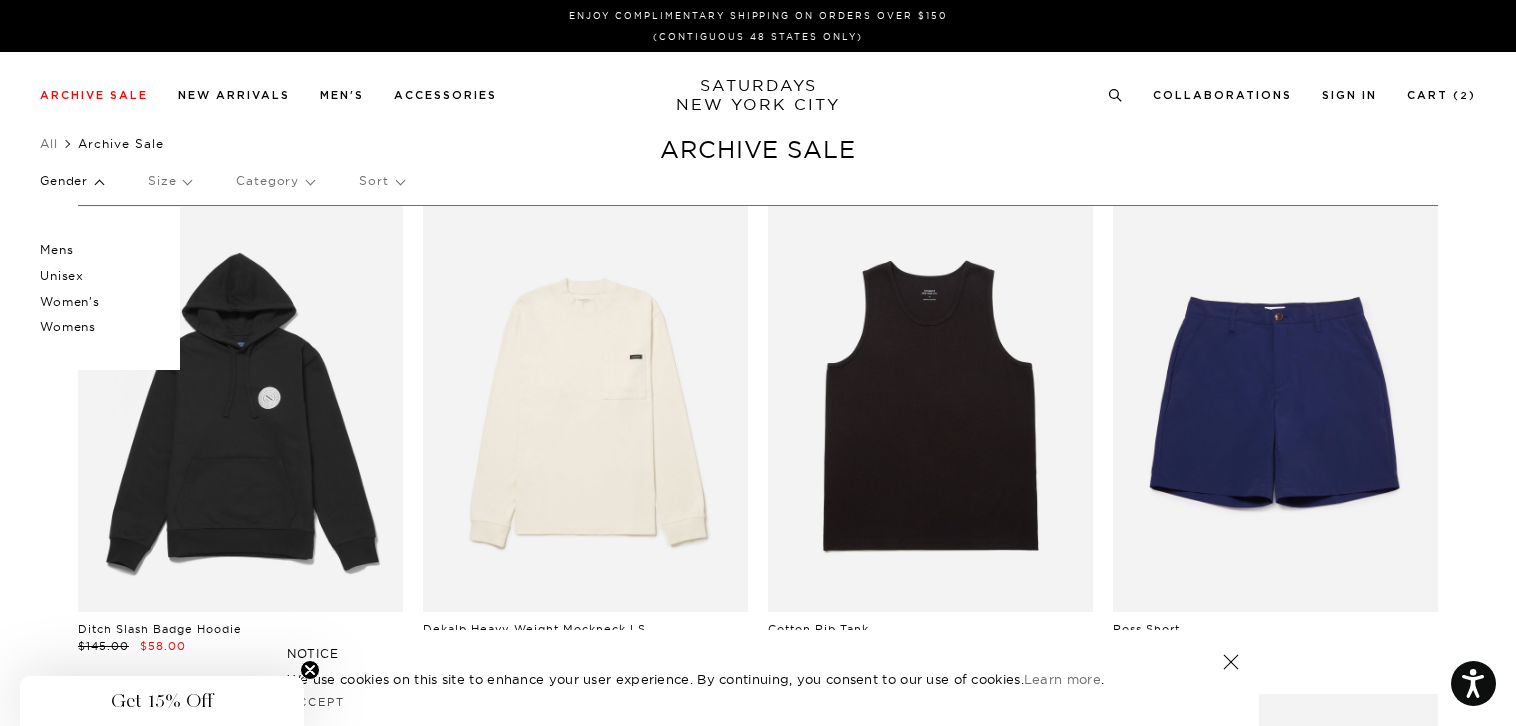 click on "Mens" at bounding box center [100, 250] 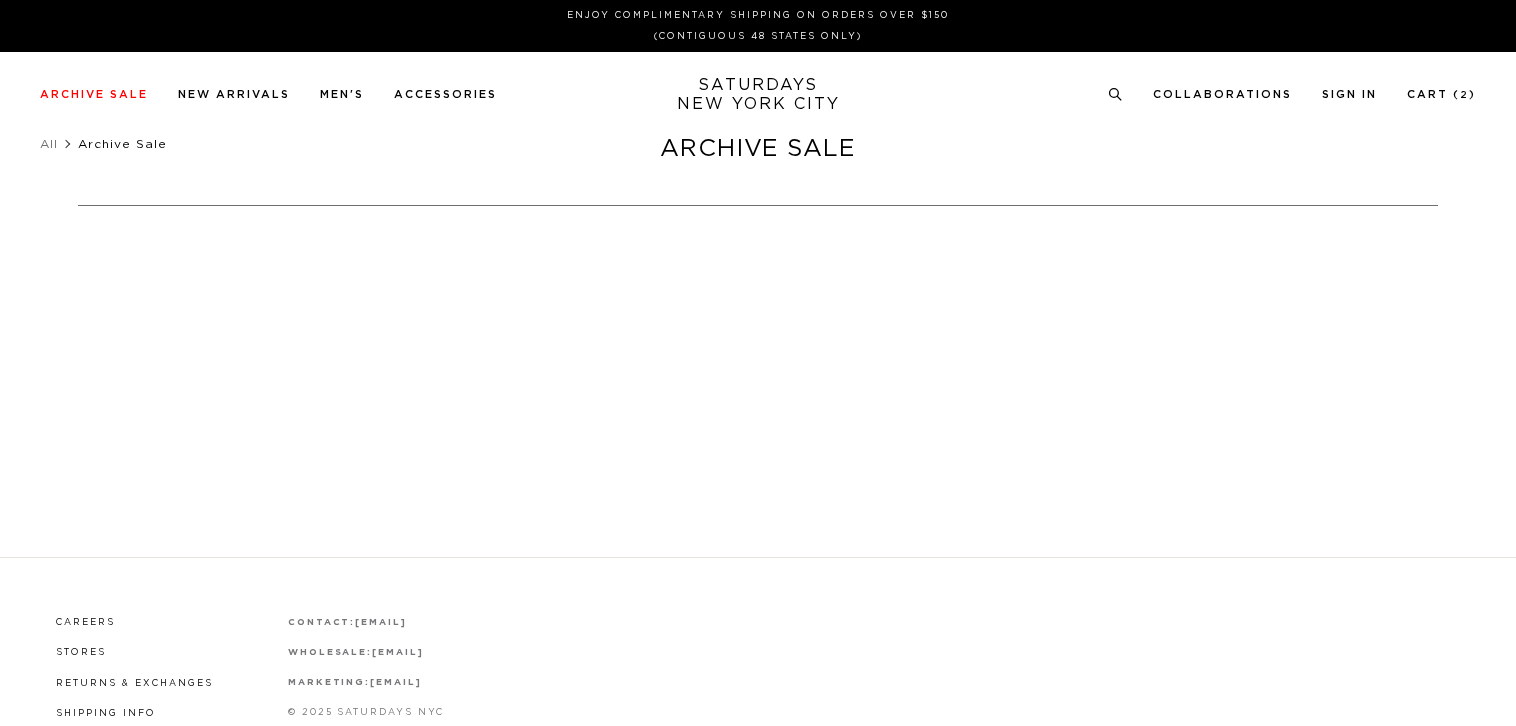 scroll, scrollTop: 0, scrollLeft: 0, axis: both 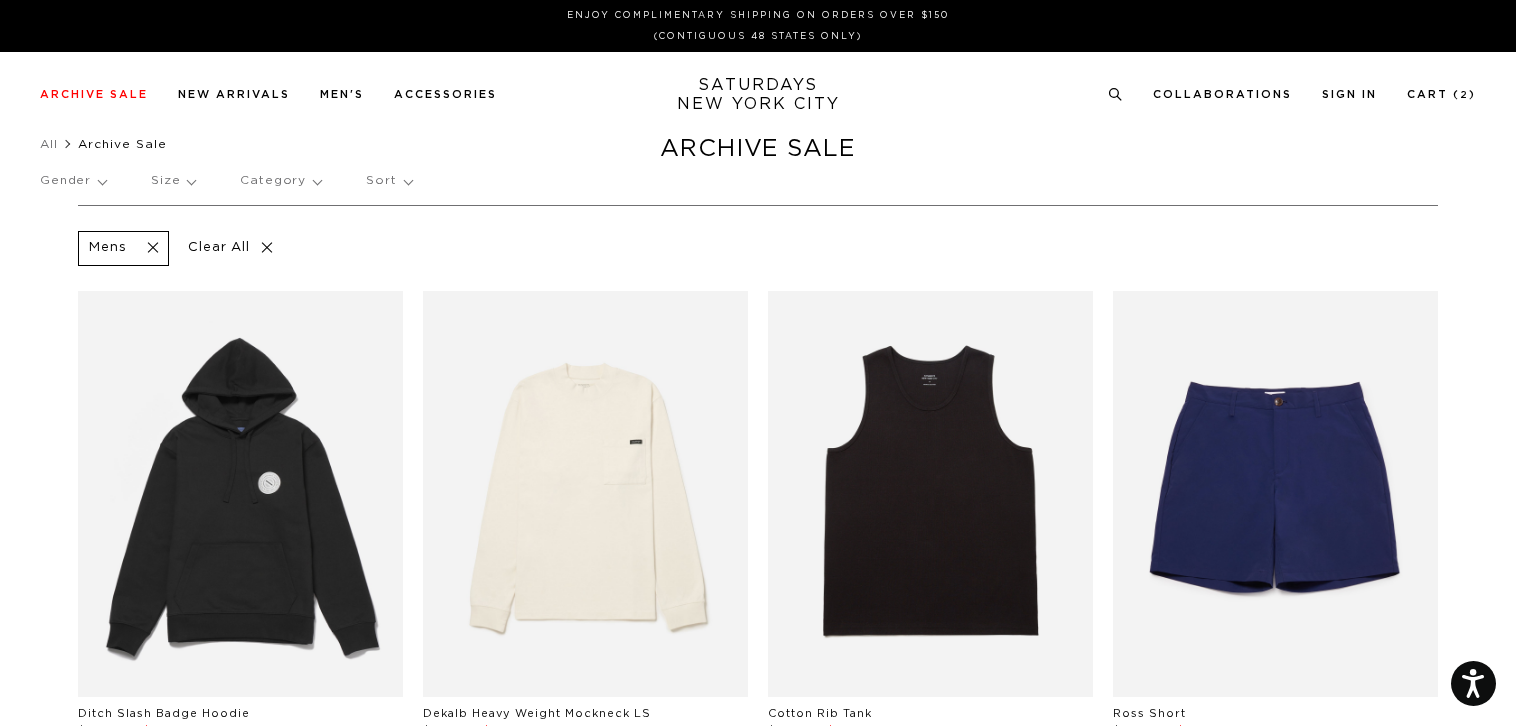 click on "Size" at bounding box center [173, 181] 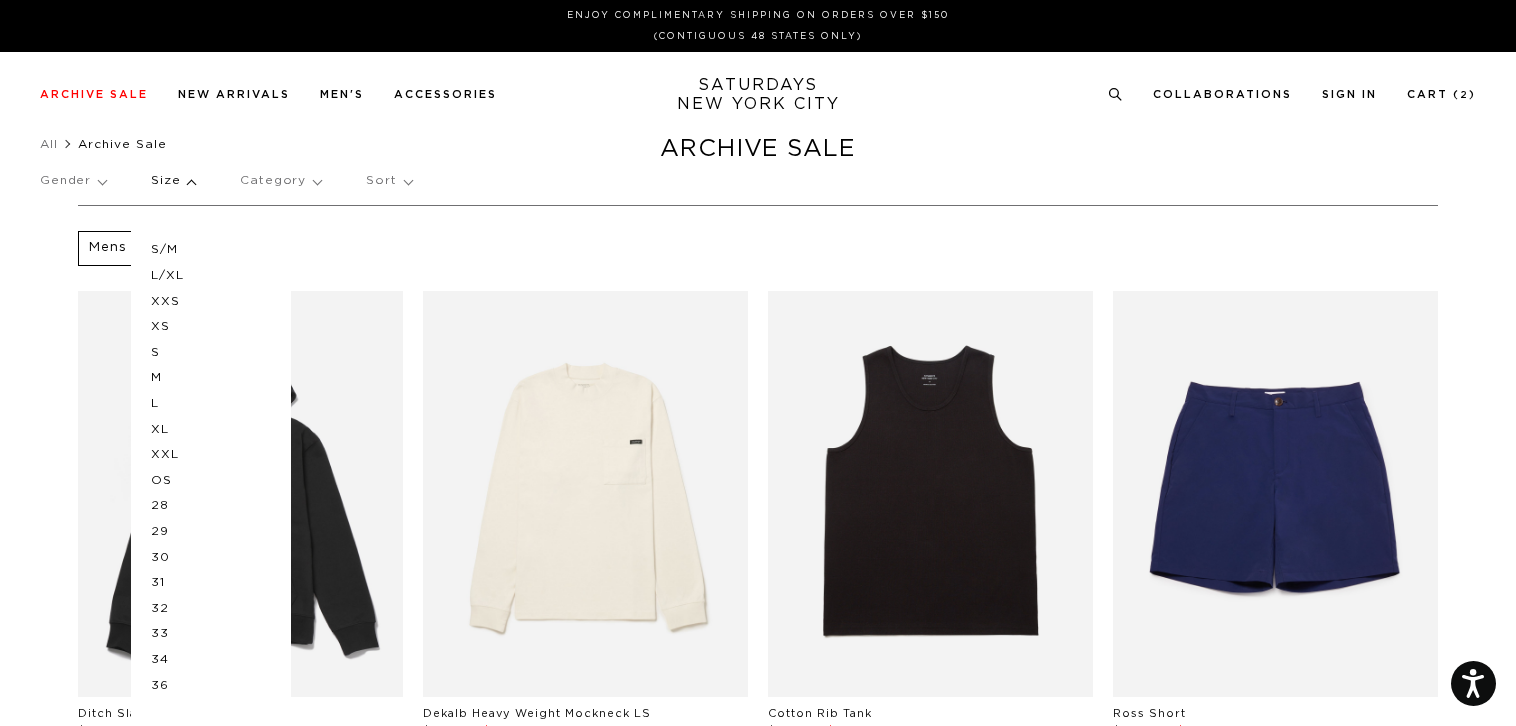 click on "All
Archive Sale" at bounding box center [758, 144] 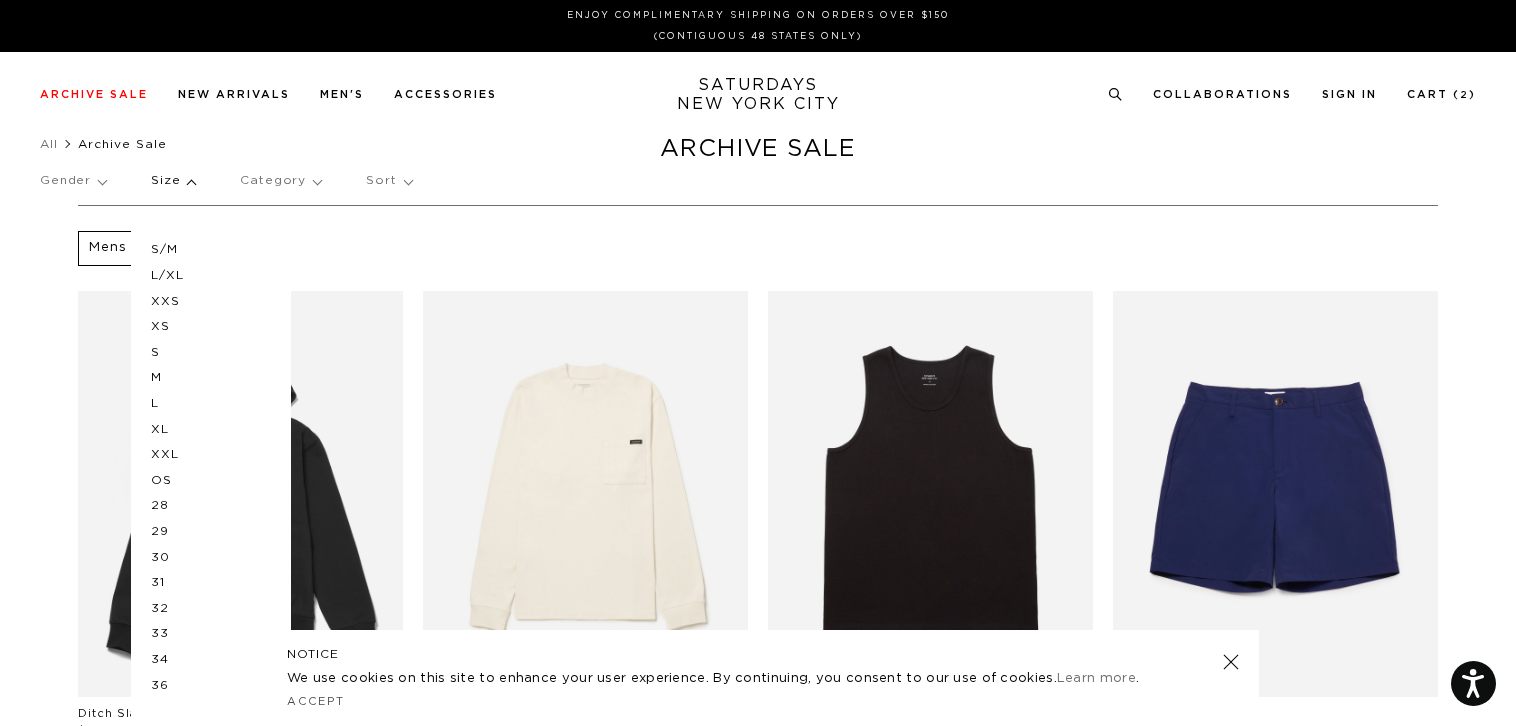 click on "Mens        Clear All
Ditch Slash Badge Hoodie   $145.00   $58.00                   Dekalb Heavy Weight Mockneck LS   $85.00   $42.50                   Cotton Rib Tank   $55.00   $27.50                   Ross Short   $135.00   $54.00                   Bowery International Crew   $125.00   $62.50                   Ditch International Hoodie   $135.00   $67.50                   Dekalb Heavy Weight Mockneck LS   $85.00   $42.50                   Script Standard SS Tee   $55.00   $33.00                   Ditch Slash Badge Hoodie   $145.00   $58.00                   Bowery International Crew   $125.00   $62.50     Low Stock               Ditch International Hoodie   $125.00   $50.00                   Morris Carpenter Pant   $225.00   $112.50                   Hester Gingham Check SS Shirt   $175.00   $87.50                   Canty Cotton Lace SS Shirt   $195.00   $58.50                   Balugo Ripstop Cargo Short   $145.00   $87.00     Low Stock                 $95.00" at bounding box center [758, 21487] 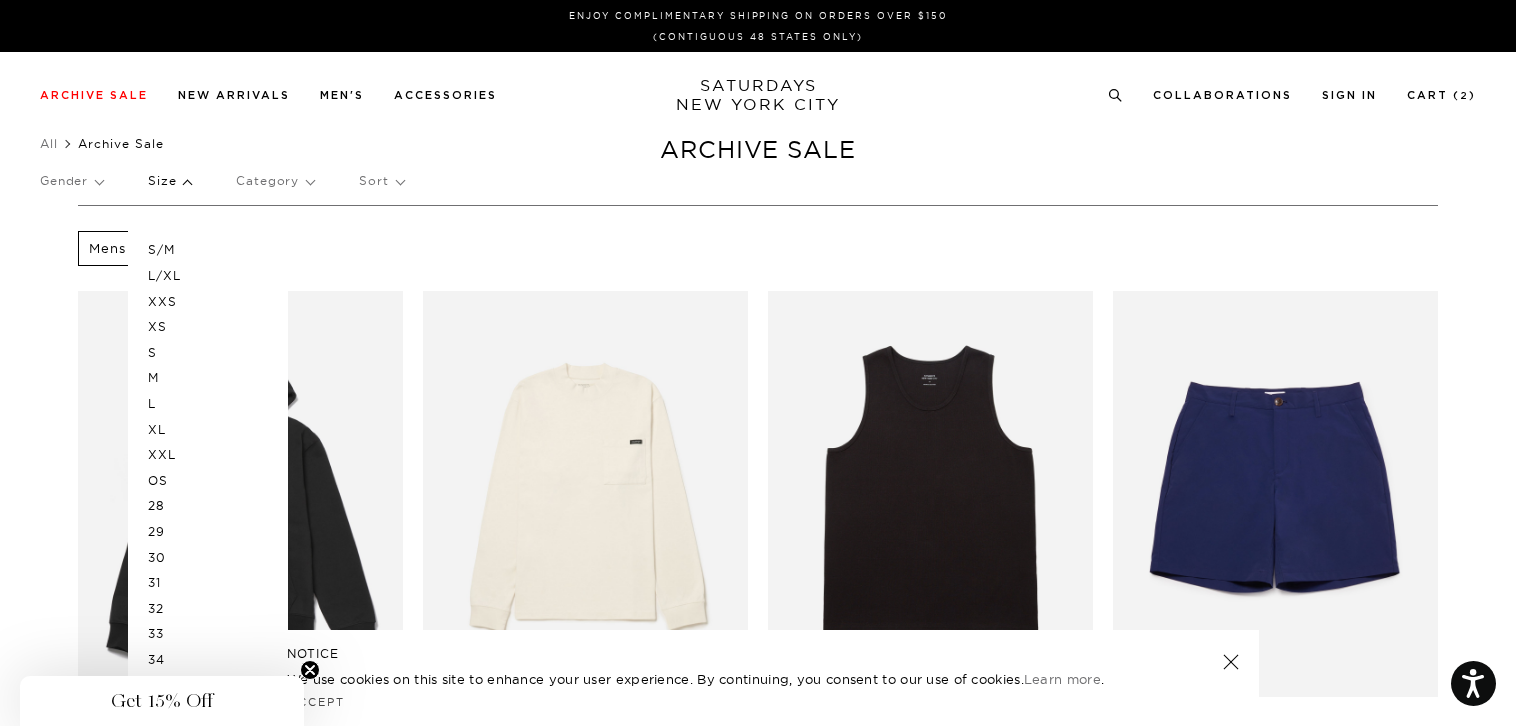 drag, startPoint x: 401, startPoint y: 254, endPoint x: 391, endPoint y: 250, distance: 10.770329 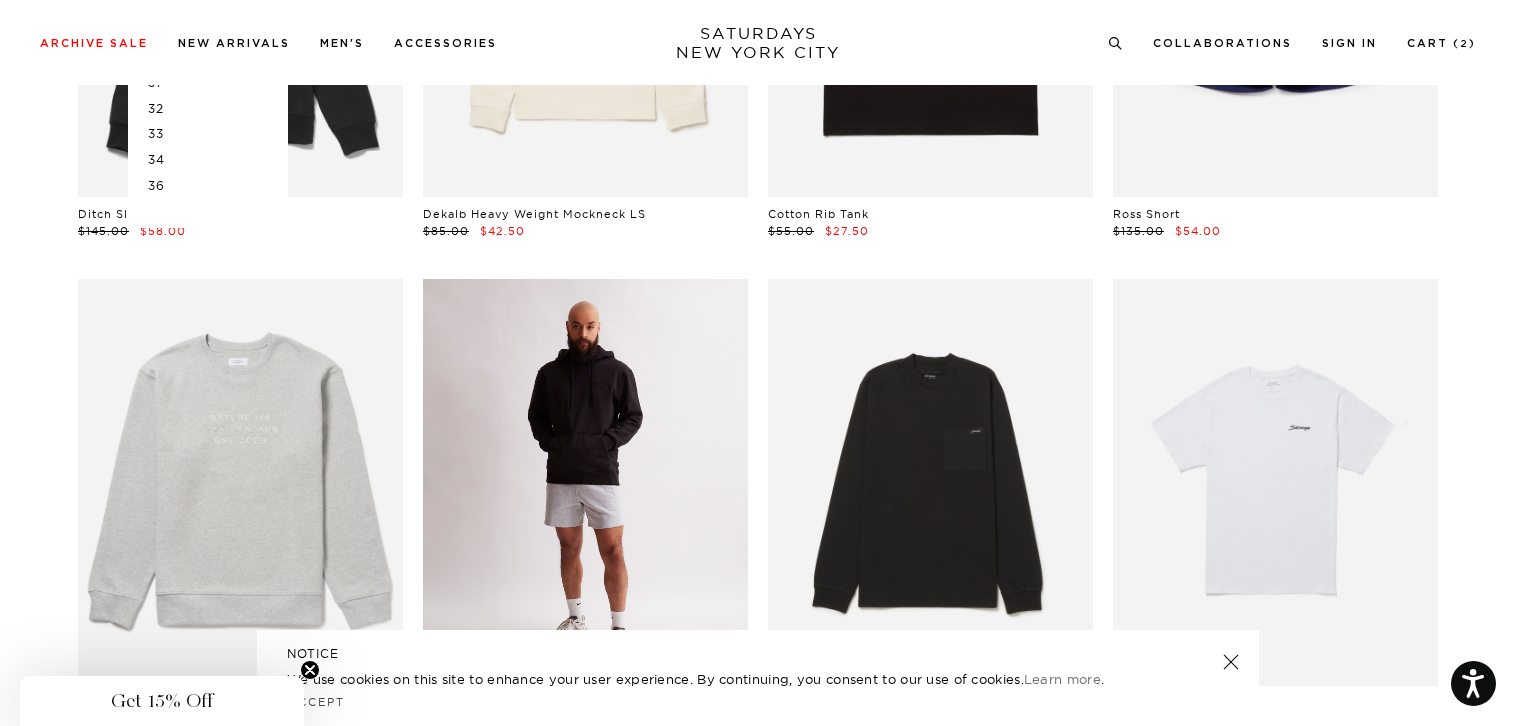 scroll, scrollTop: 100, scrollLeft: 0, axis: vertical 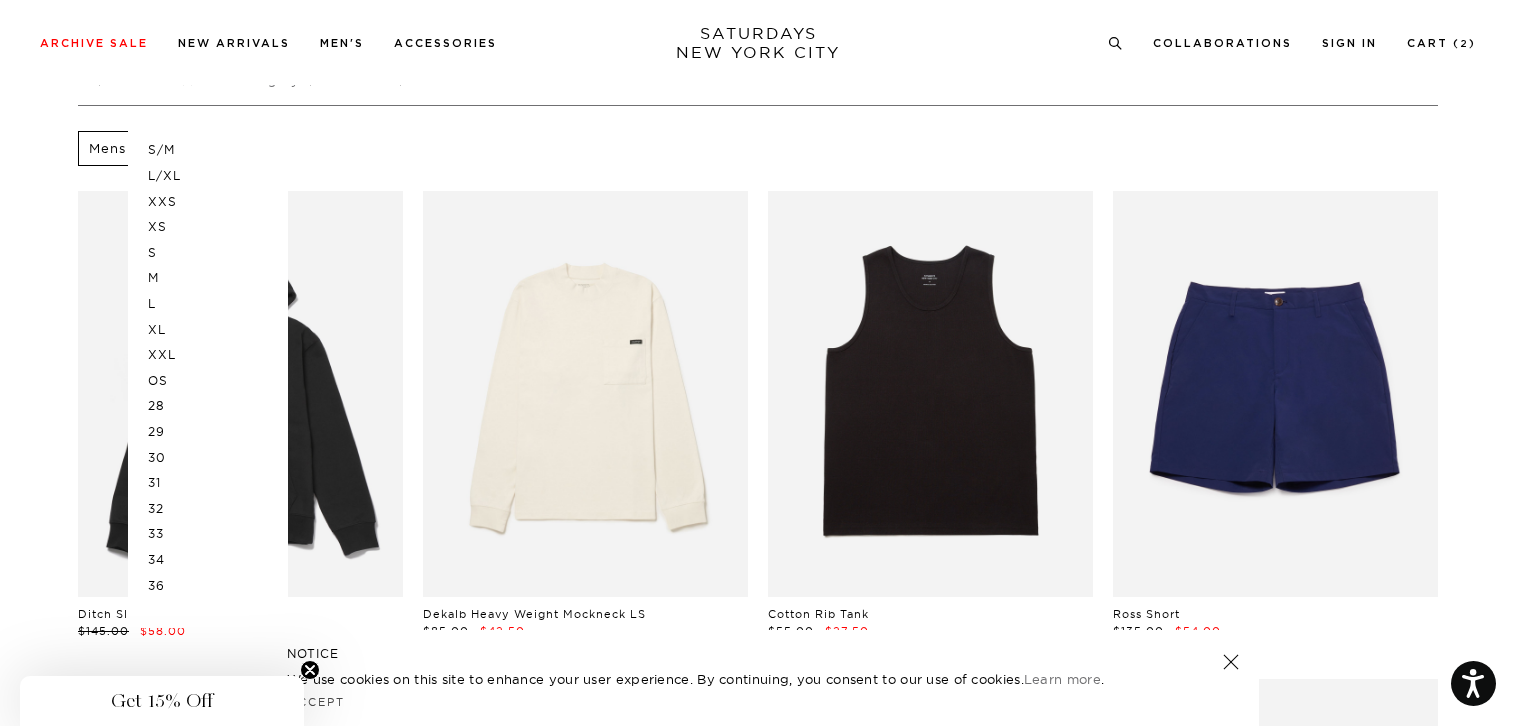drag, startPoint x: 575, startPoint y: 125, endPoint x: 587, endPoint y: 130, distance: 13 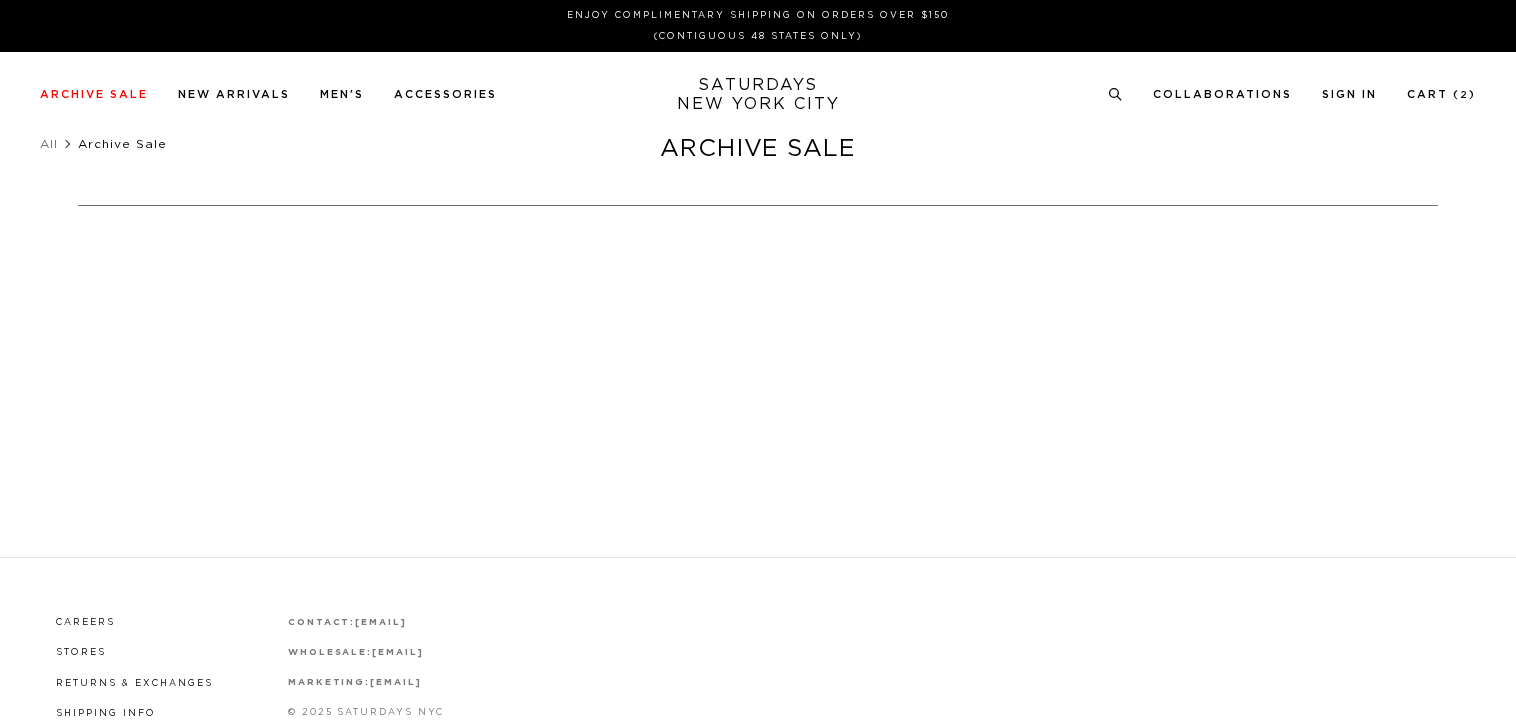 scroll, scrollTop: 0, scrollLeft: 0, axis: both 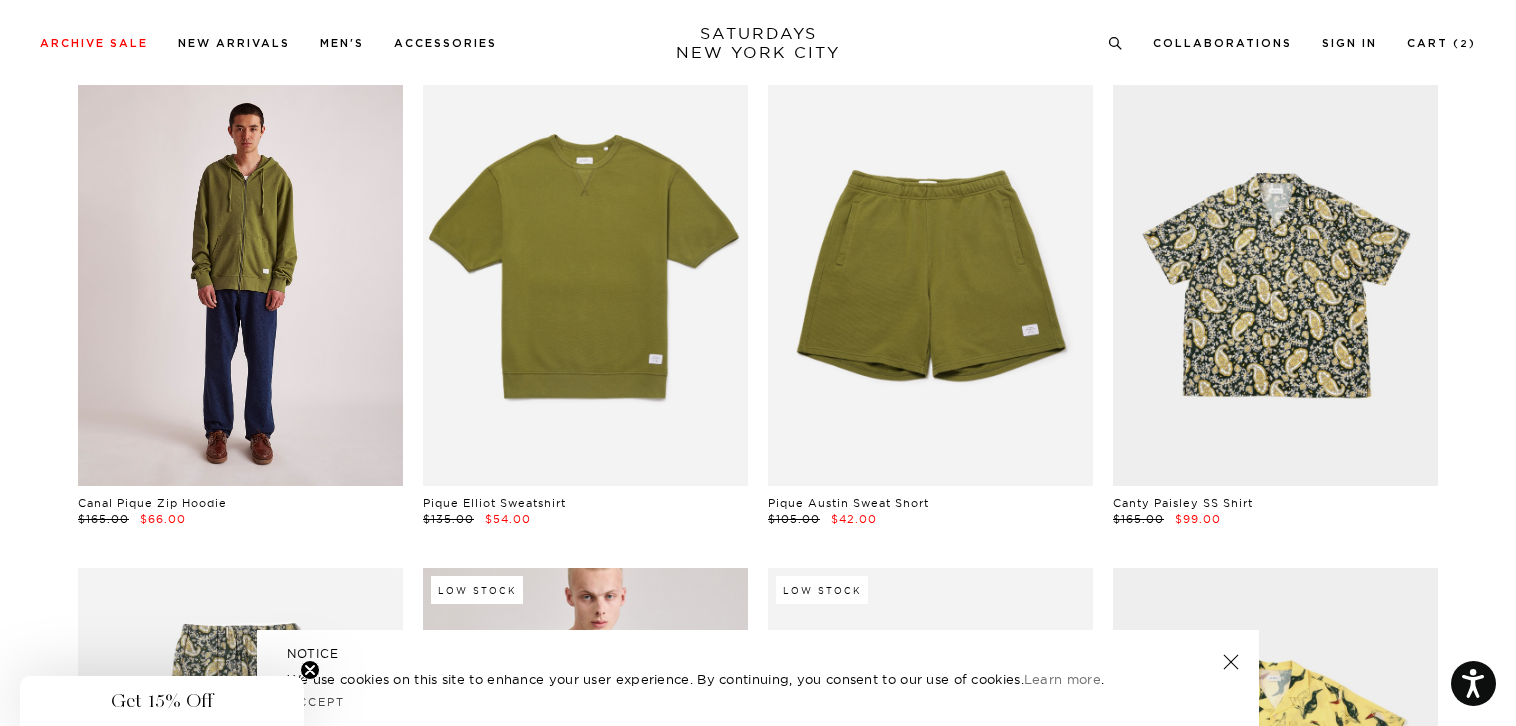 click at bounding box center [240, 283] 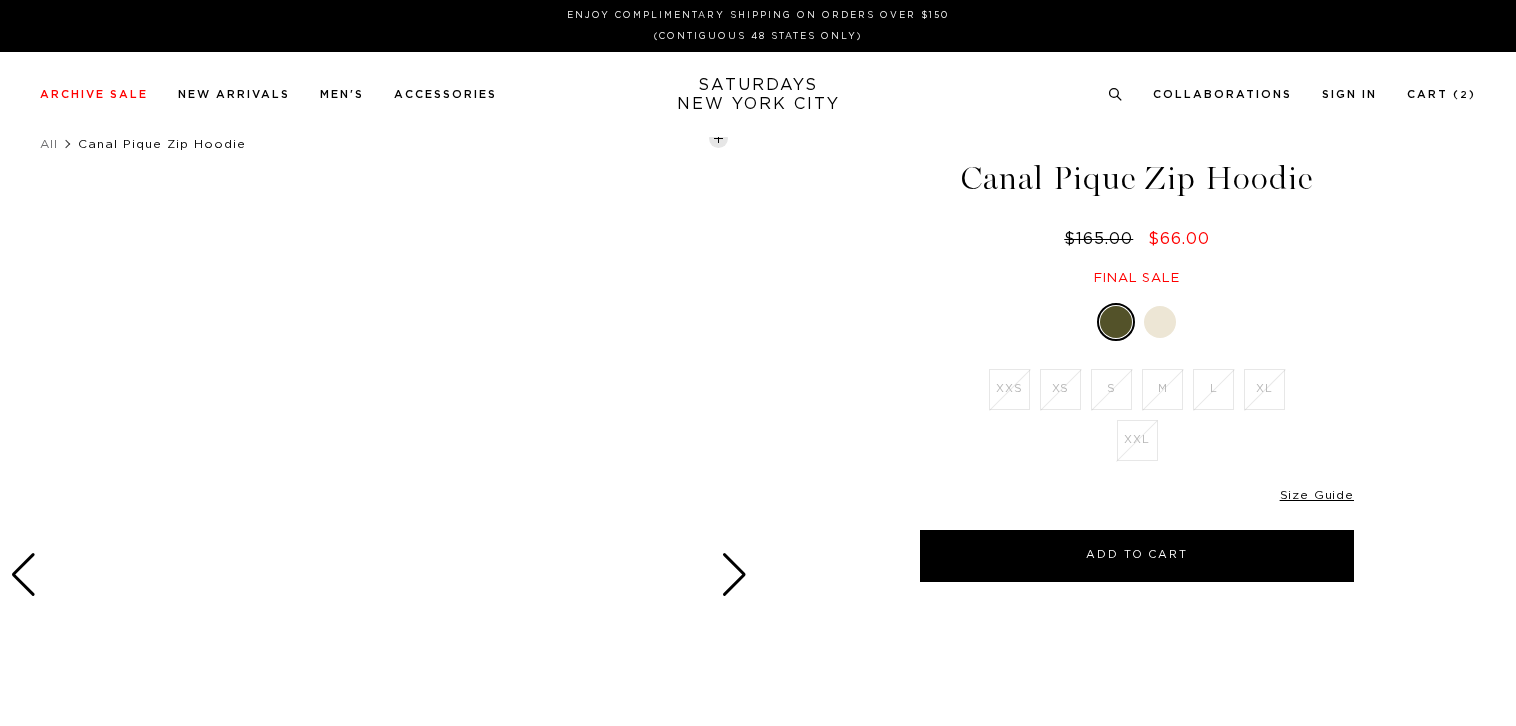 scroll, scrollTop: 0, scrollLeft: 0, axis: both 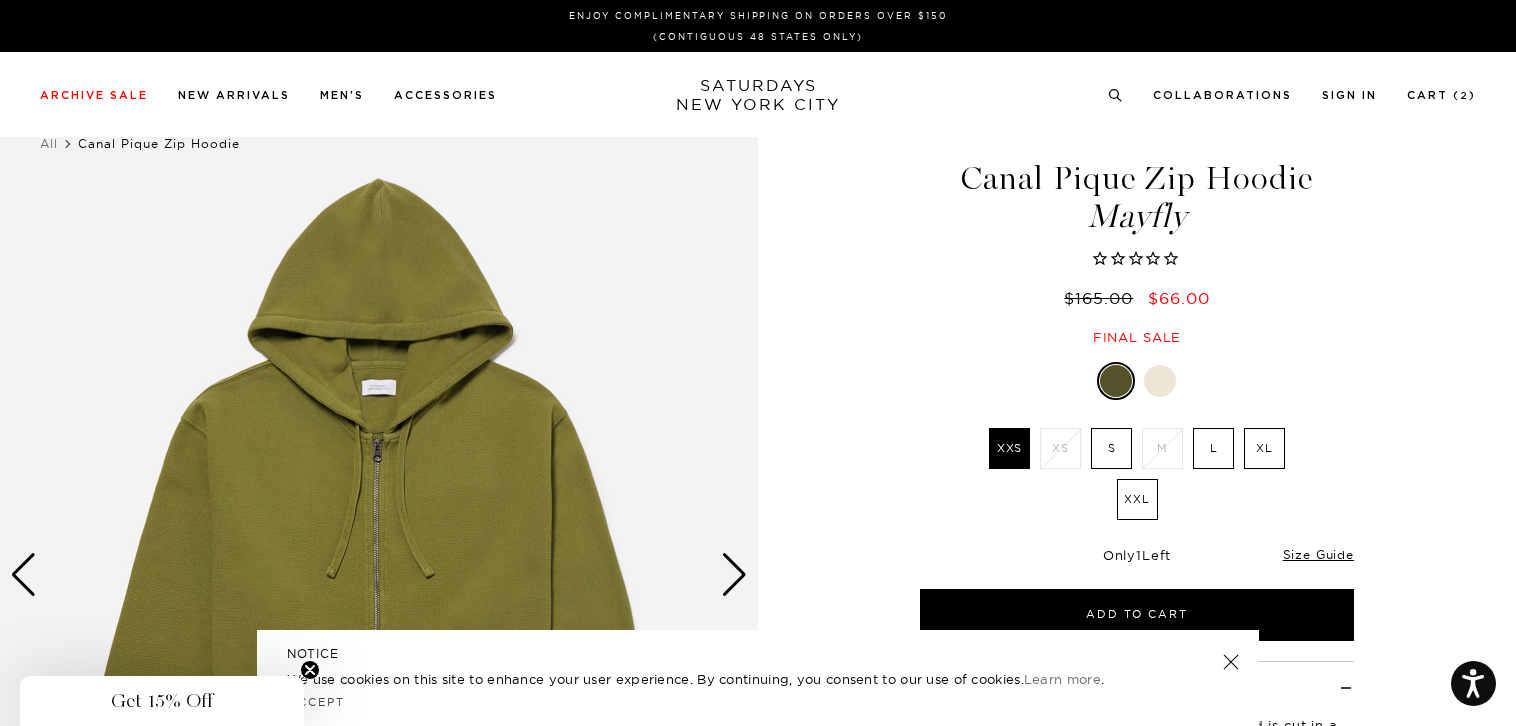 click at bounding box center [734, 575] 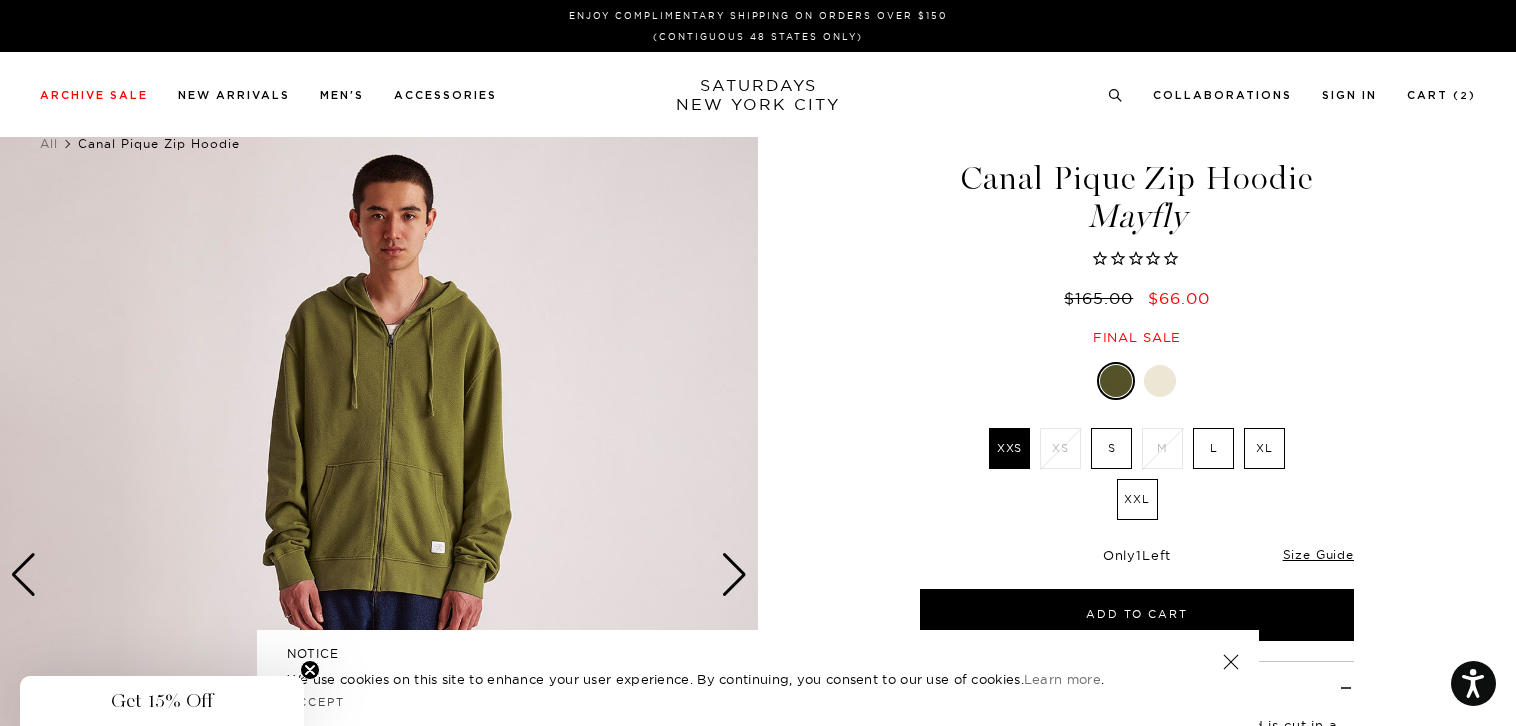 scroll, scrollTop: 200, scrollLeft: 0, axis: vertical 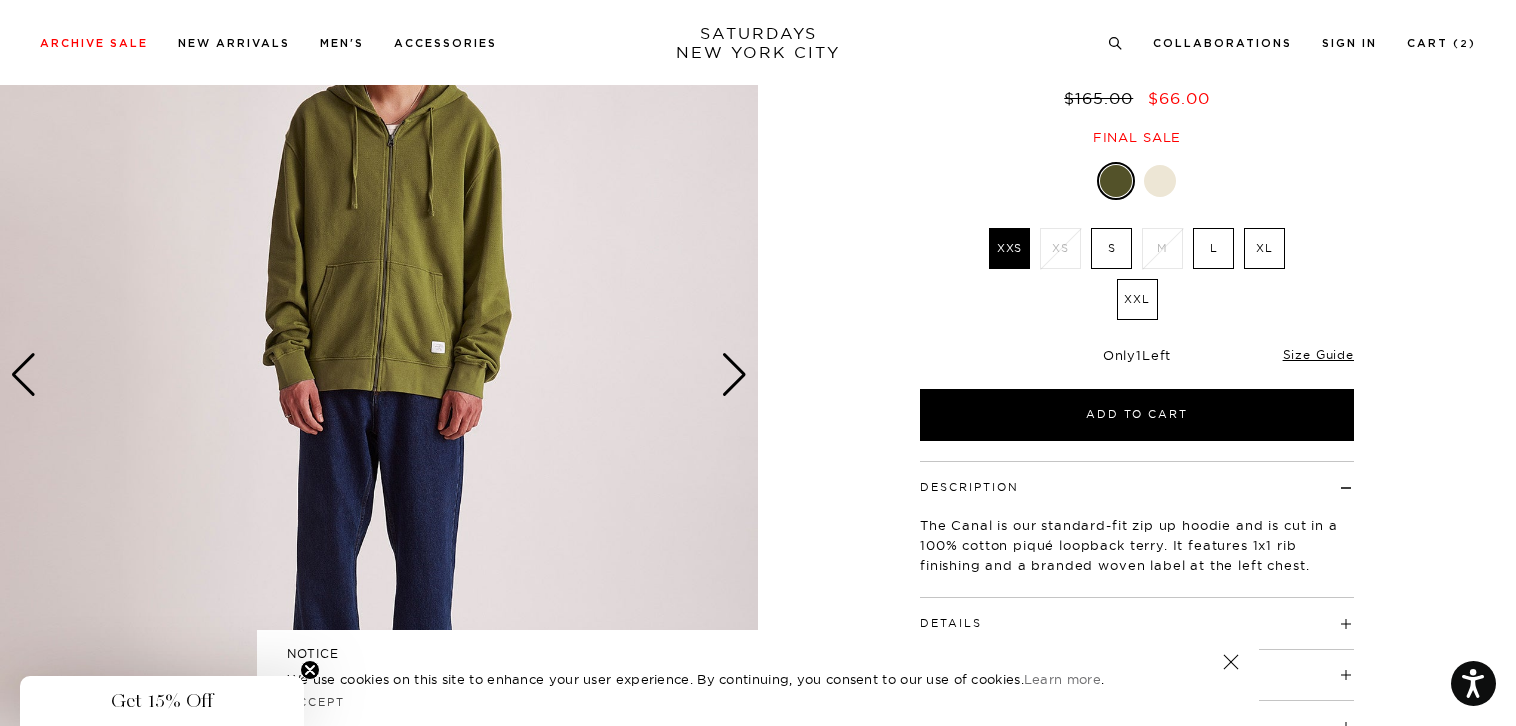 click at bounding box center (734, 375) 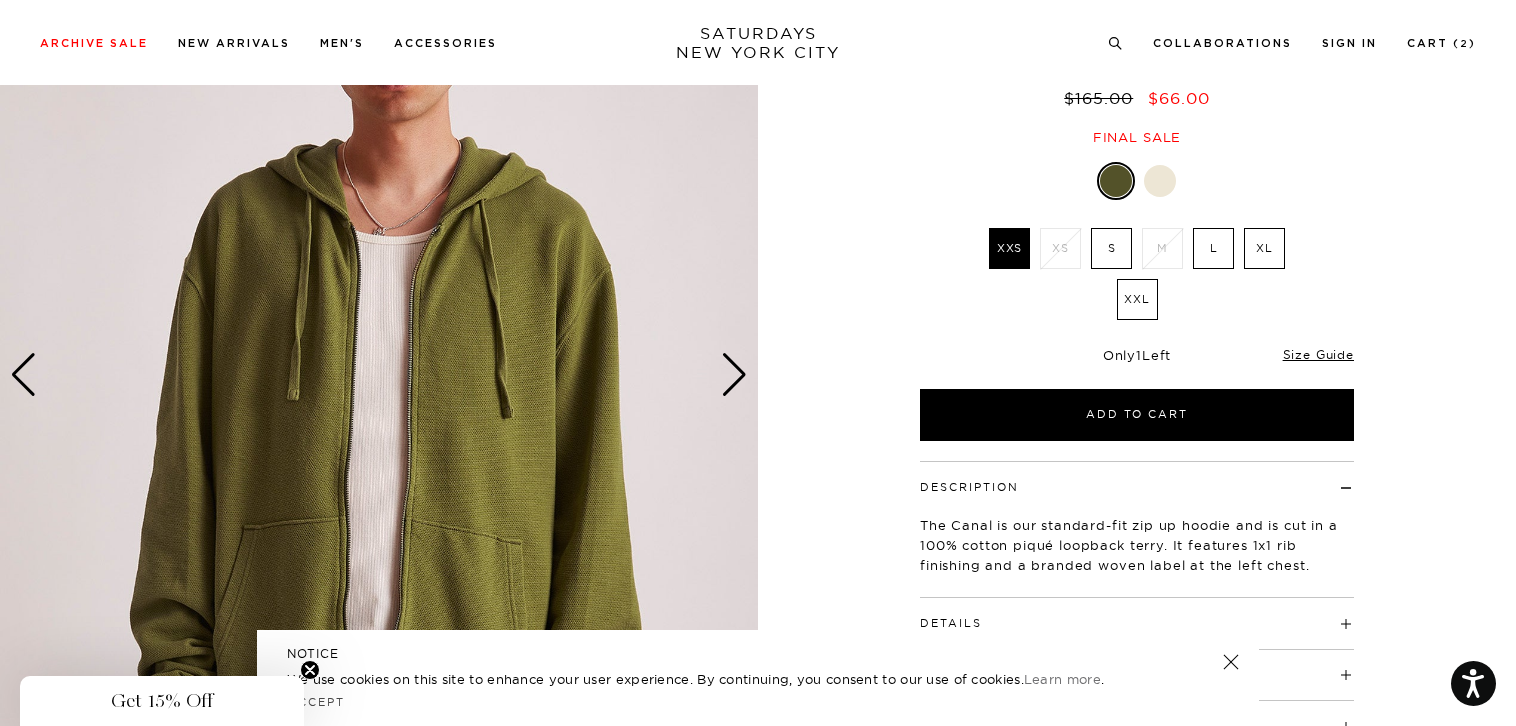 scroll, scrollTop: 100, scrollLeft: 0, axis: vertical 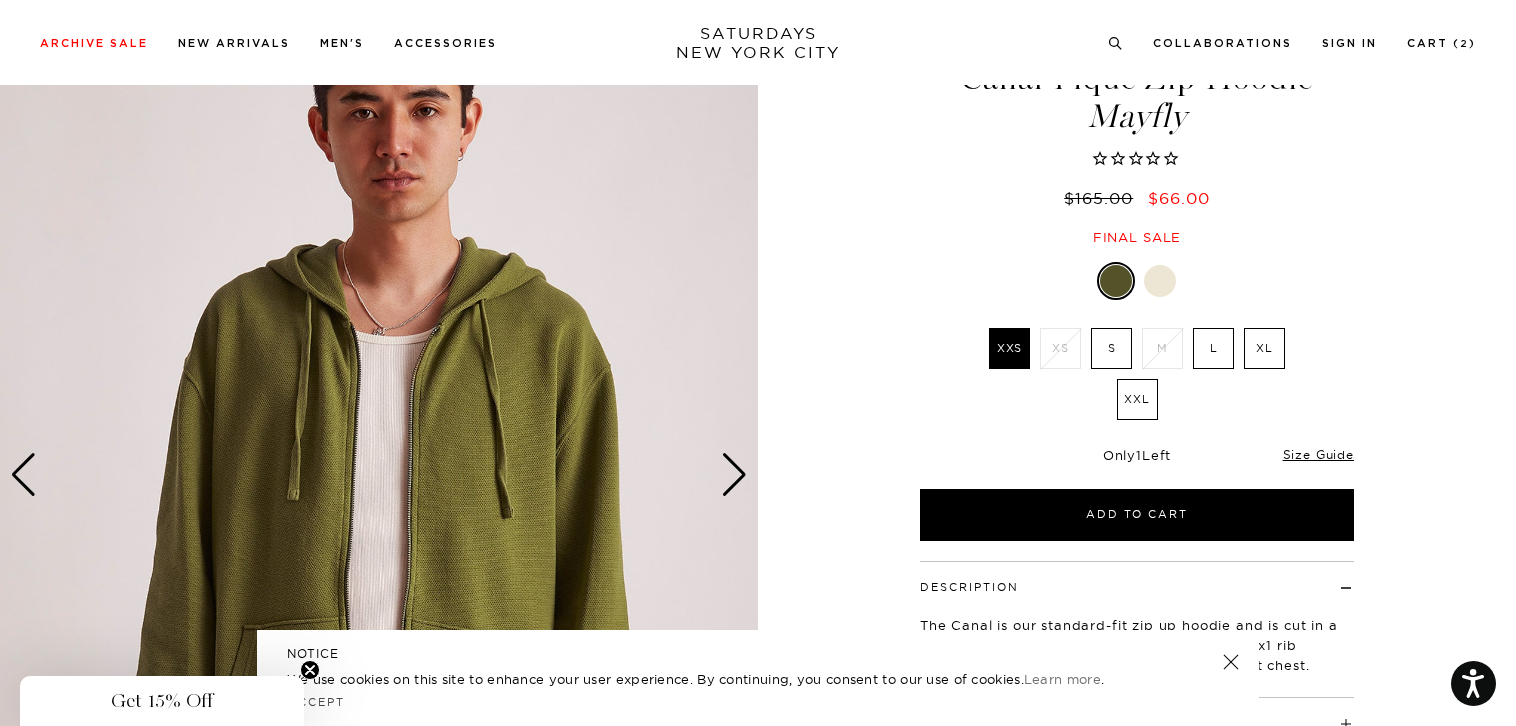 click on "L" at bounding box center [1213, 348] 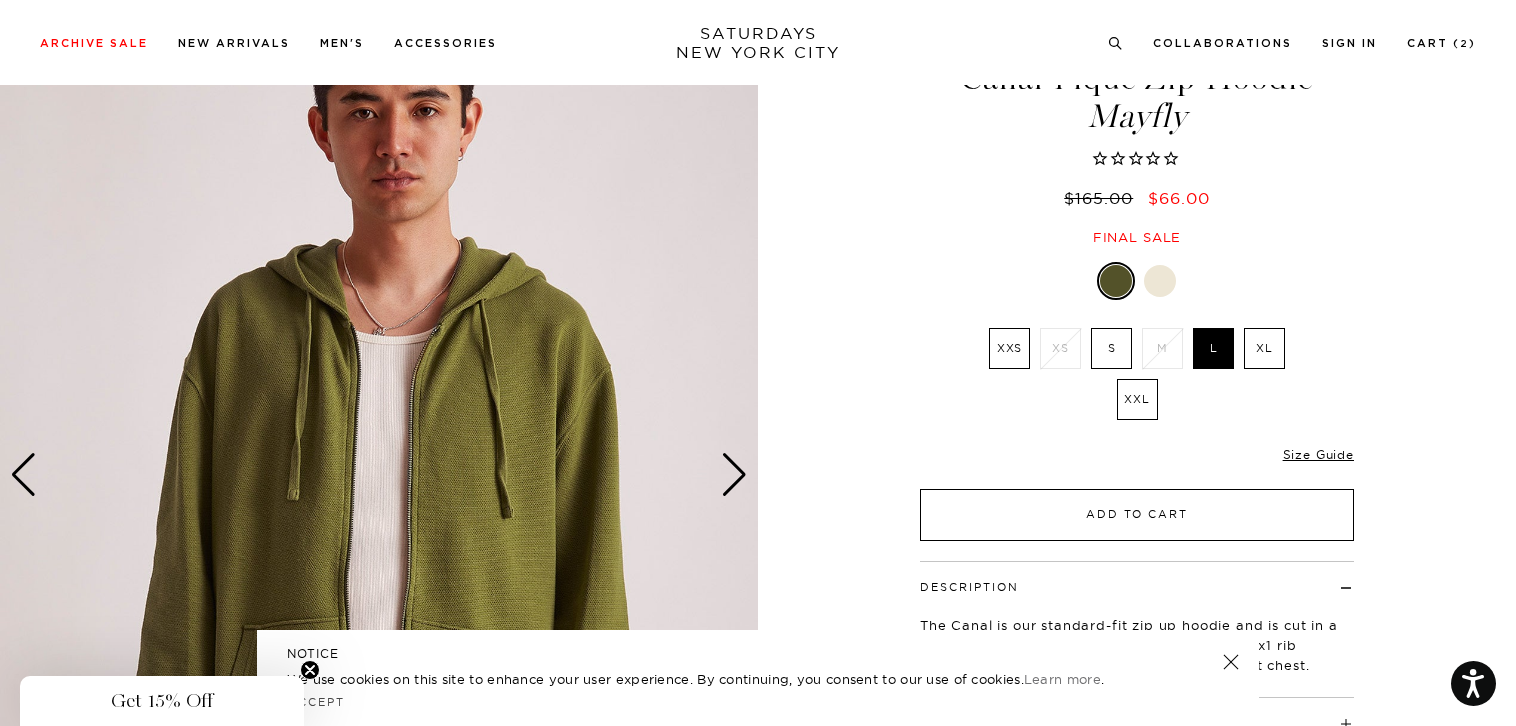 click on "Add to Cart" at bounding box center (1137, 515) 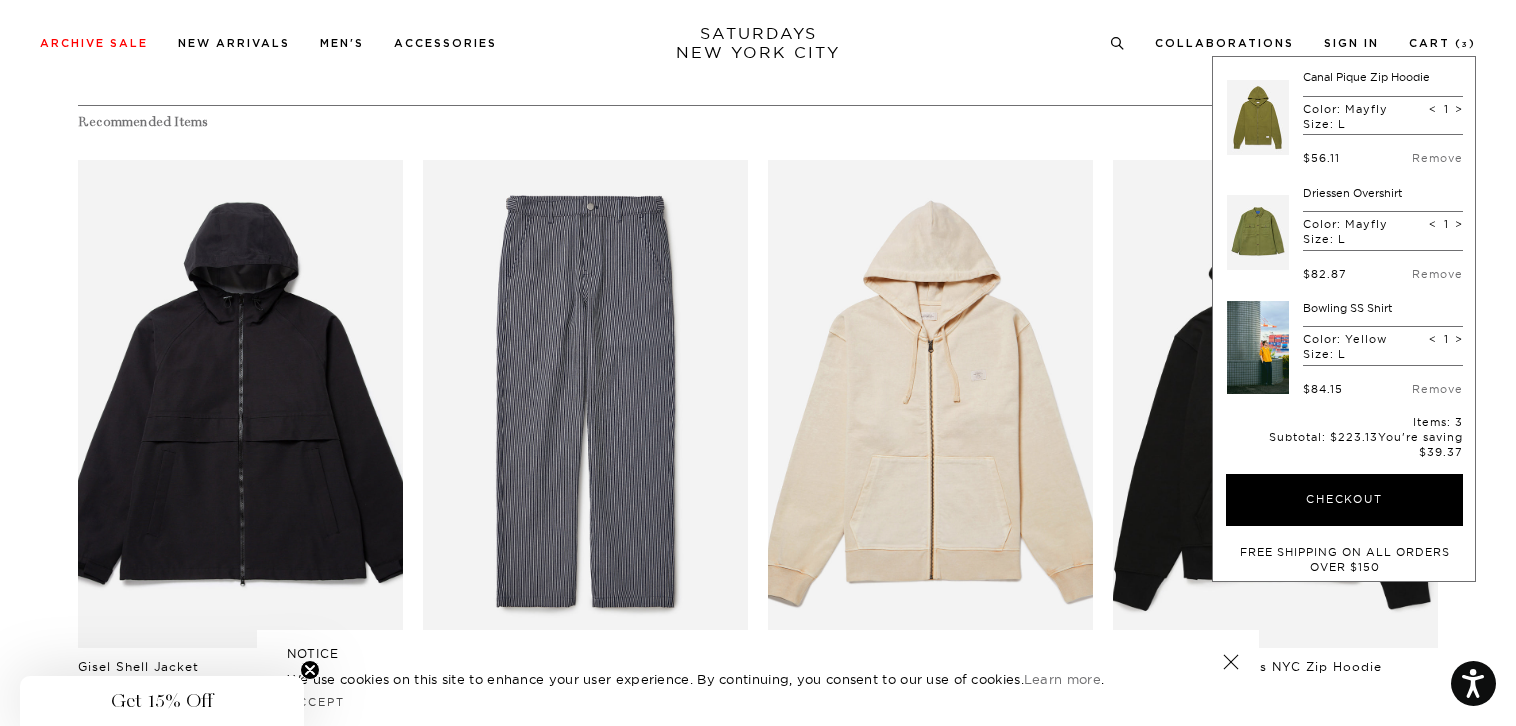 scroll, scrollTop: 900, scrollLeft: 0, axis: vertical 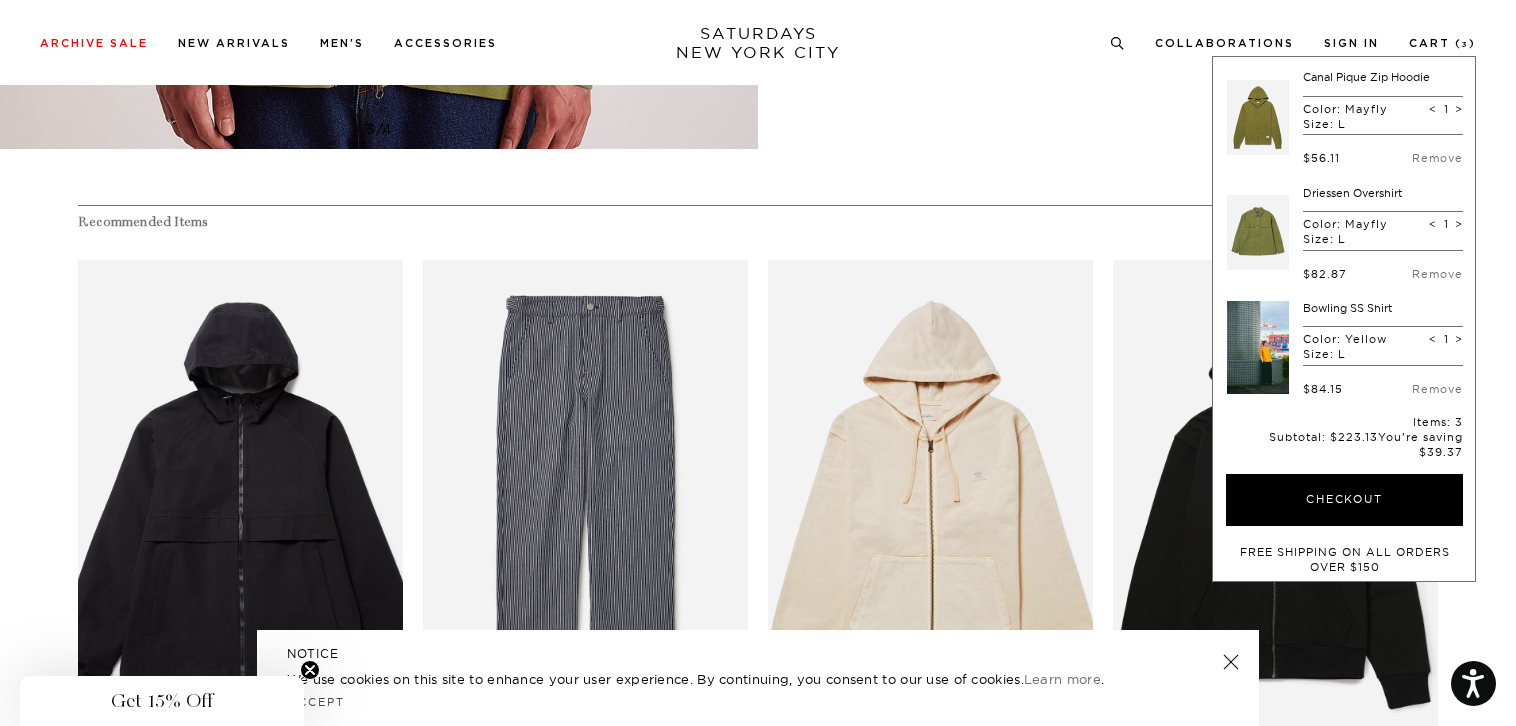 click at bounding box center [1258, 233] 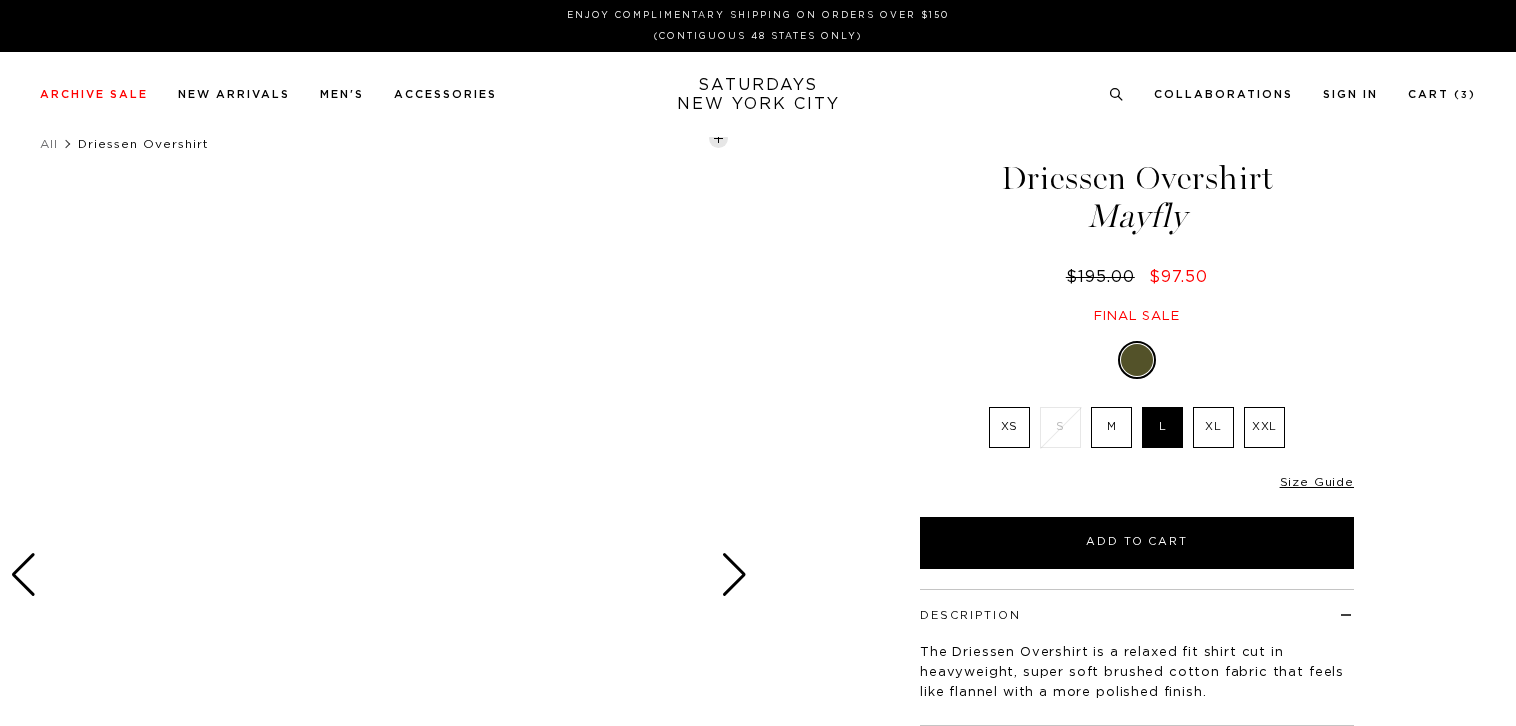 scroll, scrollTop: 0, scrollLeft: 0, axis: both 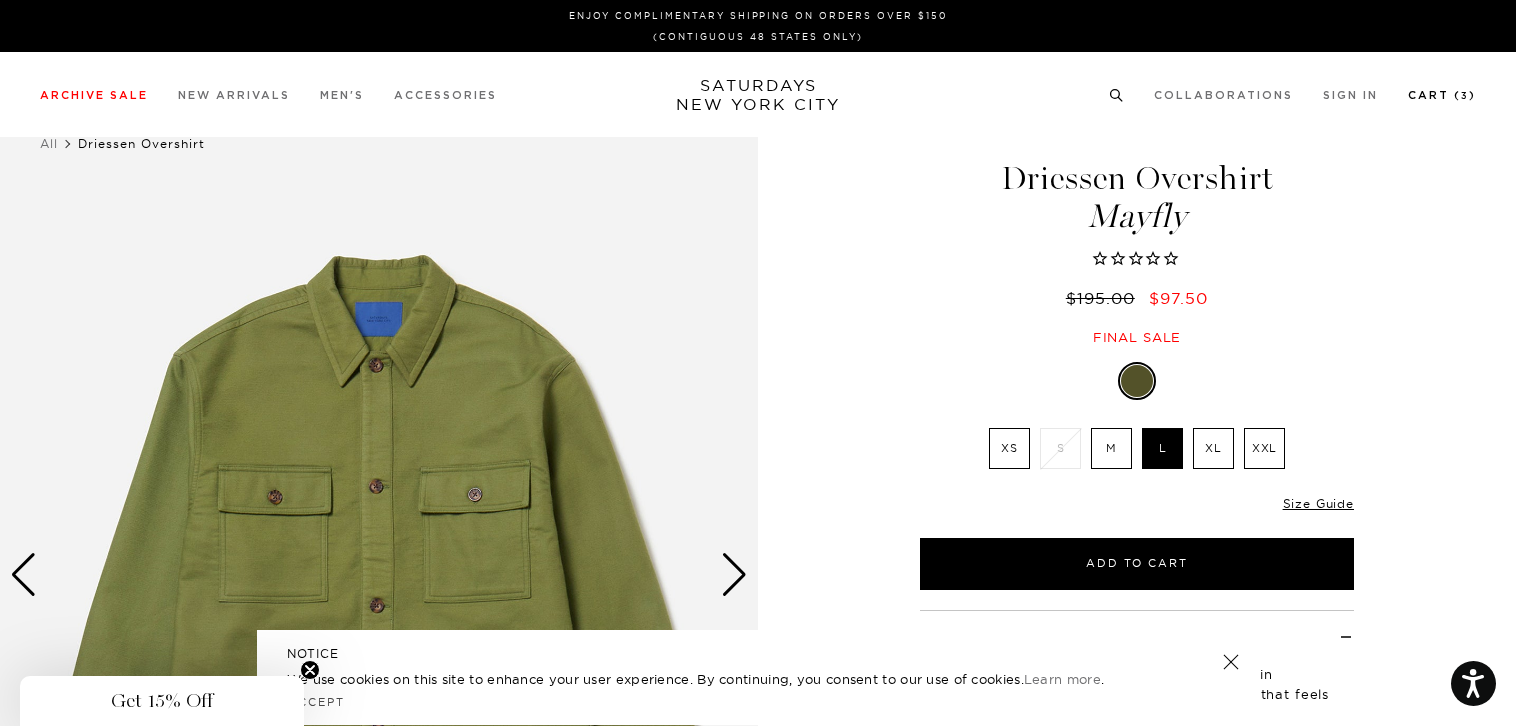 click on "Cart ( 3 )" at bounding box center (1442, 95) 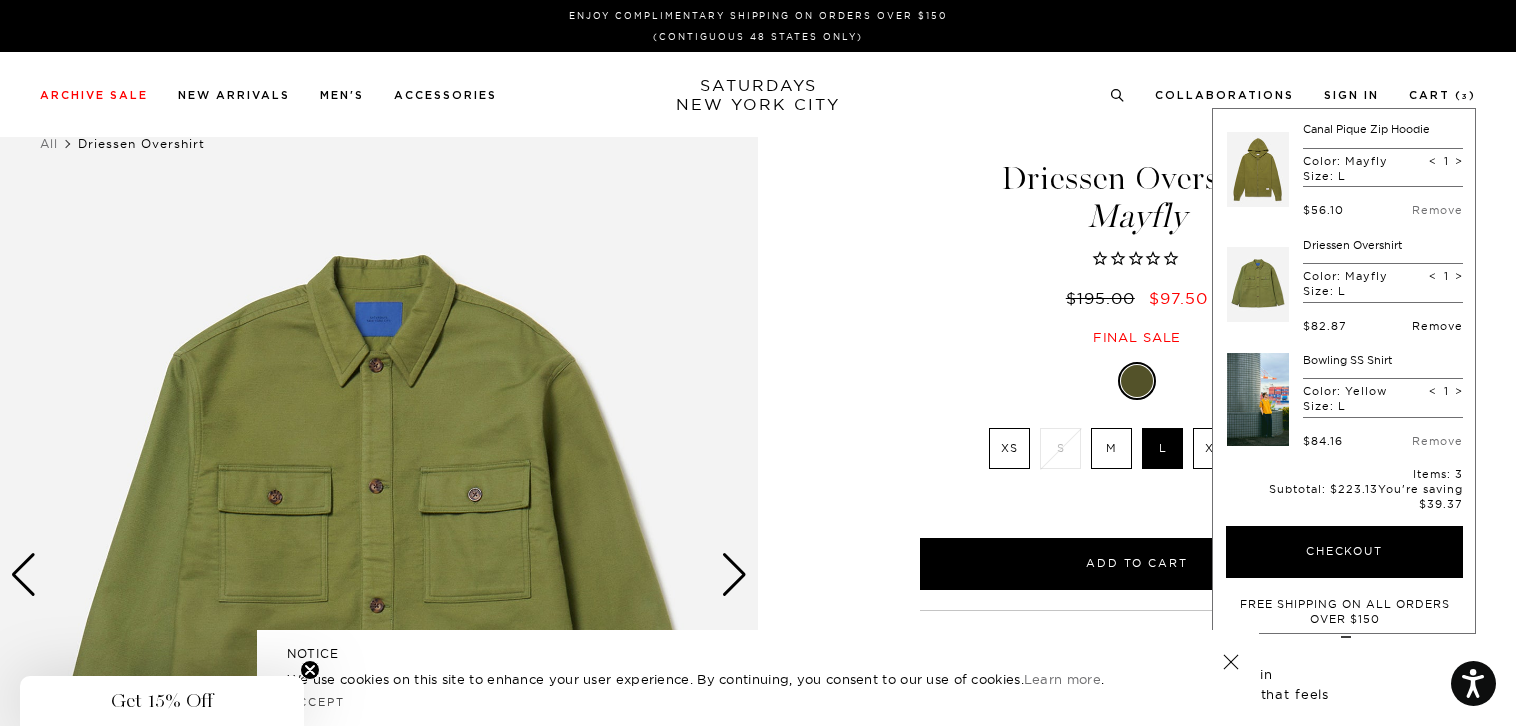 click on "Remove" at bounding box center (1437, 326) 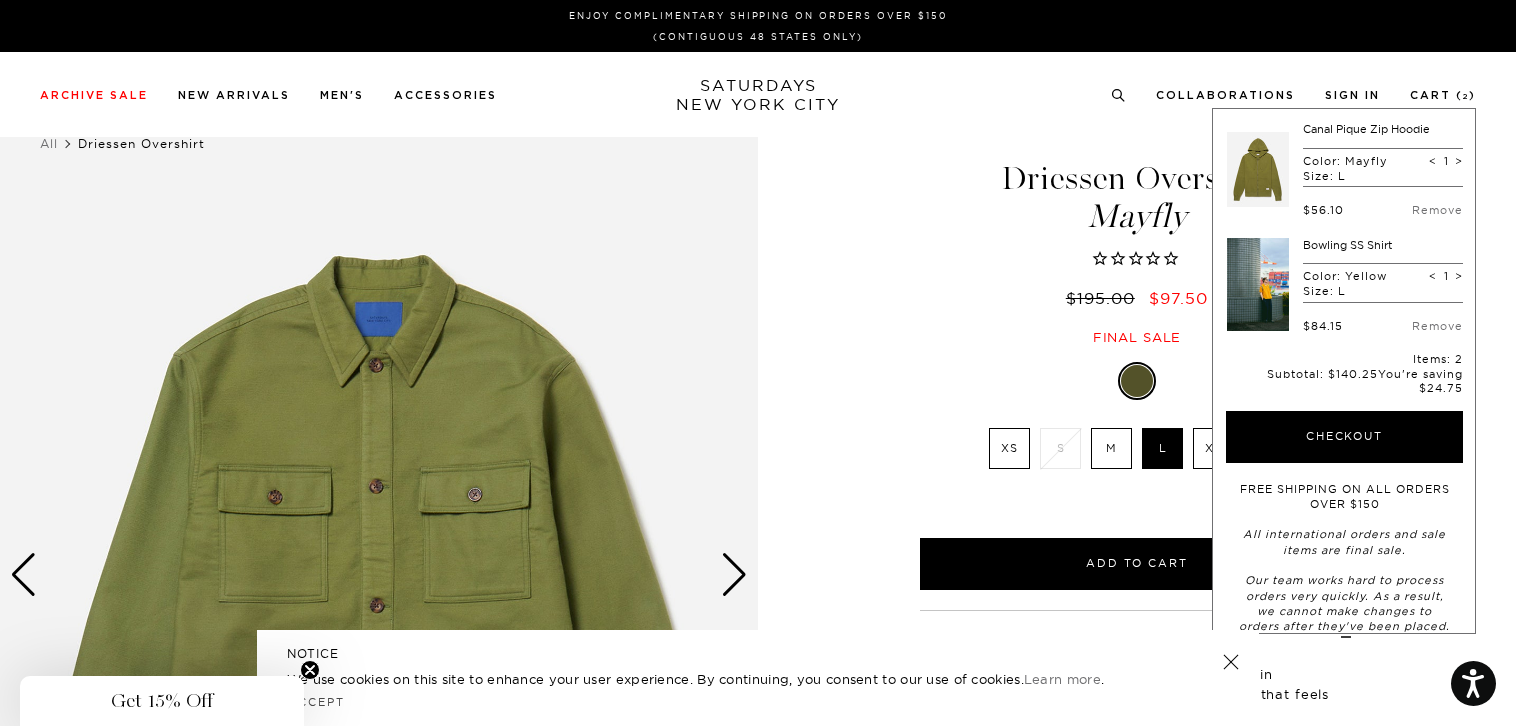 click on "1  /  6" at bounding box center (758, 575) 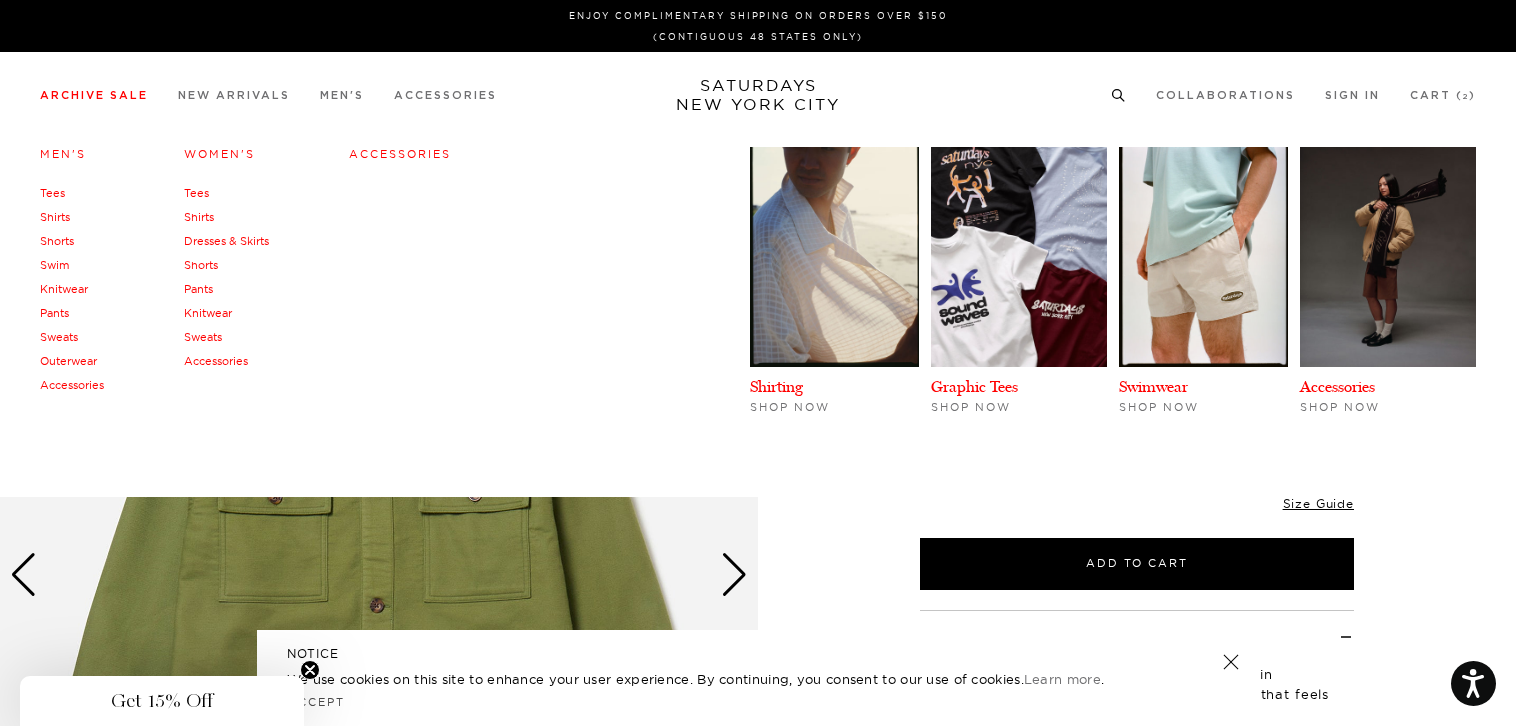 click on "Men's" at bounding box center (63, 154) 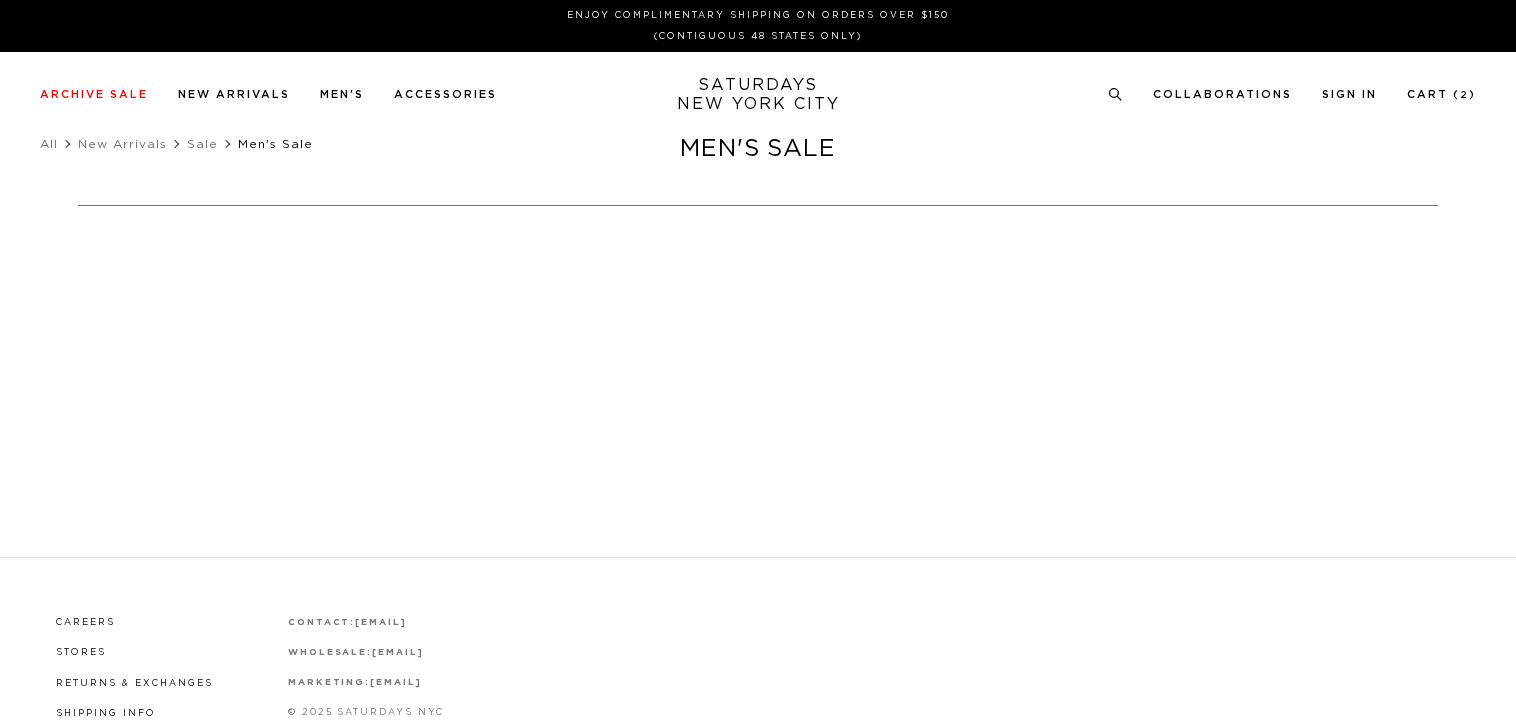 scroll, scrollTop: 0, scrollLeft: 0, axis: both 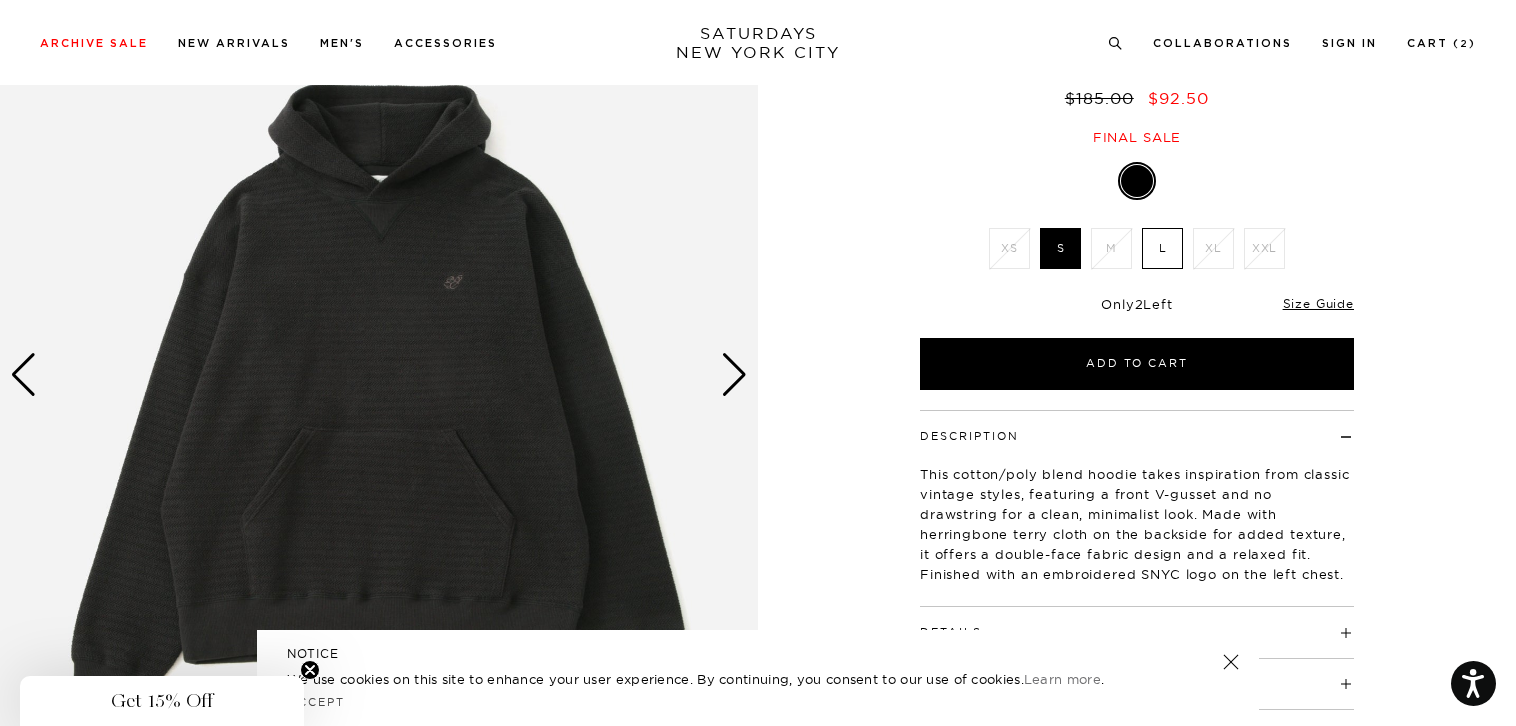 click at bounding box center [734, 375] 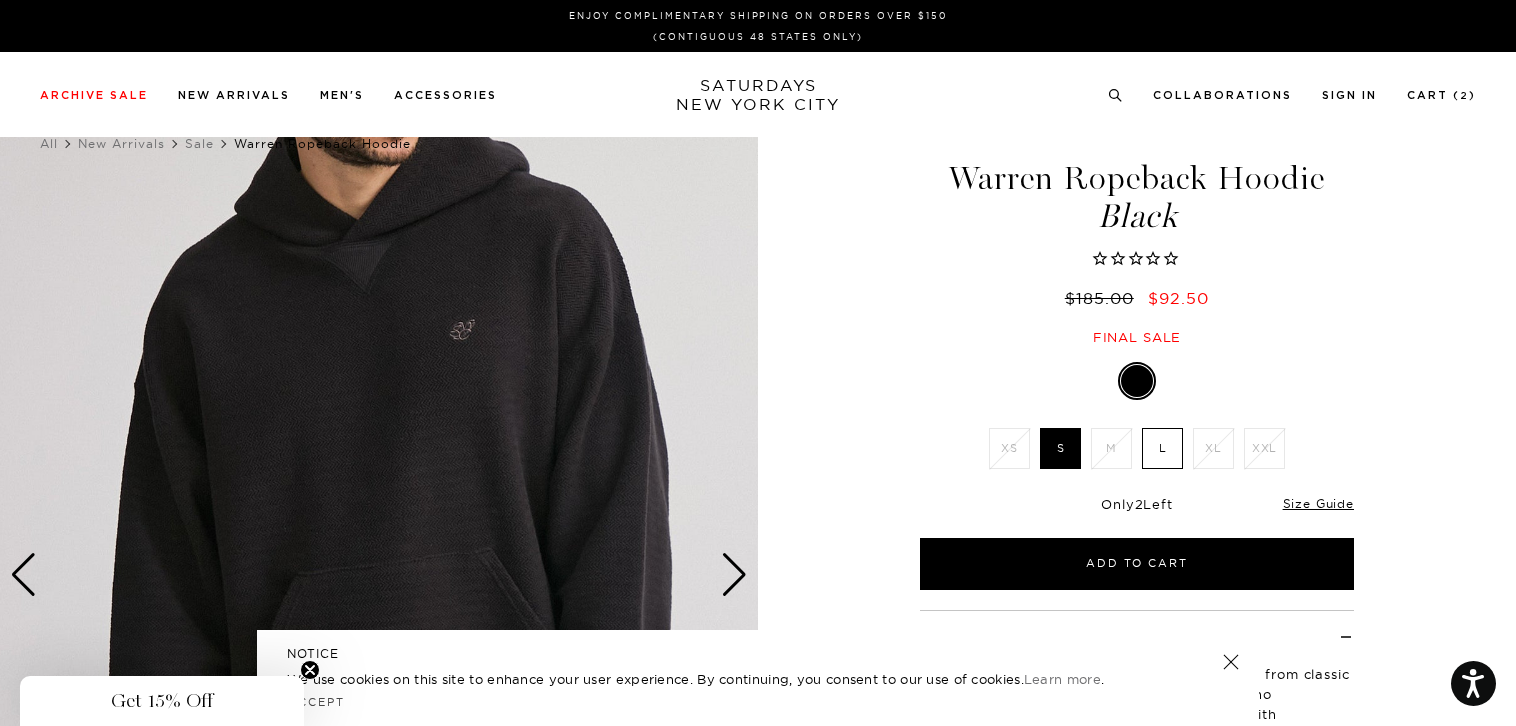 scroll, scrollTop: 200, scrollLeft: 0, axis: vertical 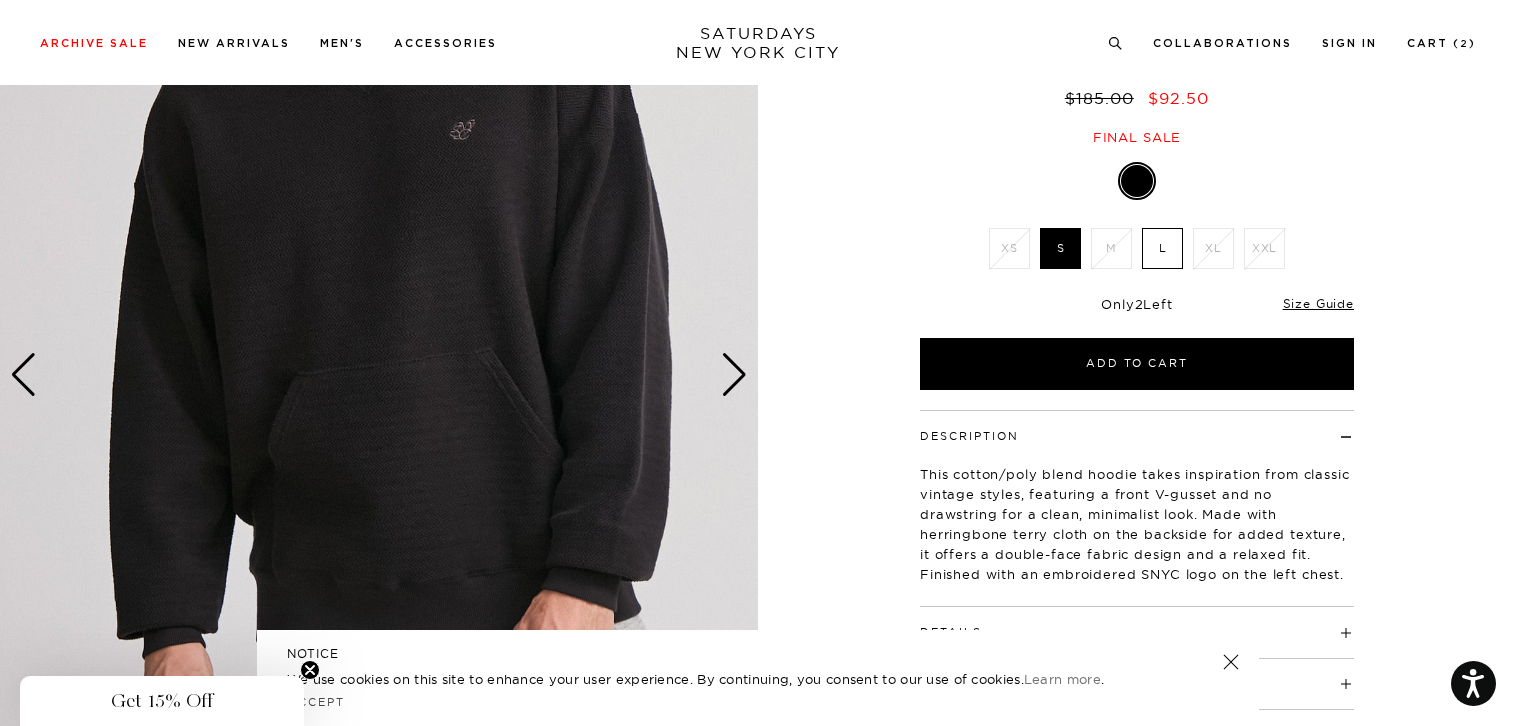 click at bounding box center [734, 375] 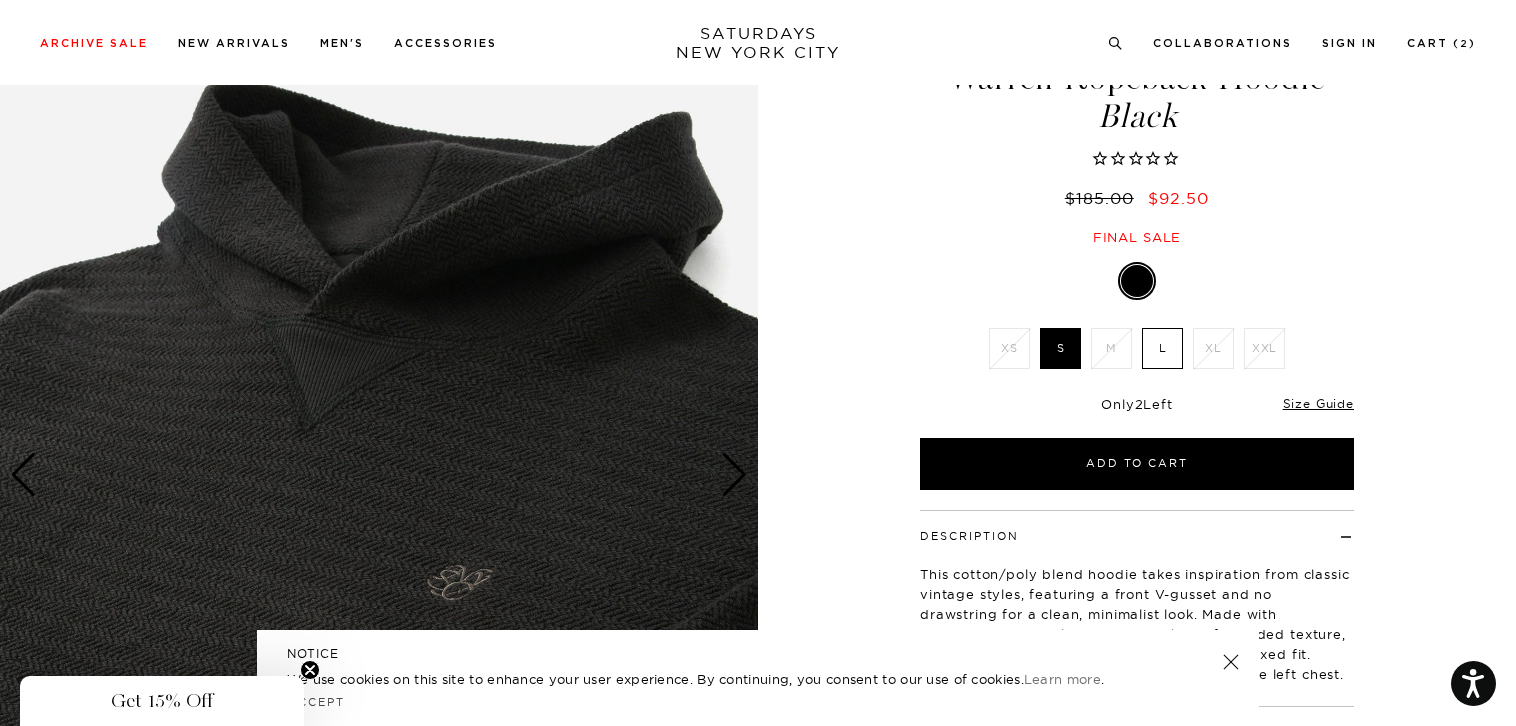 scroll, scrollTop: 0, scrollLeft: 0, axis: both 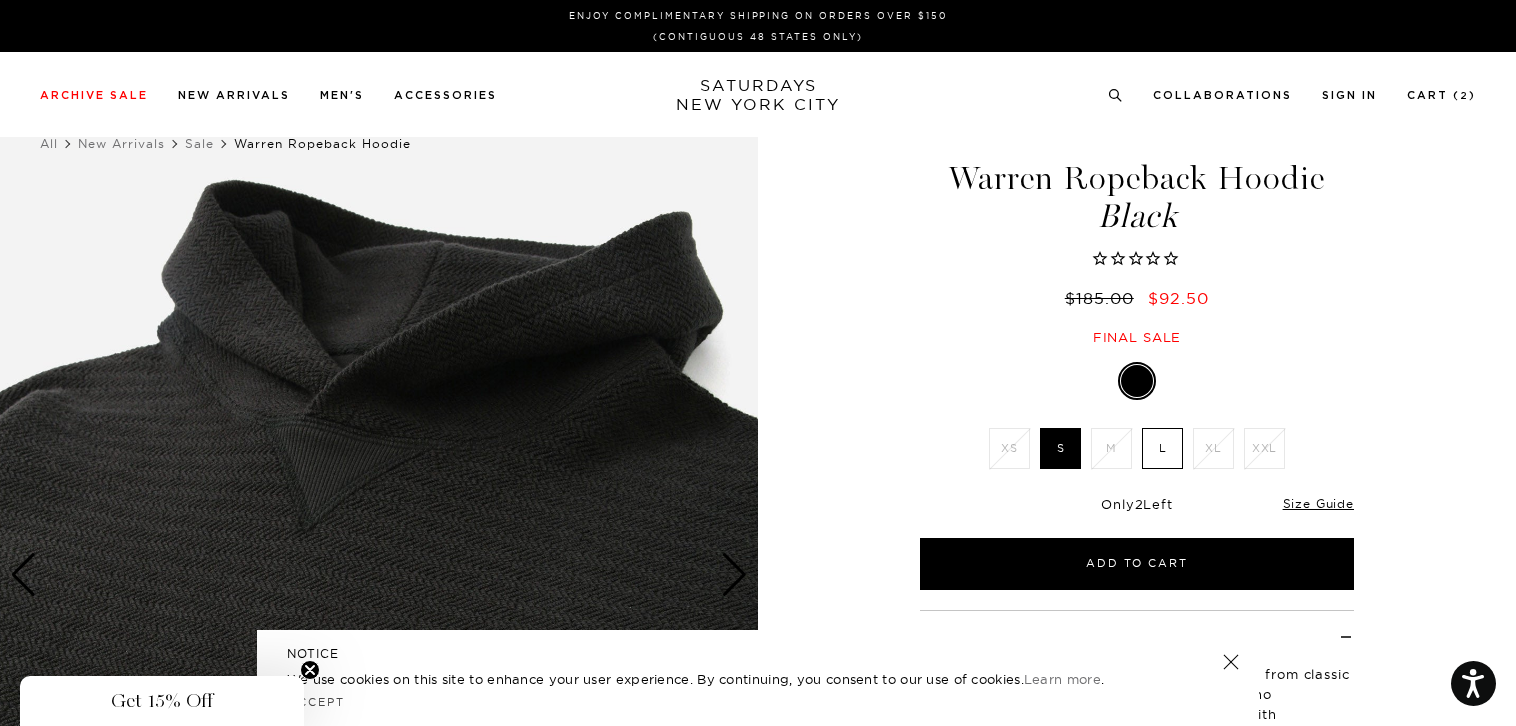 click at bounding box center (379, 575) 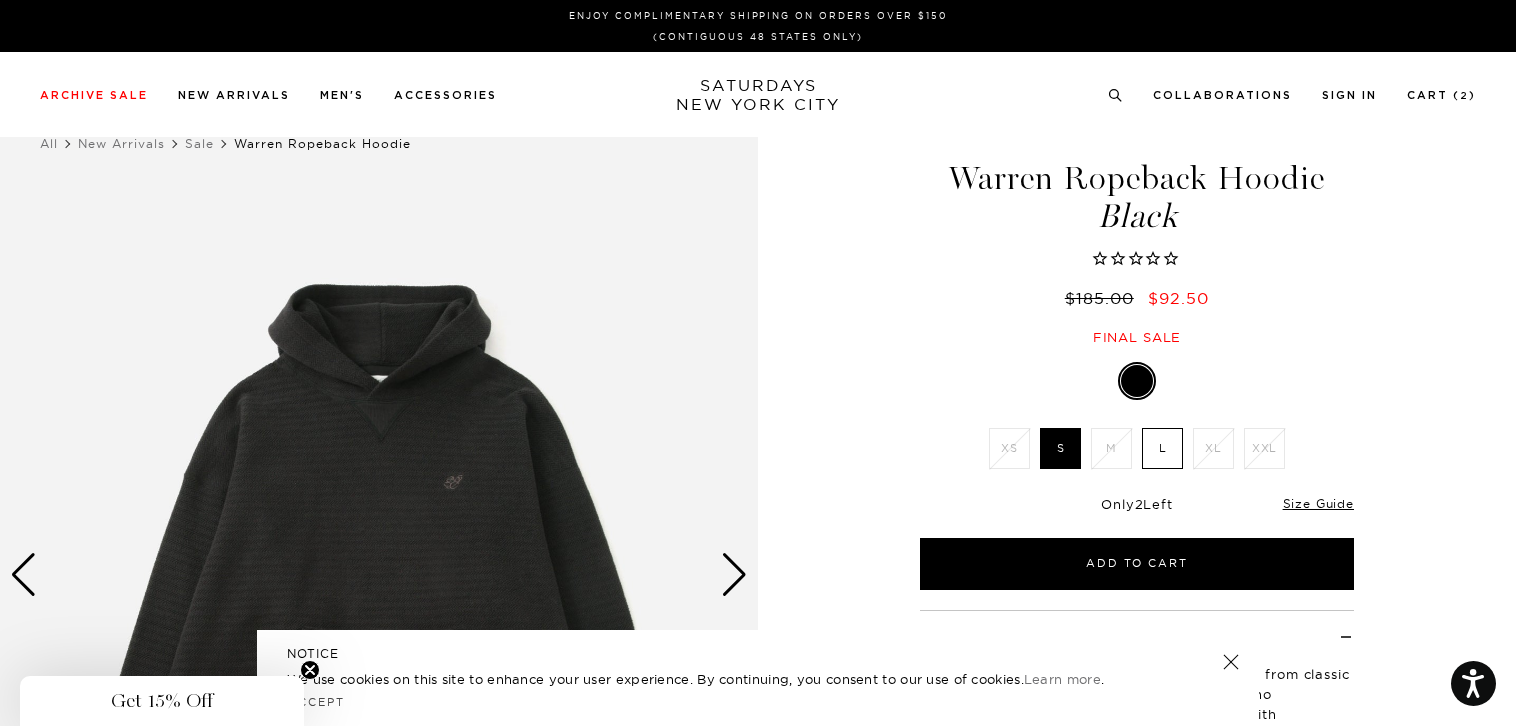 click at bounding box center [734, 575] 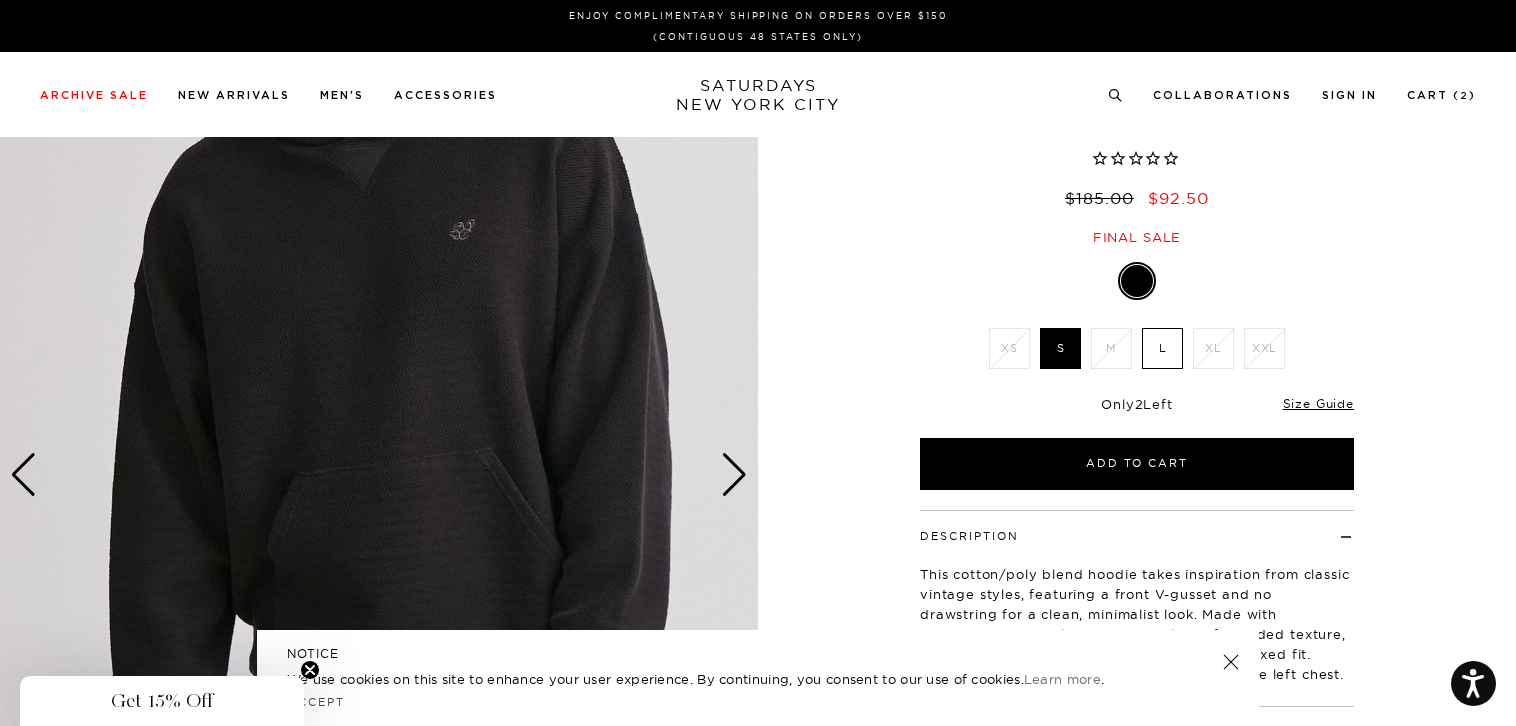 scroll, scrollTop: 0, scrollLeft: 0, axis: both 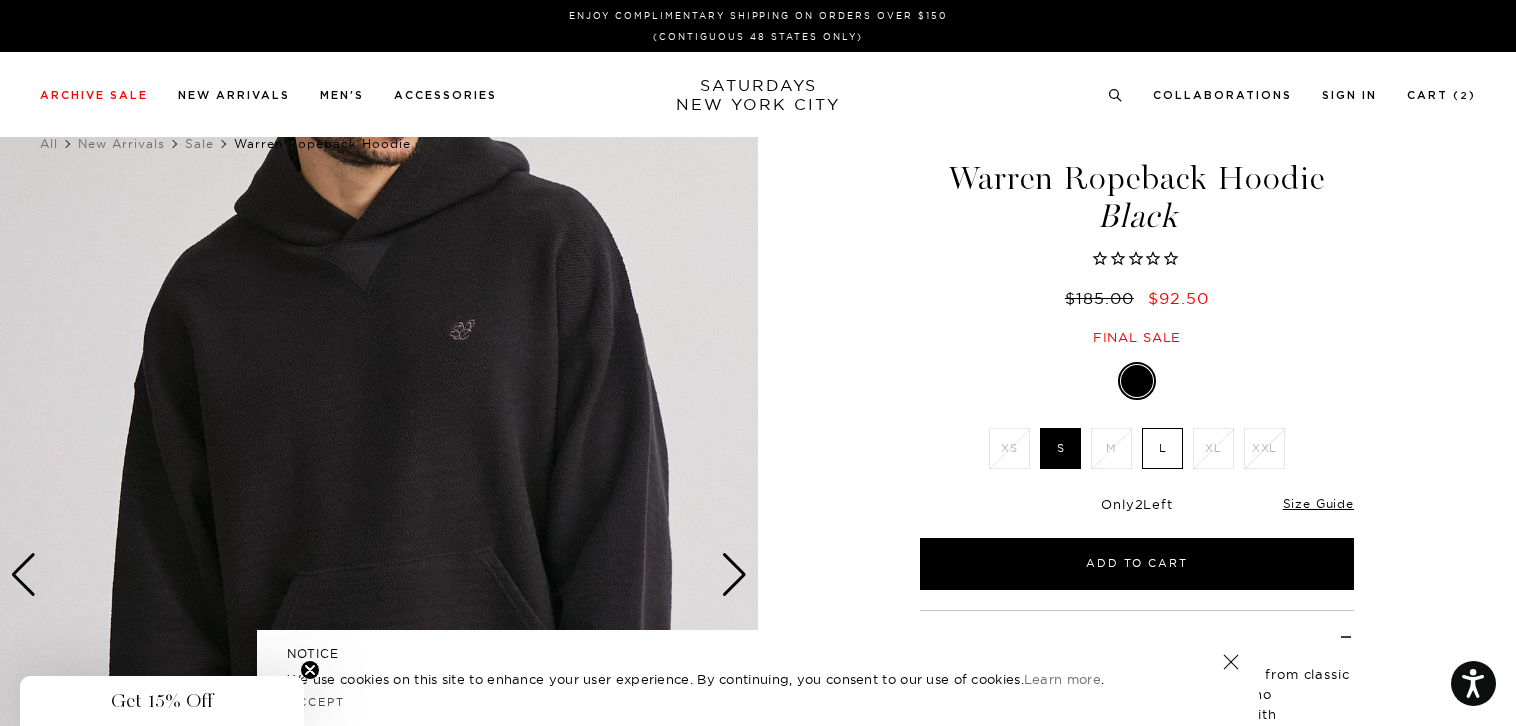 click at bounding box center (379, 575) 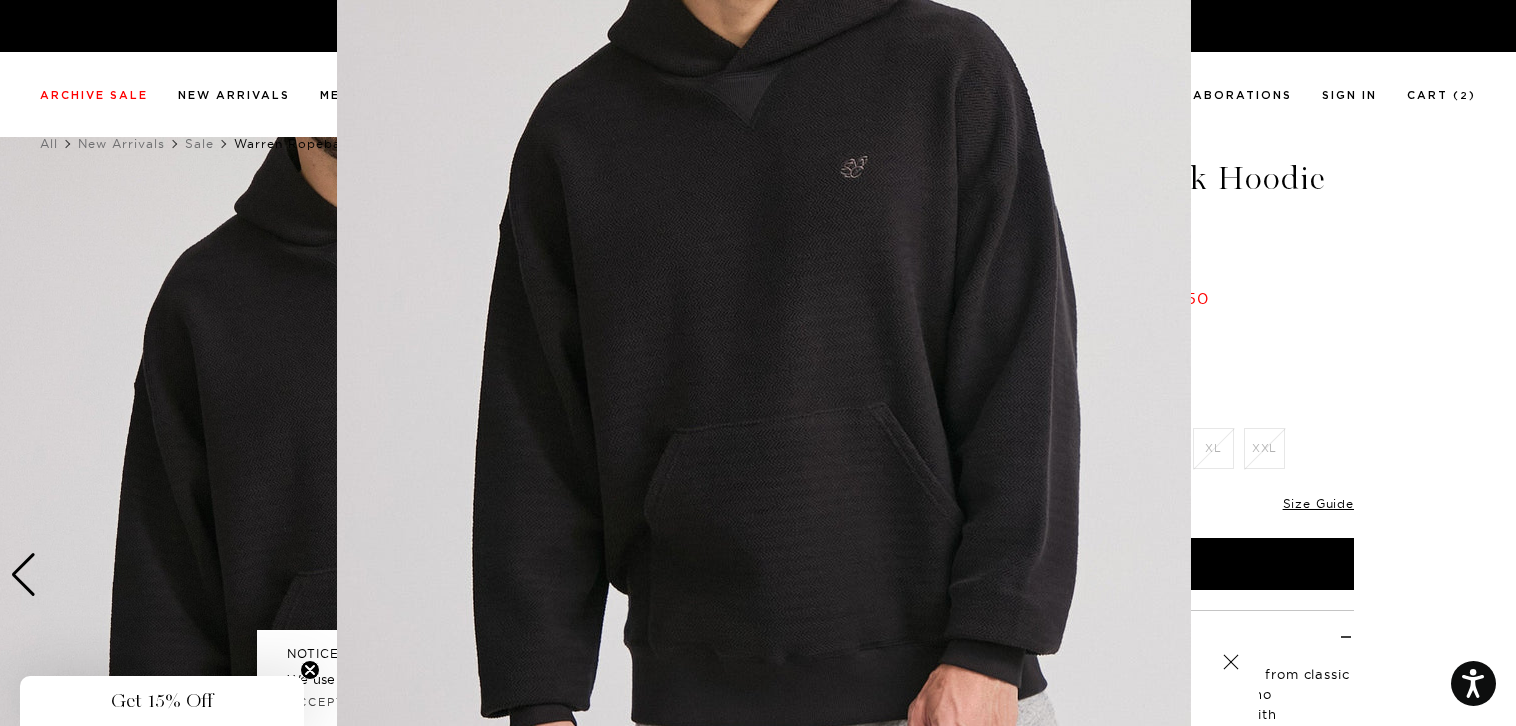 scroll, scrollTop: 78, scrollLeft: 0, axis: vertical 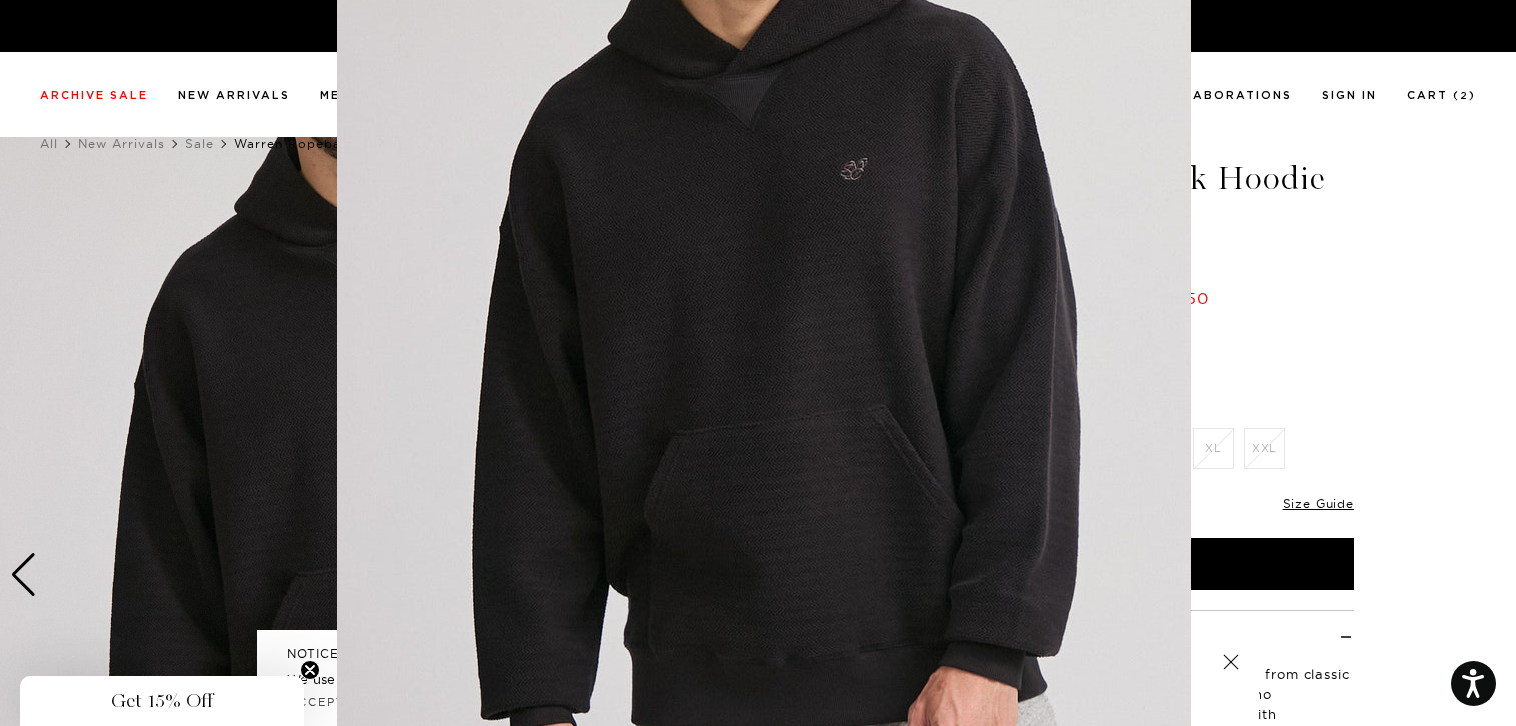 click at bounding box center [764, 434] 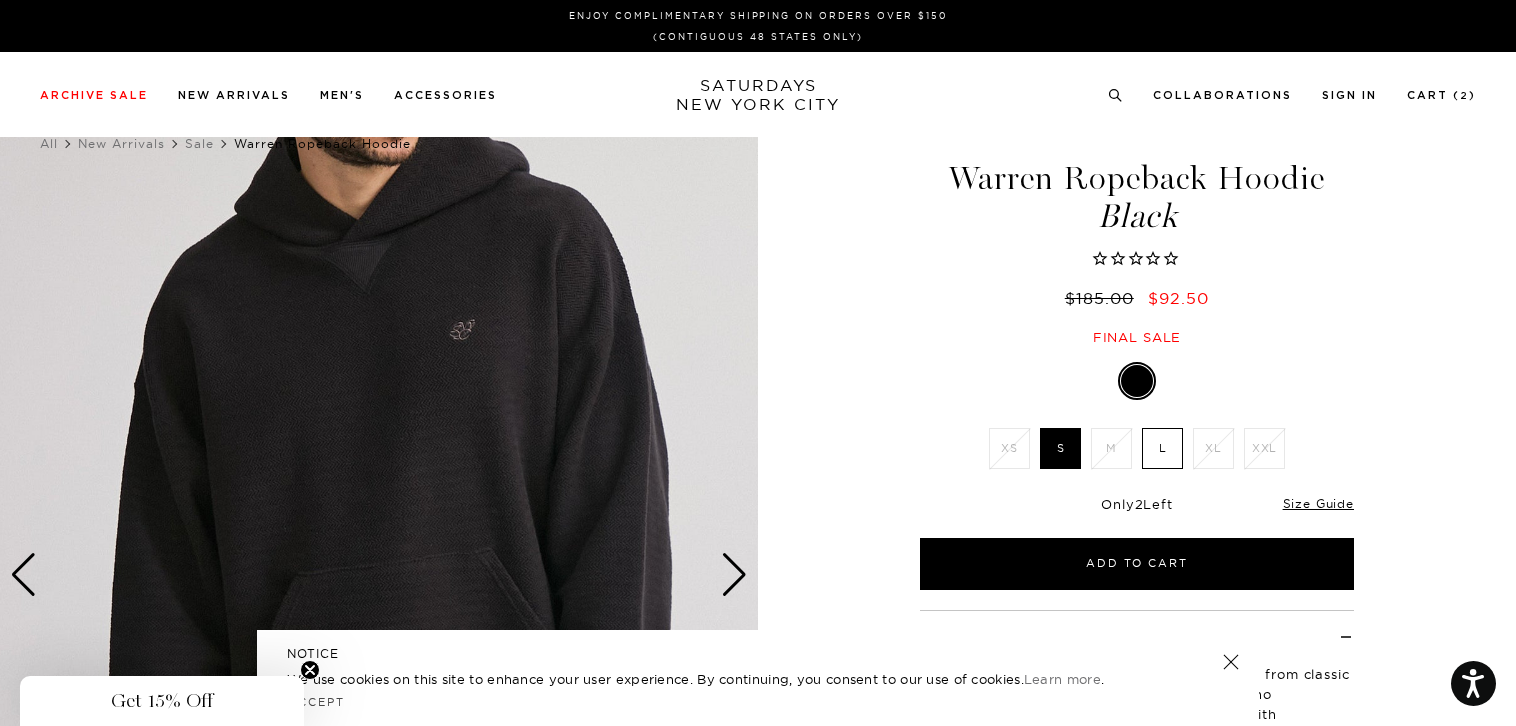 click on "[NUMBER] / [NUMBER]
[FIRST] [LAST] Hoodie Black
[PRICE]" at bounding box center (758, 575) 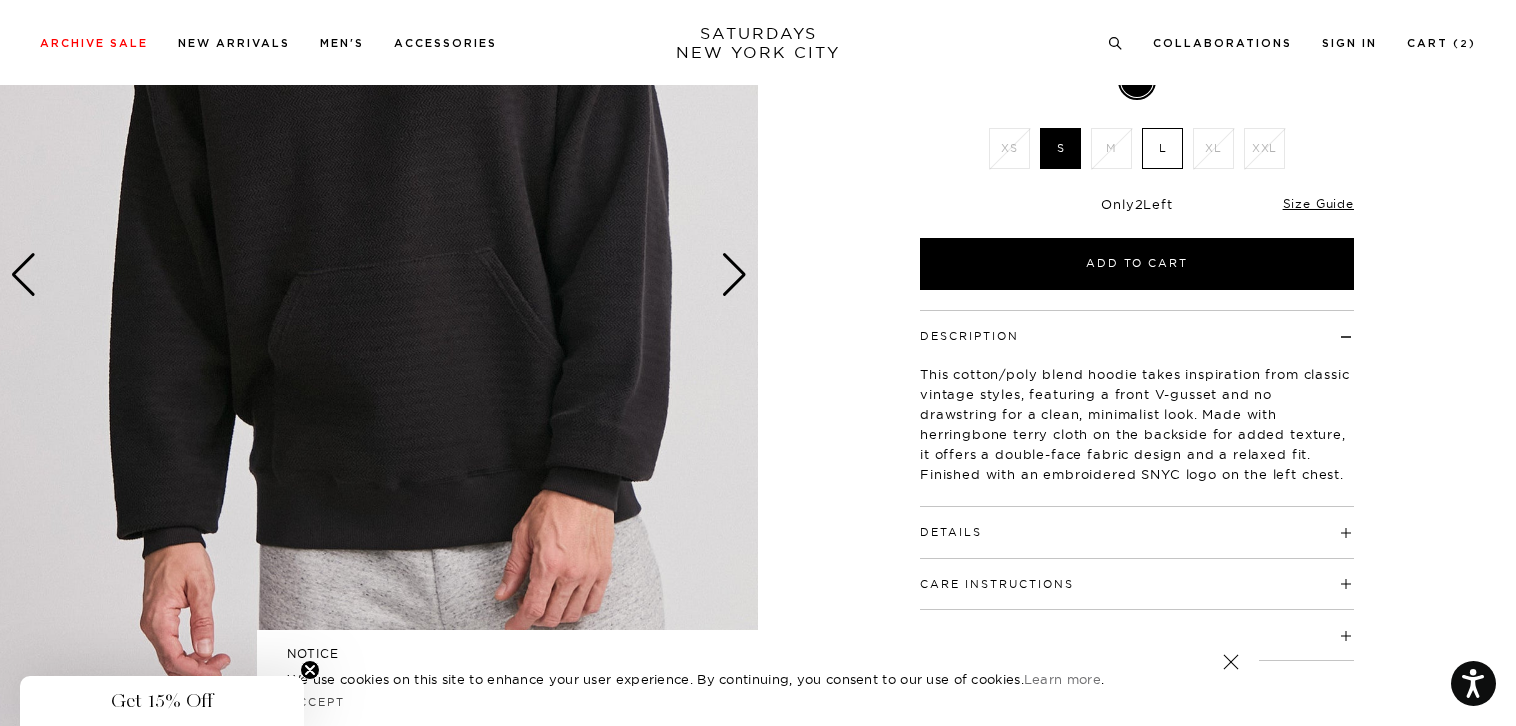 scroll, scrollTop: 200, scrollLeft: 0, axis: vertical 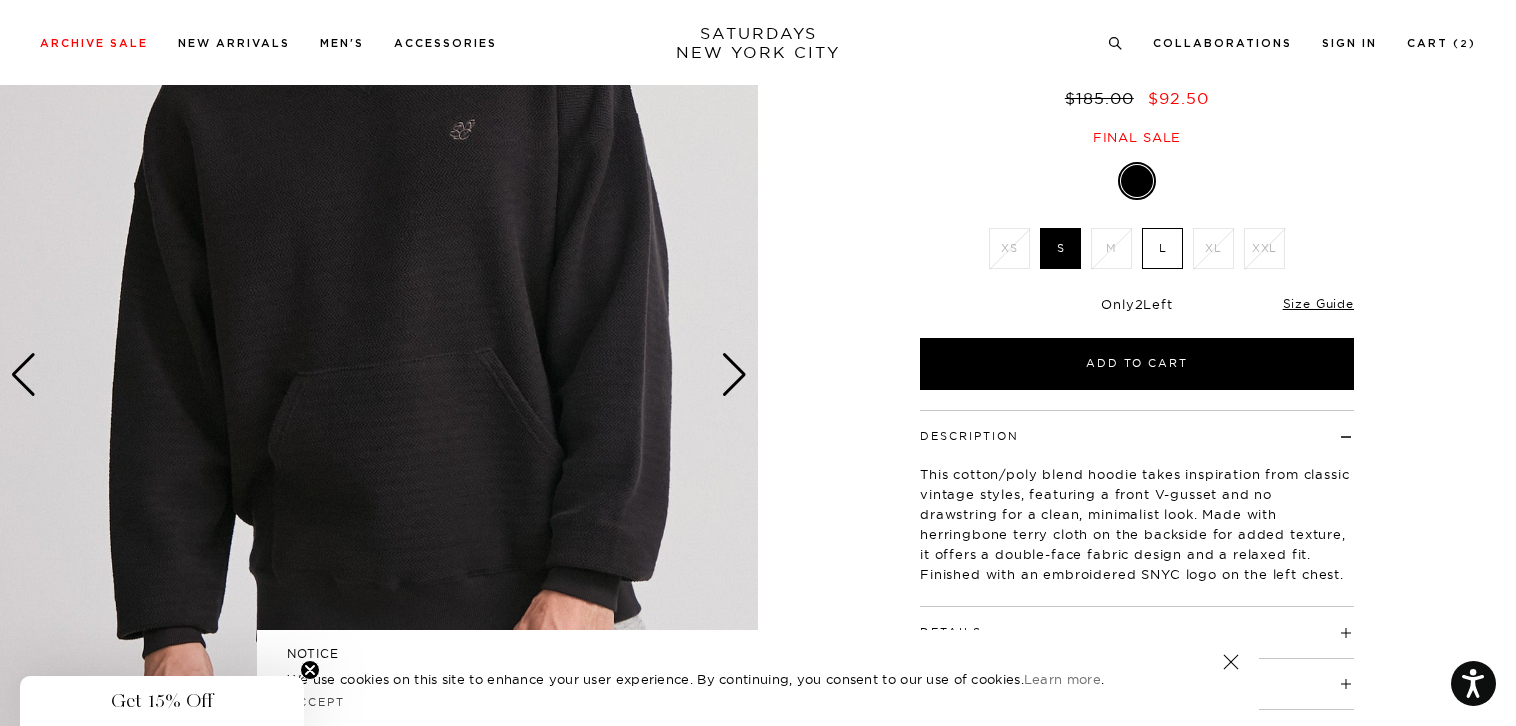 click at bounding box center (734, 375) 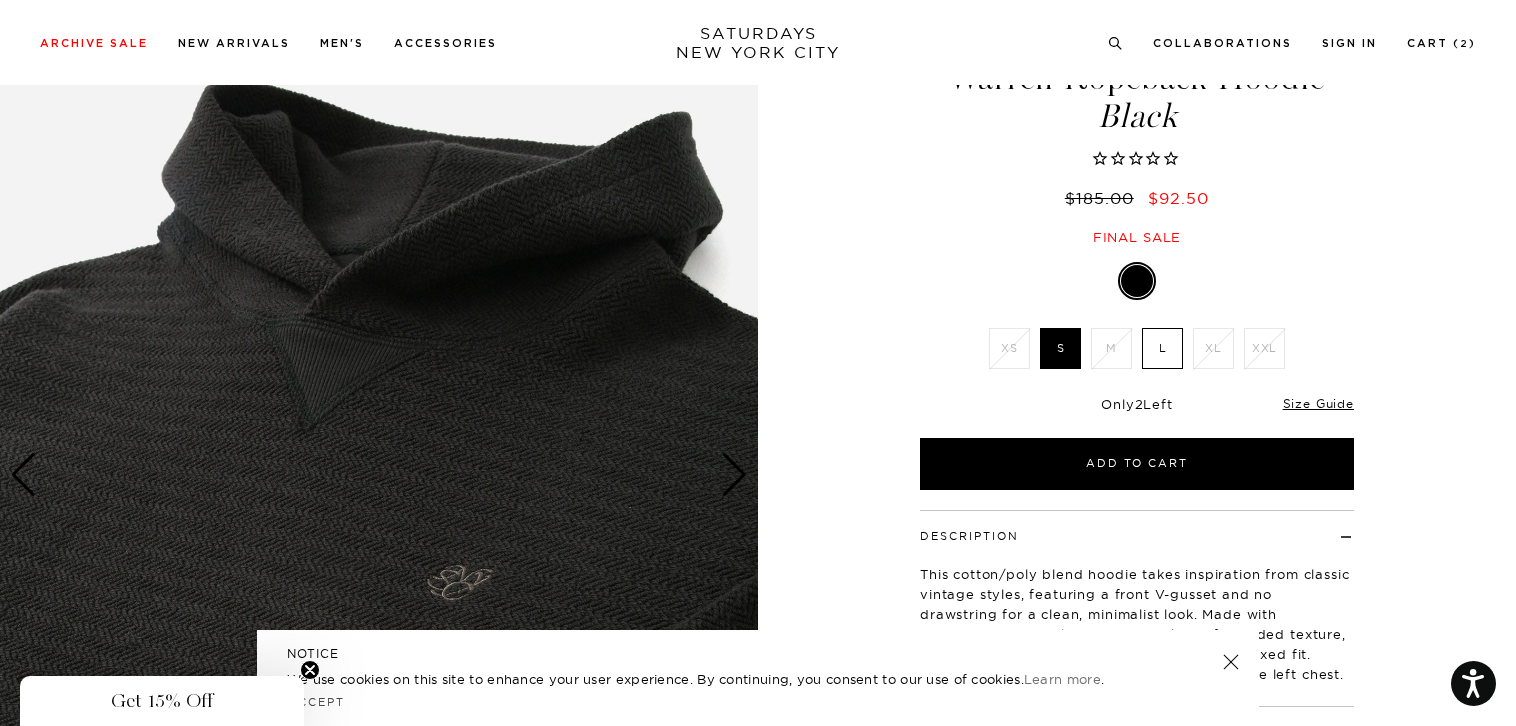scroll, scrollTop: 200, scrollLeft: 0, axis: vertical 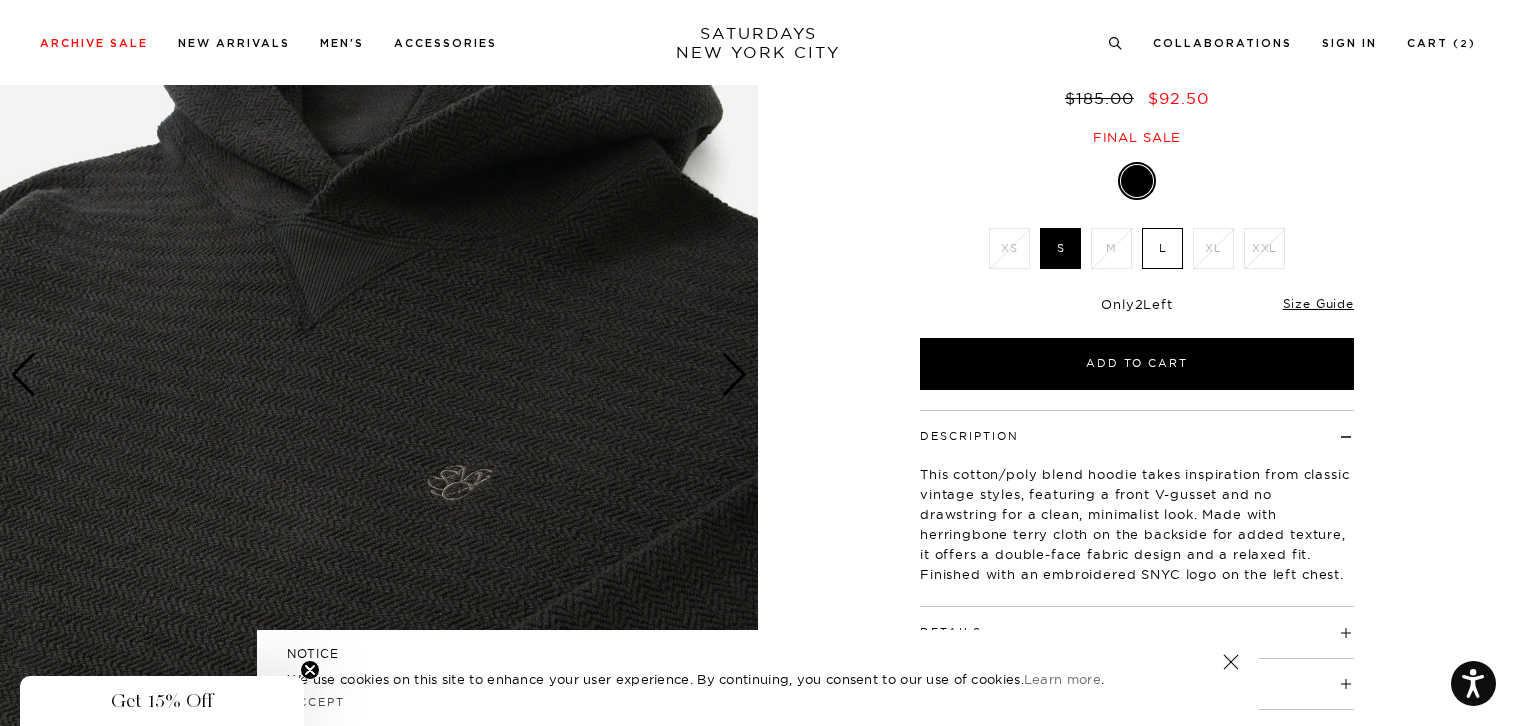 click on "L" at bounding box center (1162, 248) 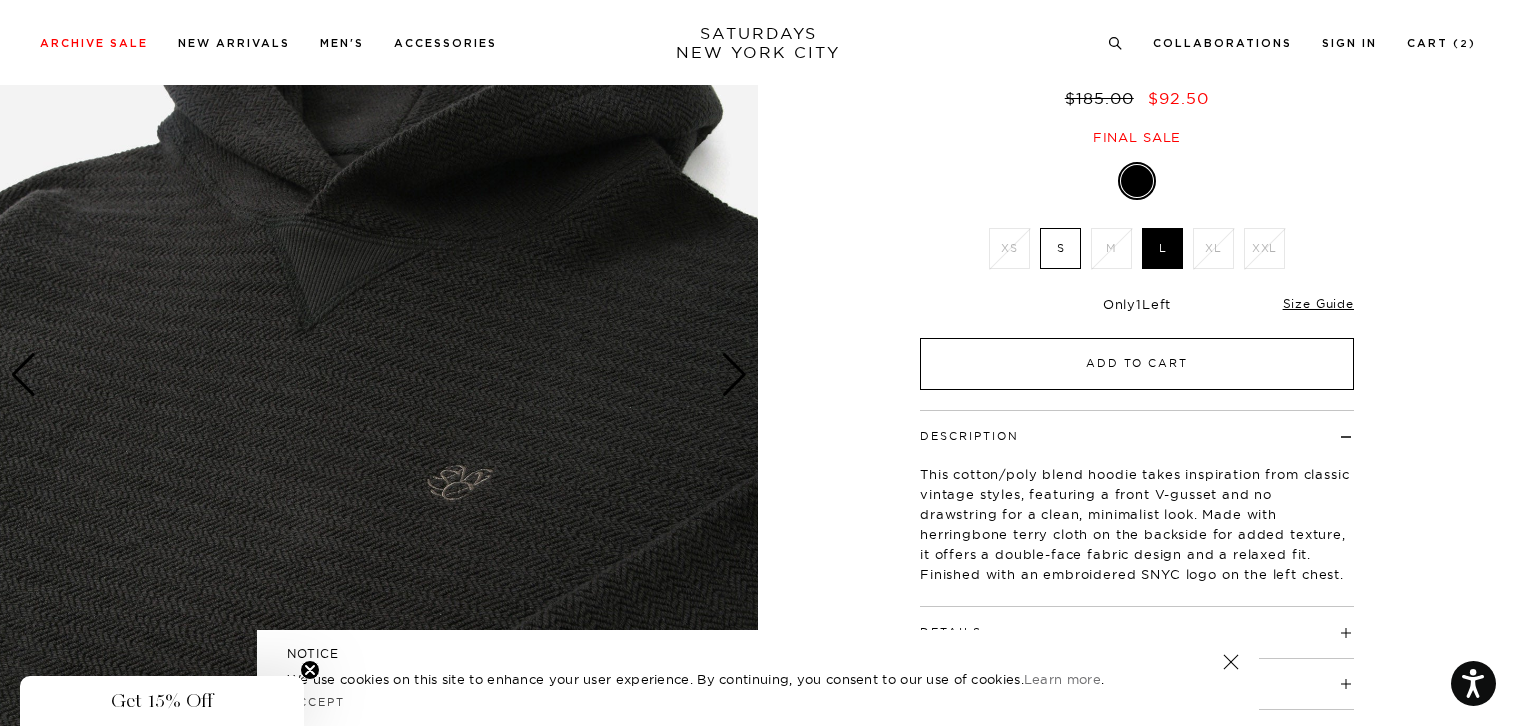 click on "Add to Cart" at bounding box center (1137, 364) 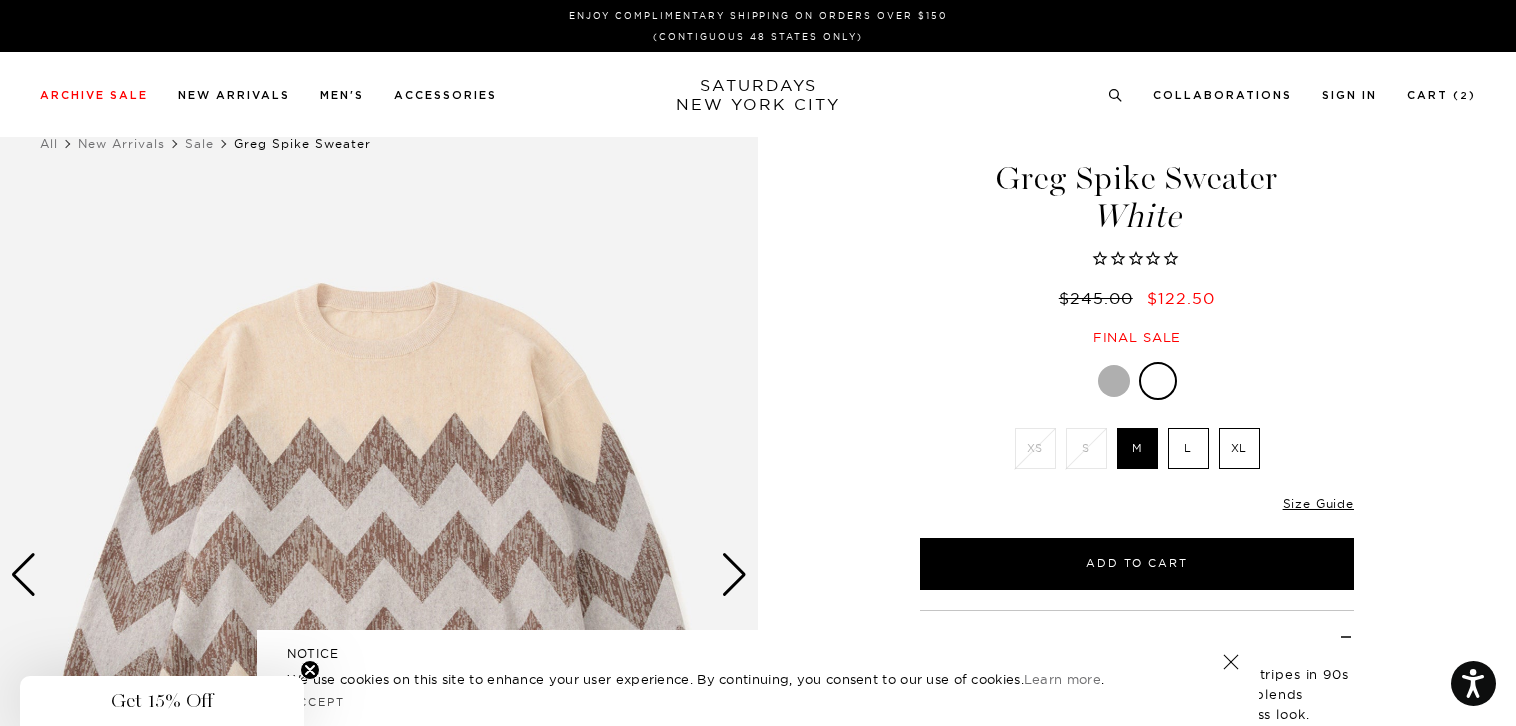 scroll, scrollTop: 0, scrollLeft: 0, axis: both 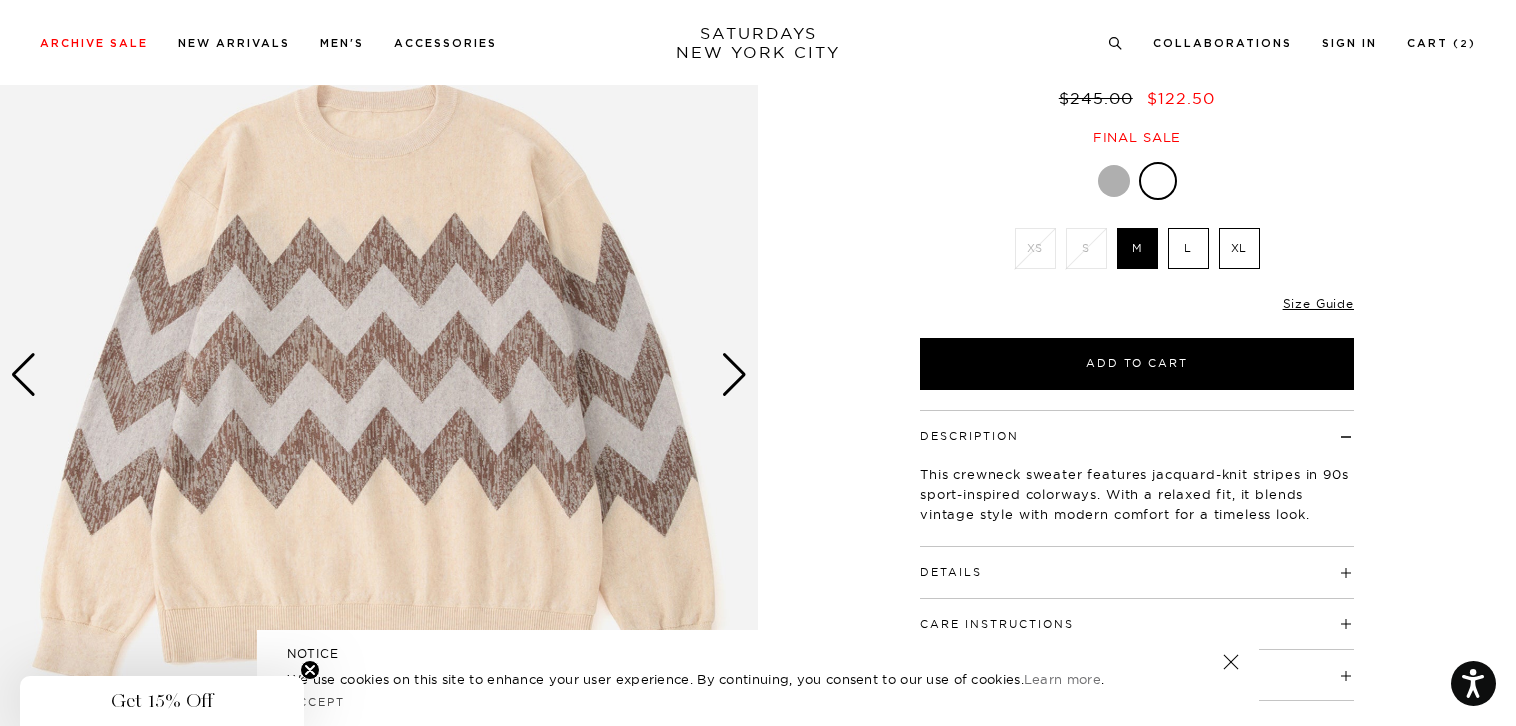 click at bounding box center (734, 375) 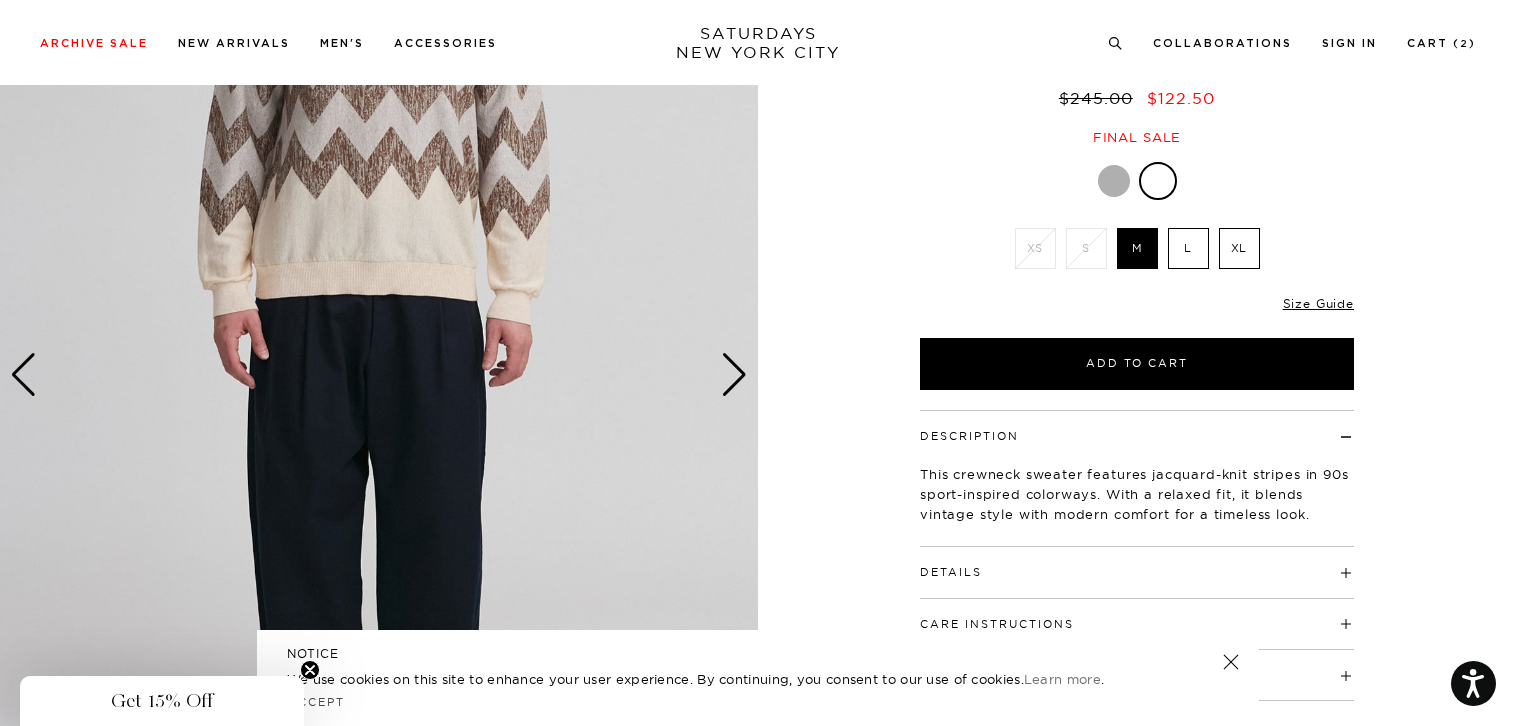 scroll, scrollTop: 0, scrollLeft: 0, axis: both 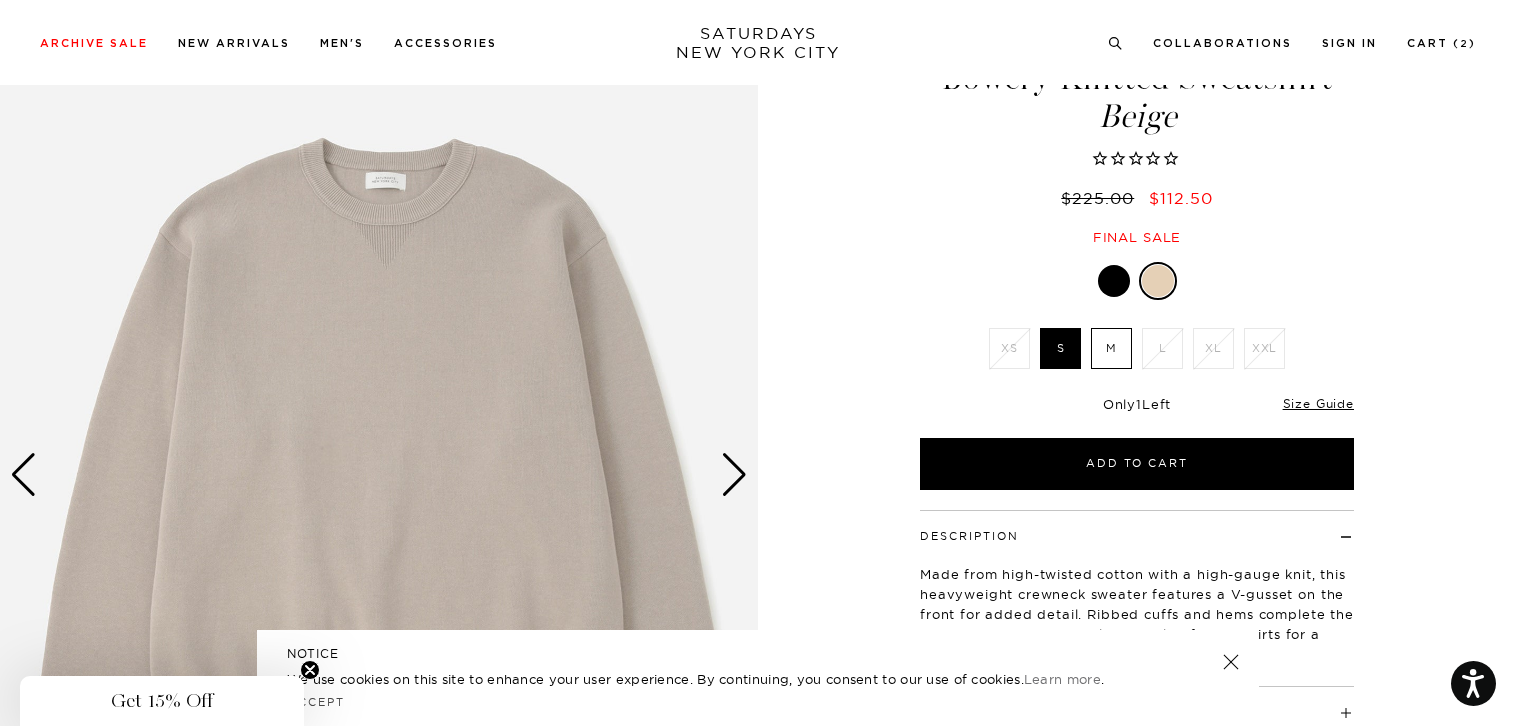 click at bounding box center [734, 475] 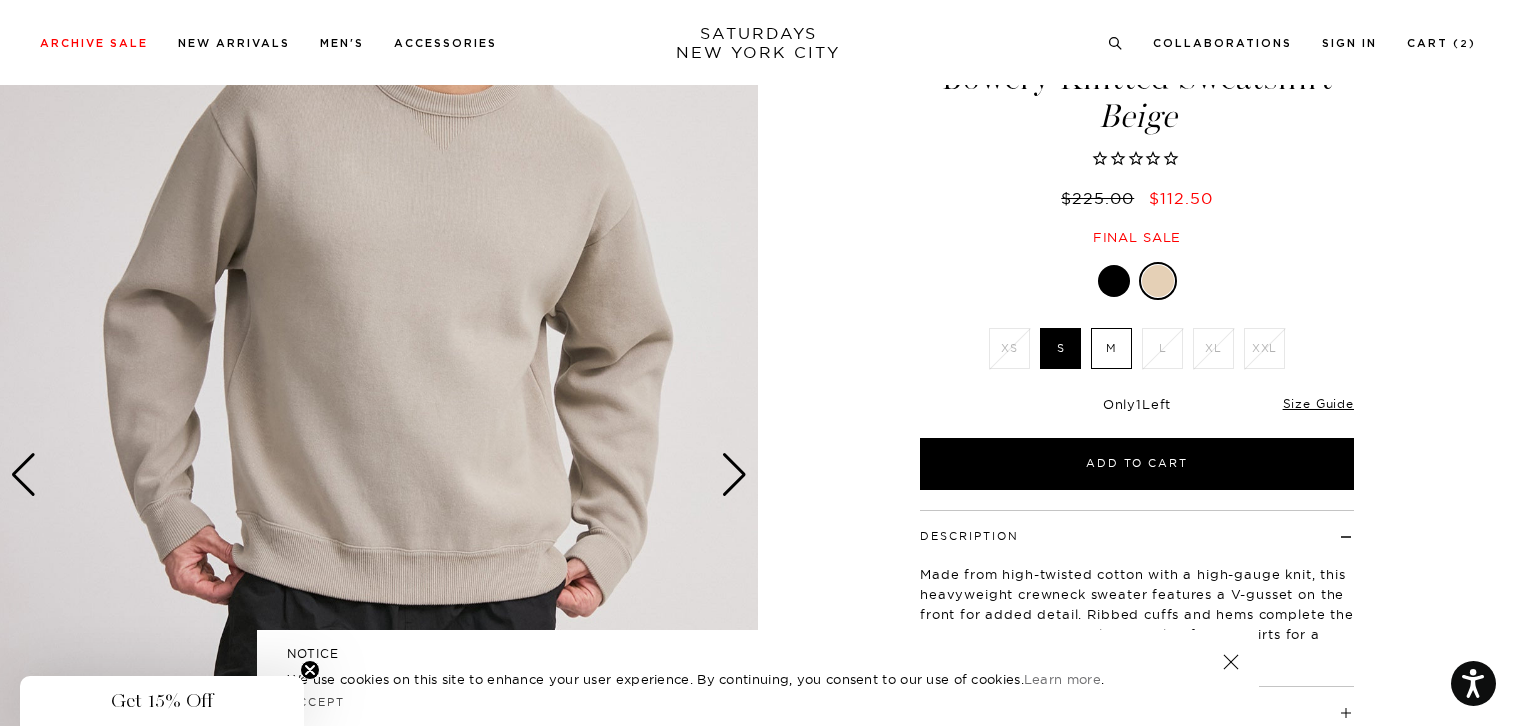 click at bounding box center [734, 475] 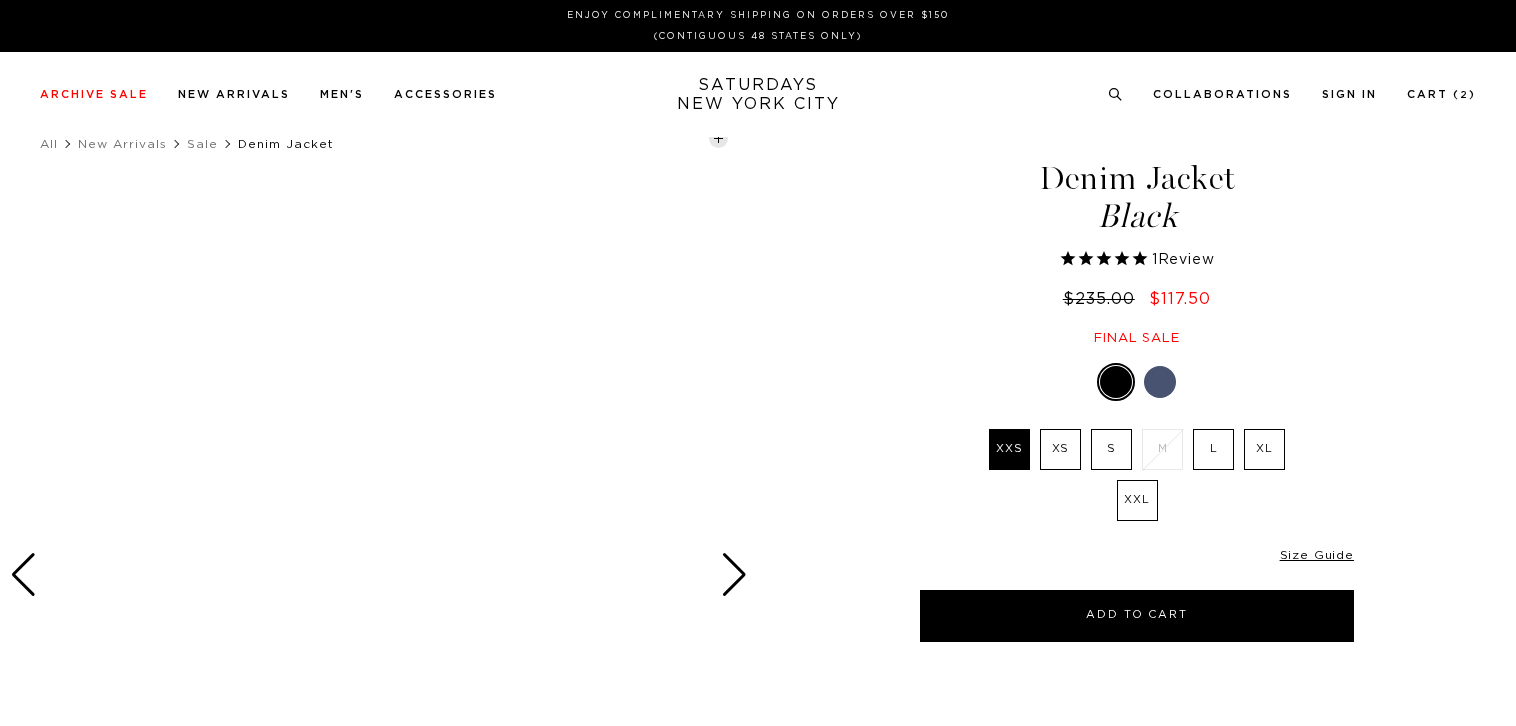 select on "recent" 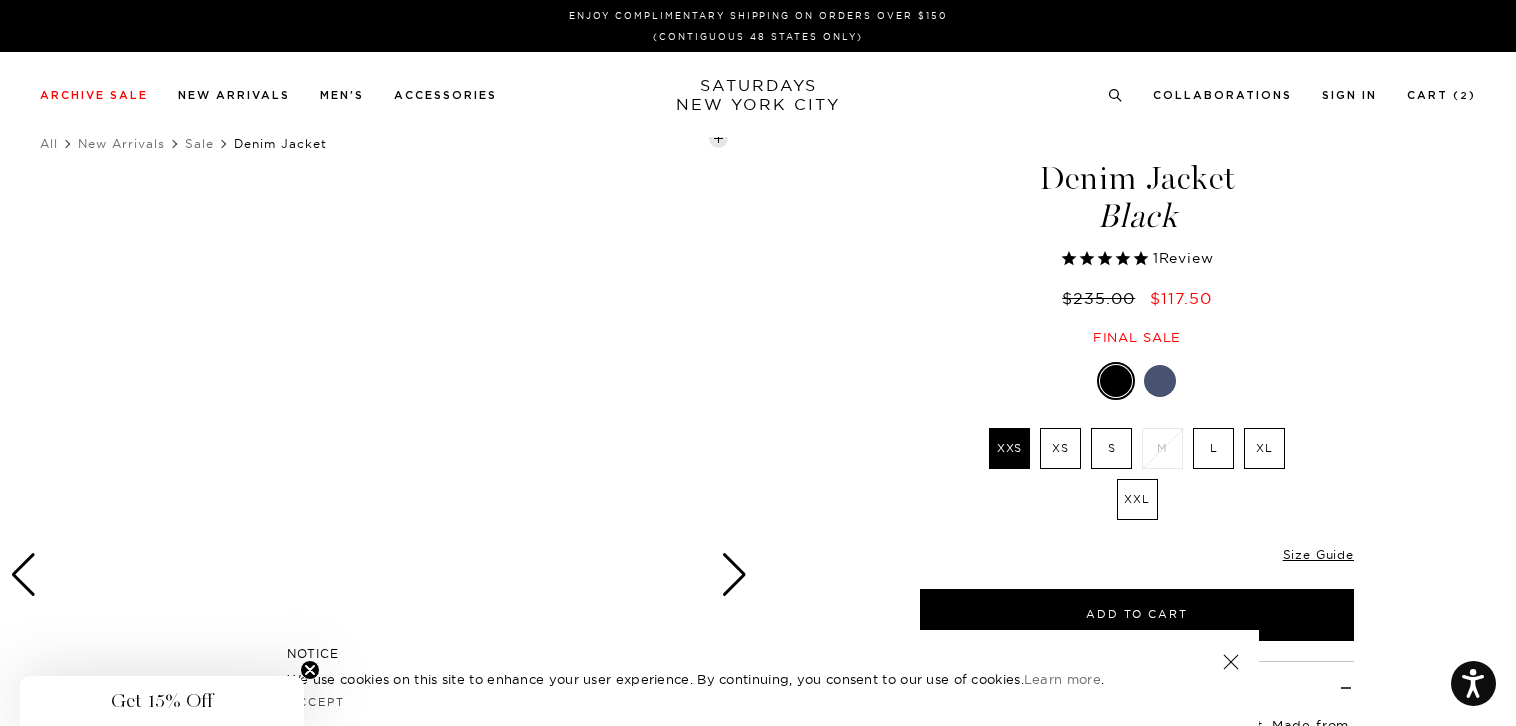 scroll, scrollTop: 0, scrollLeft: 0, axis: both 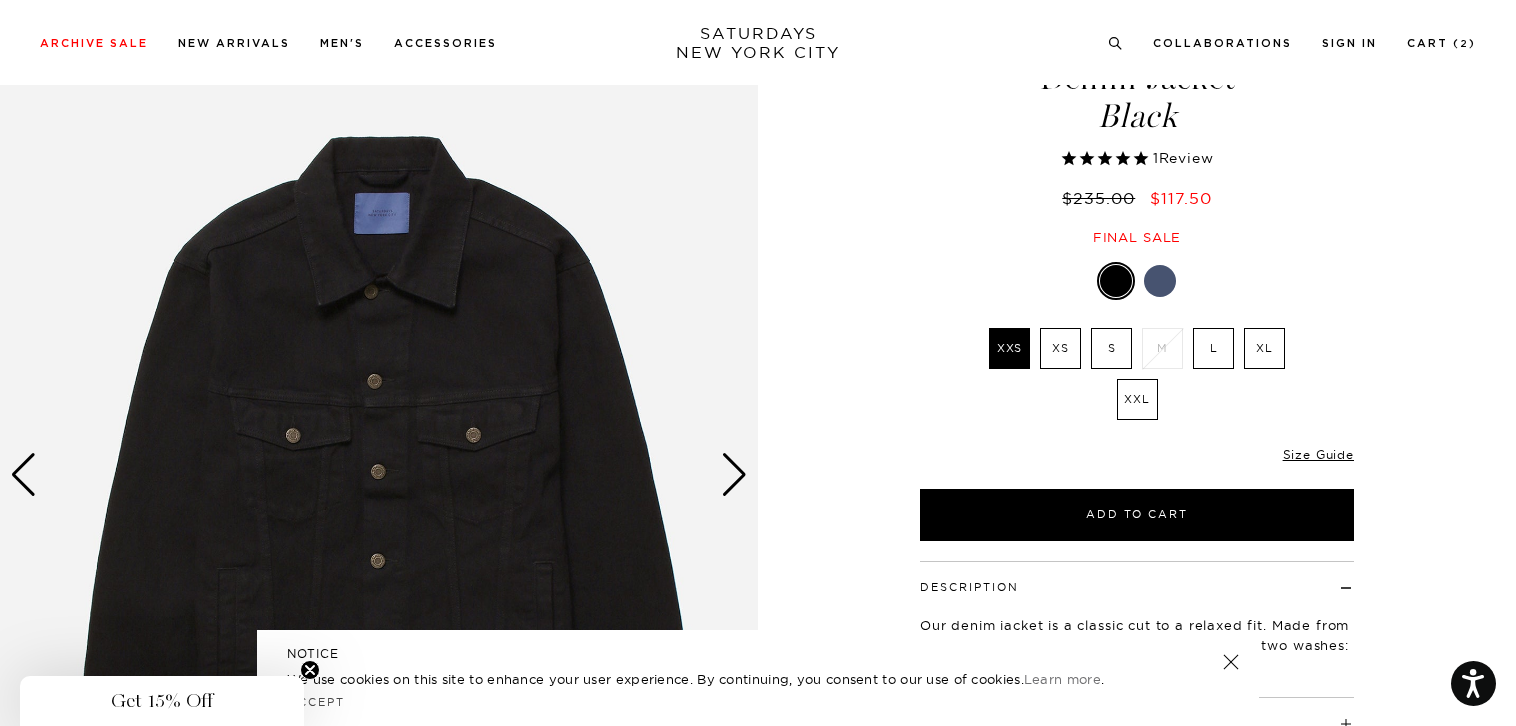 click at bounding box center (734, 475) 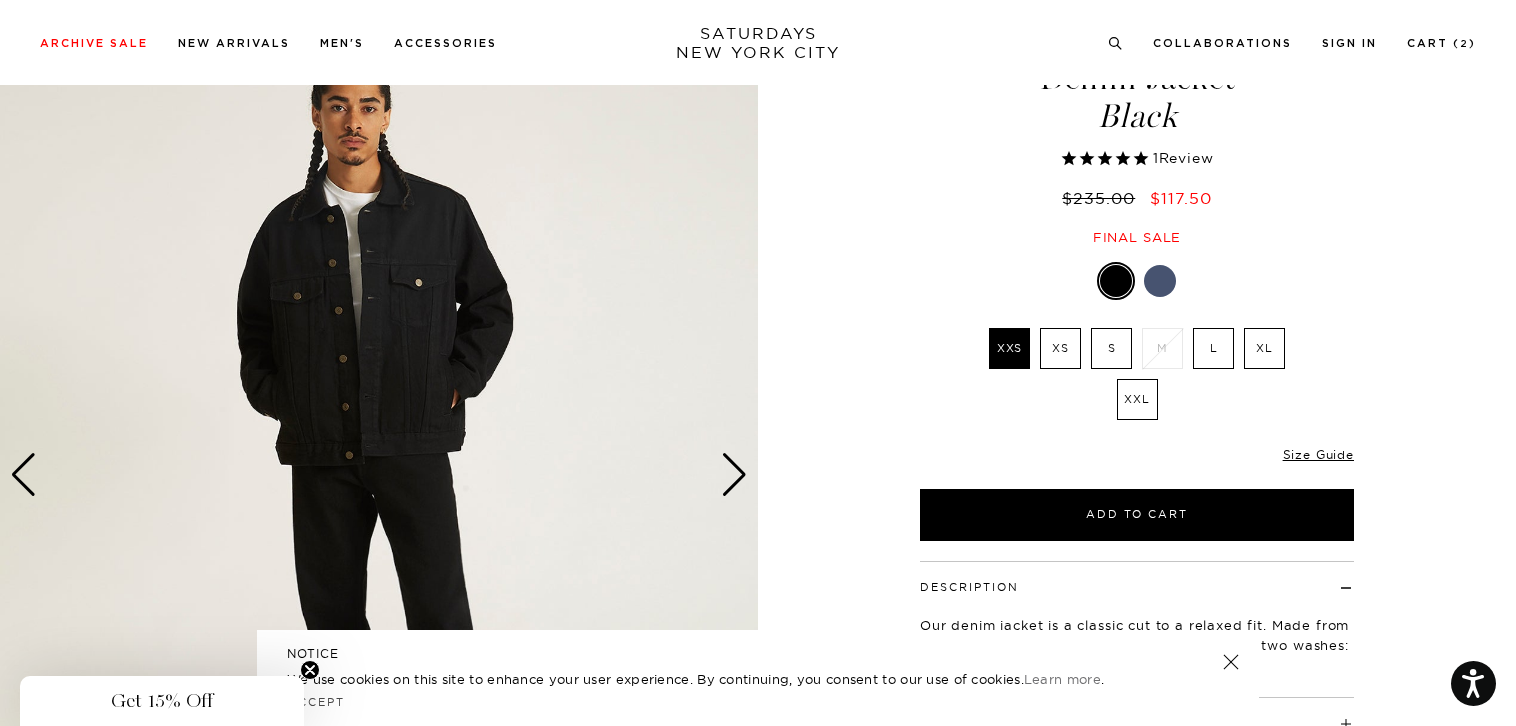 click at bounding box center [734, 475] 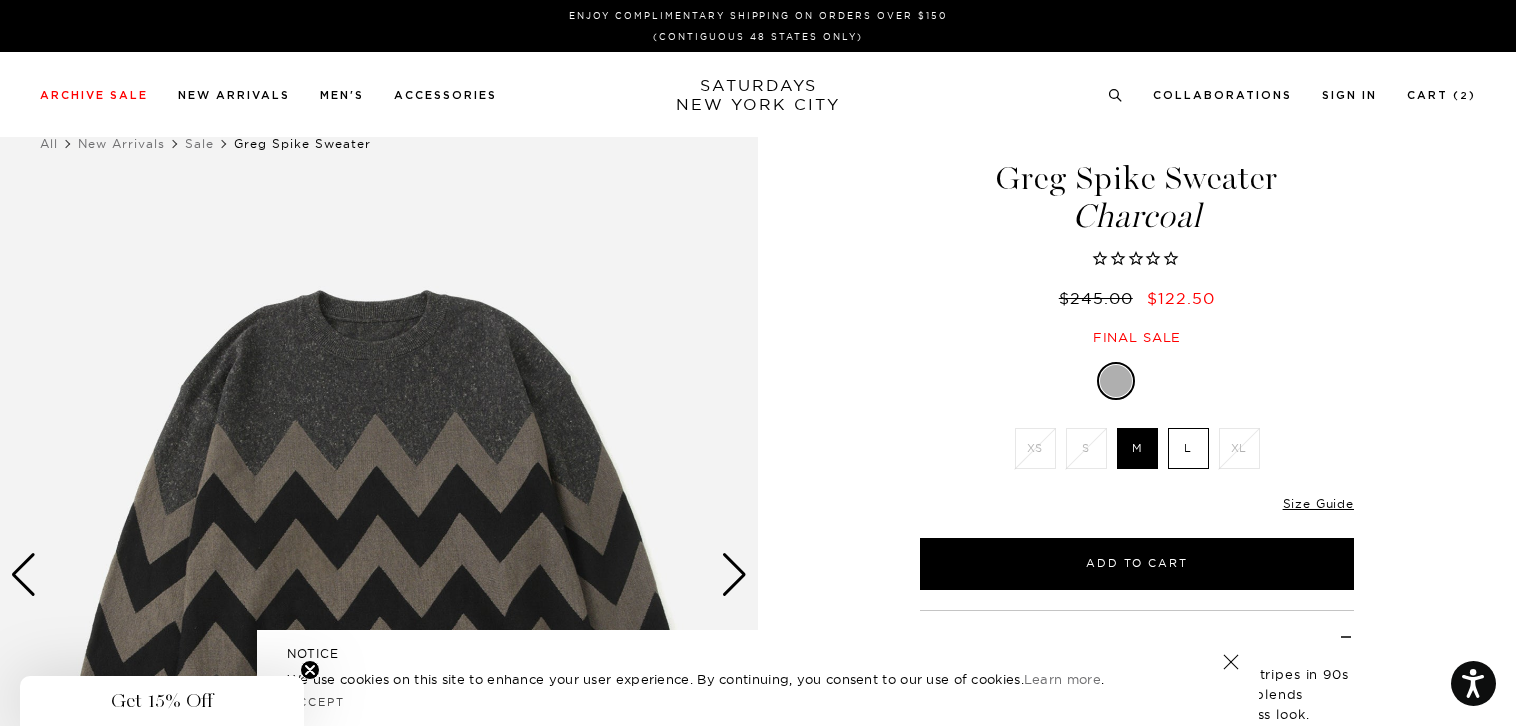 scroll, scrollTop: 0, scrollLeft: 0, axis: both 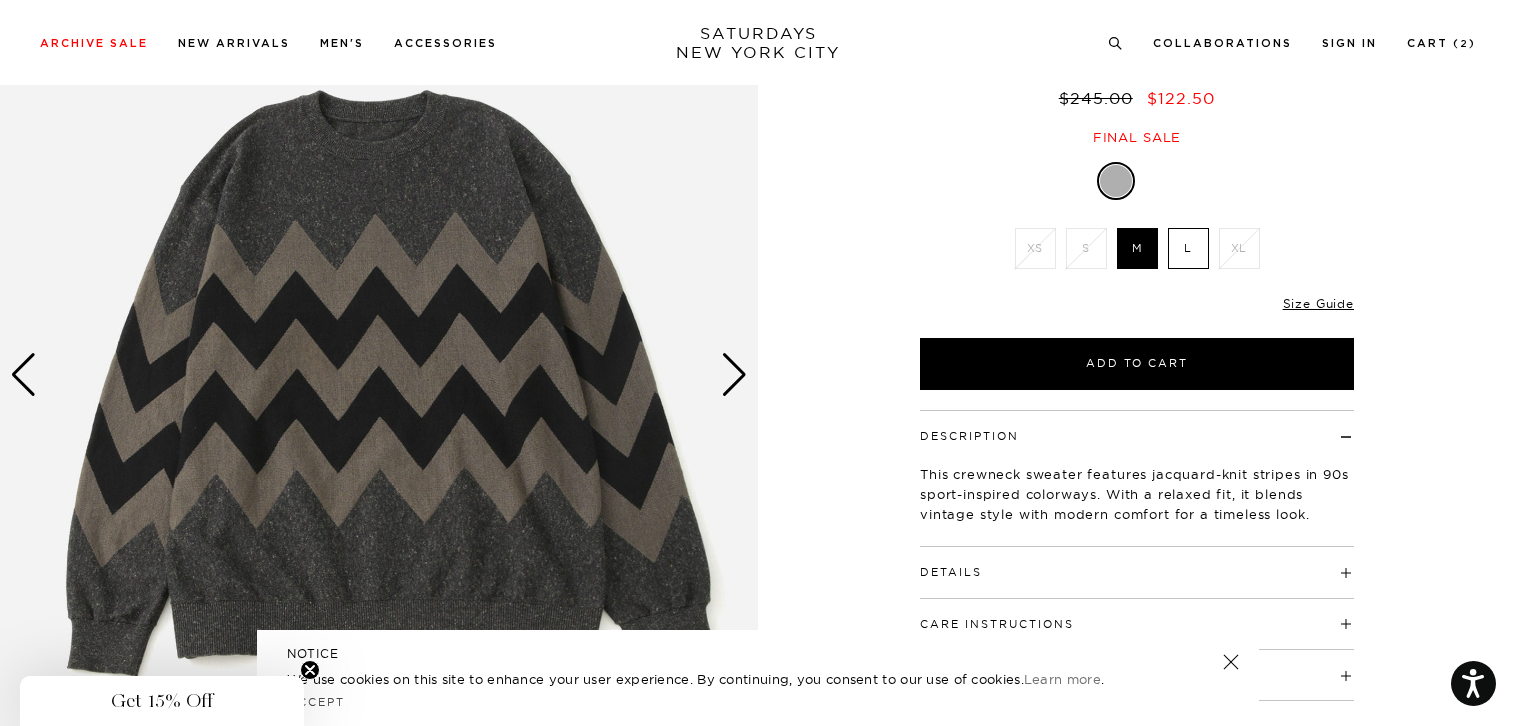 click at bounding box center [734, 375] 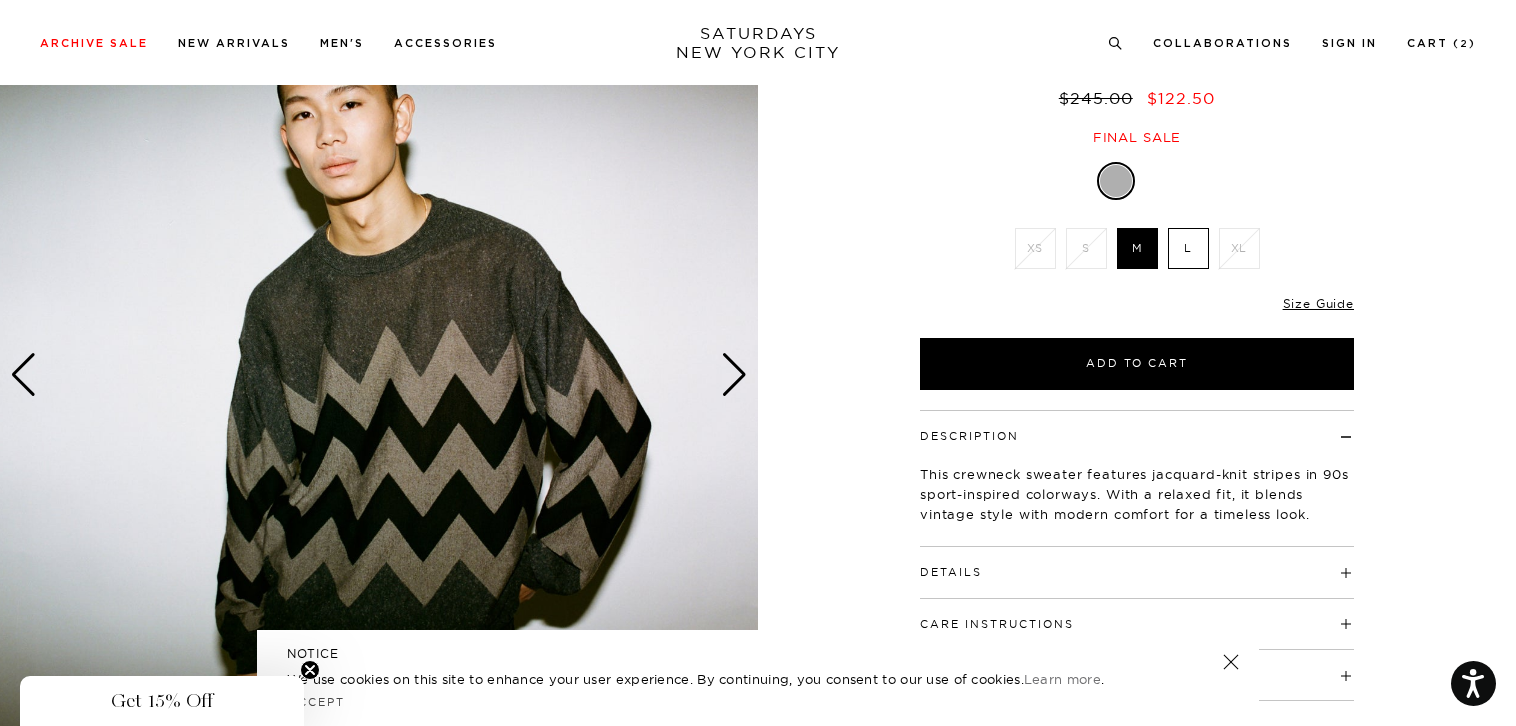 click at bounding box center (734, 375) 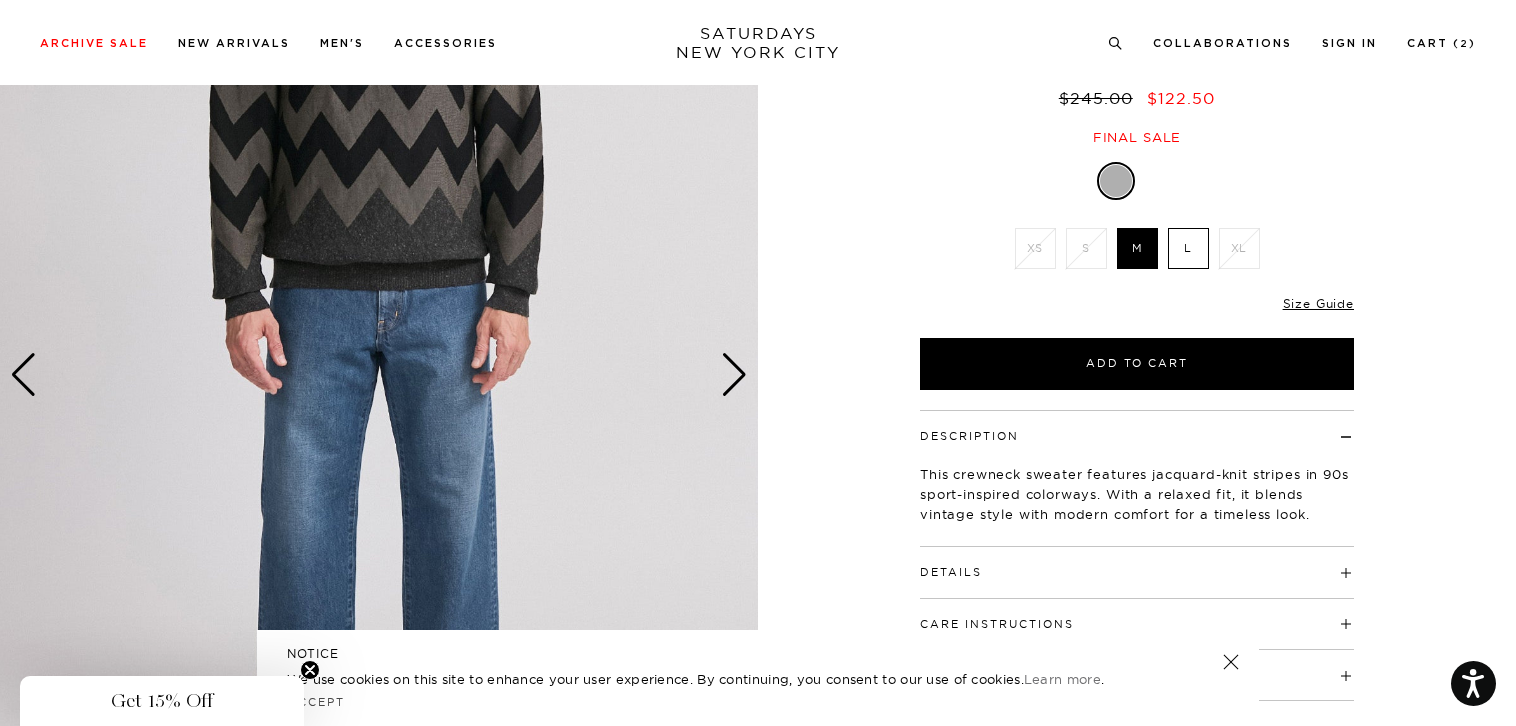 click at bounding box center [734, 375] 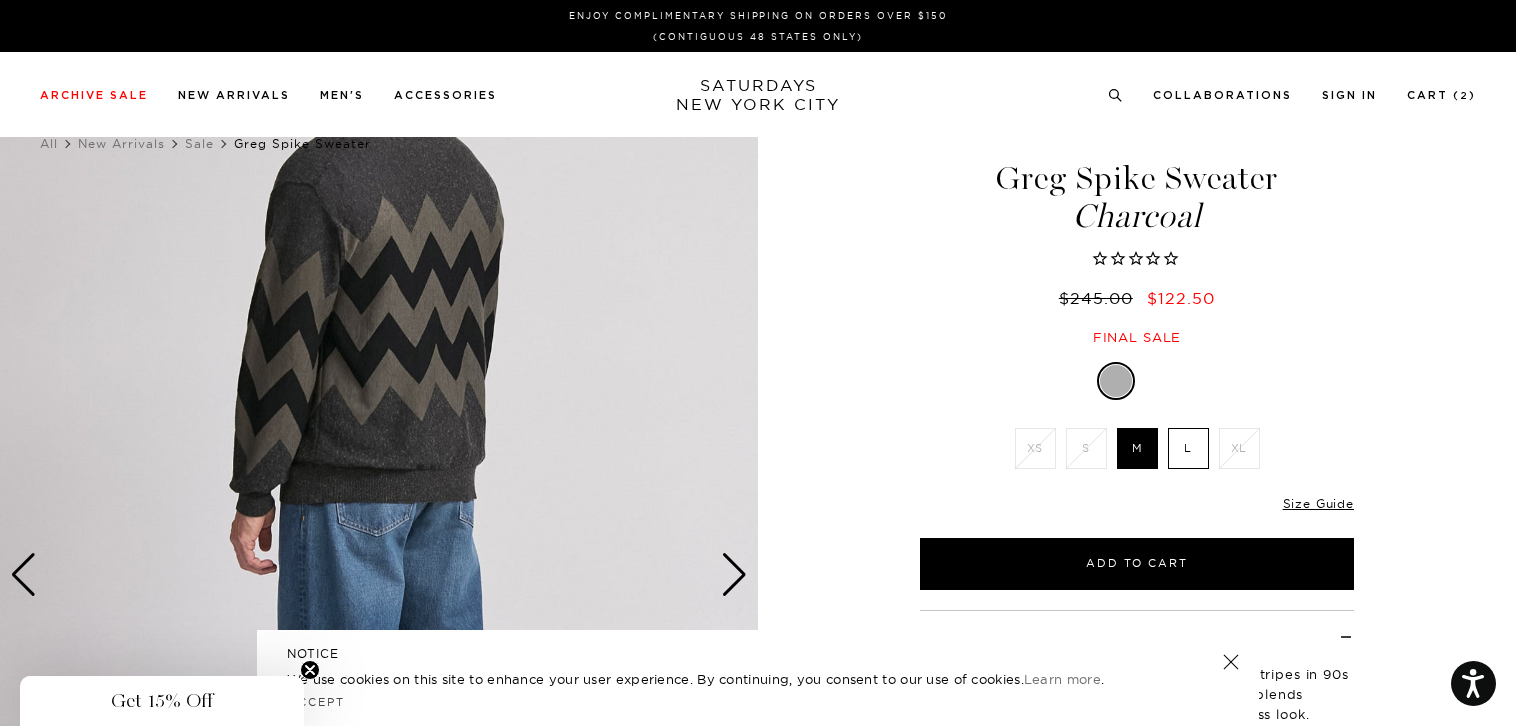 scroll, scrollTop: 100, scrollLeft: 0, axis: vertical 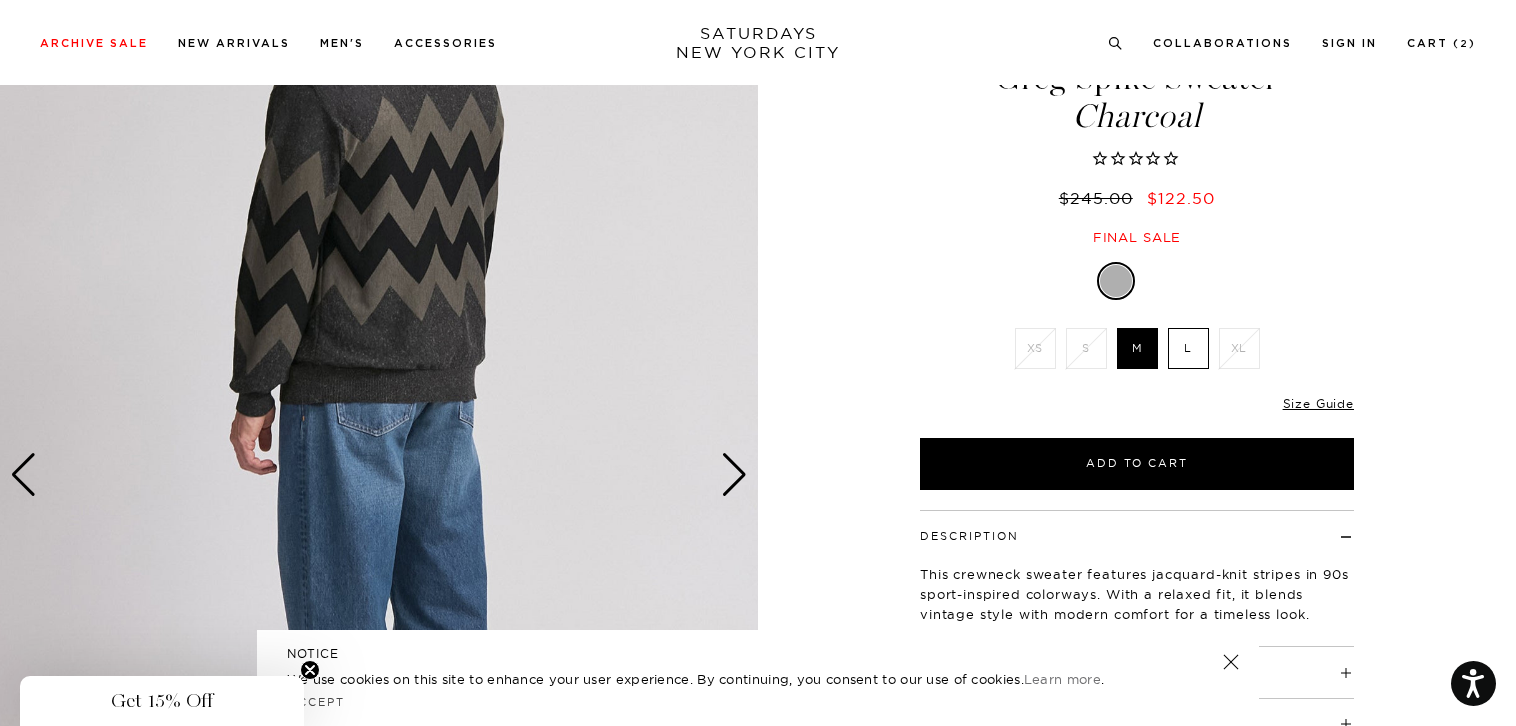 click at bounding box center (734, 475) 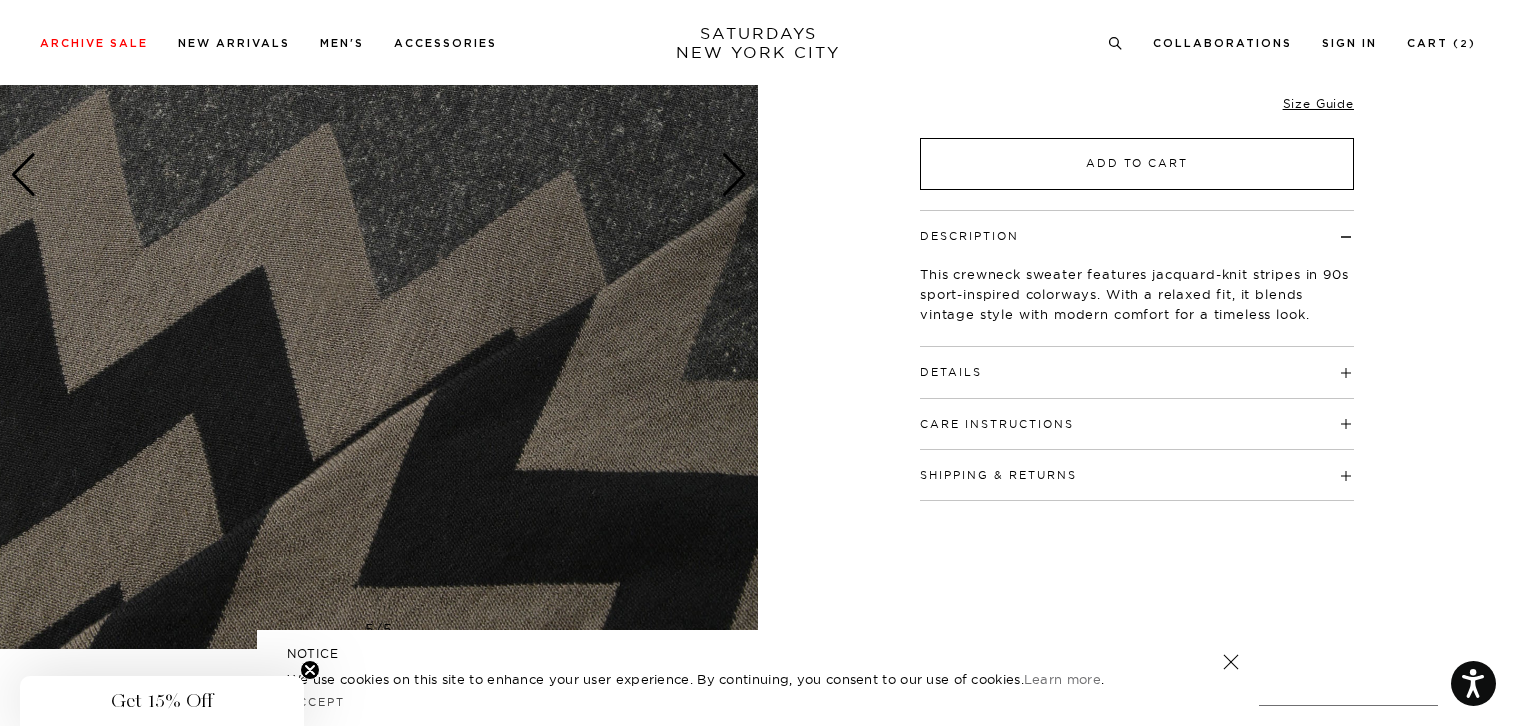 scroll, scrollTop: 200, scrollLeft: 0, axis: vertical 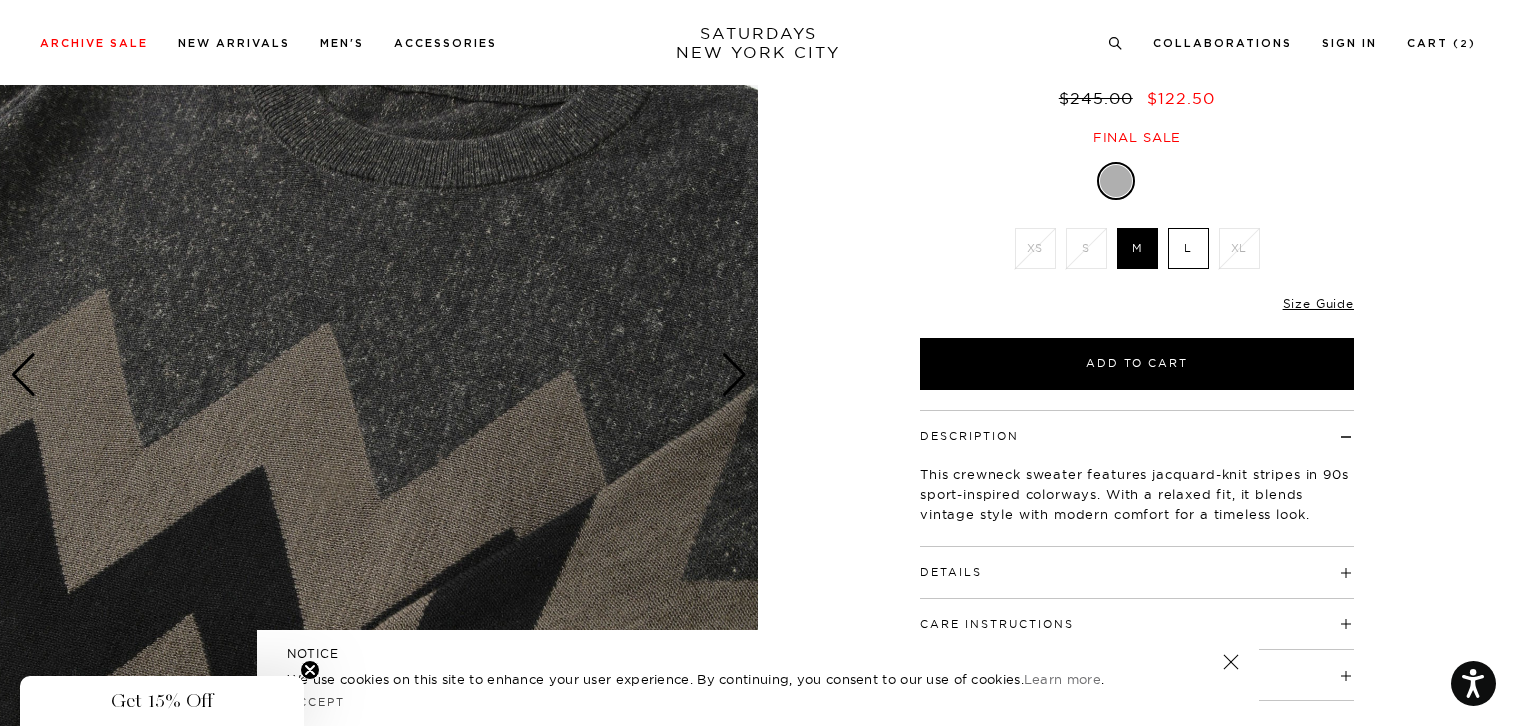 click on "M" at bounding box center [1137, 248] 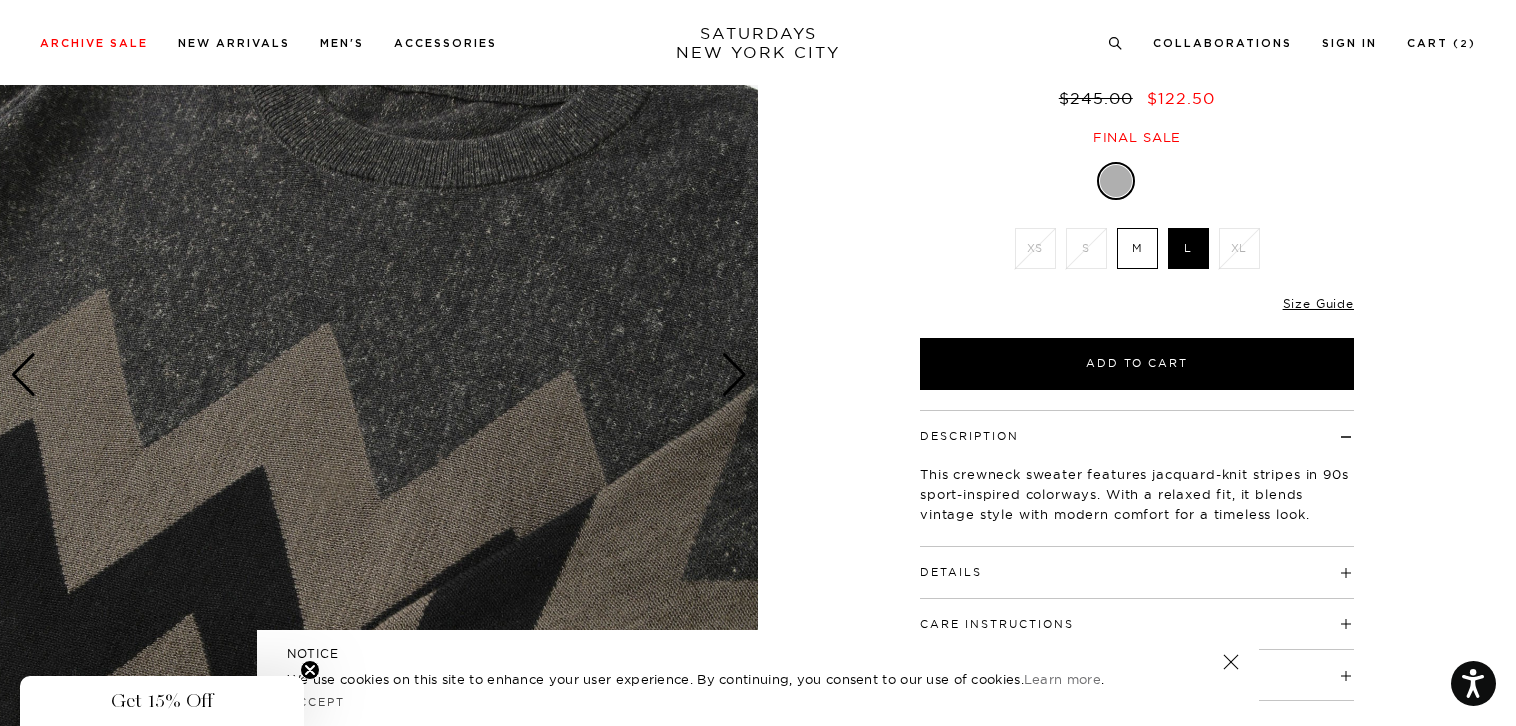 click on "M" at bounding box center [1137, 248] 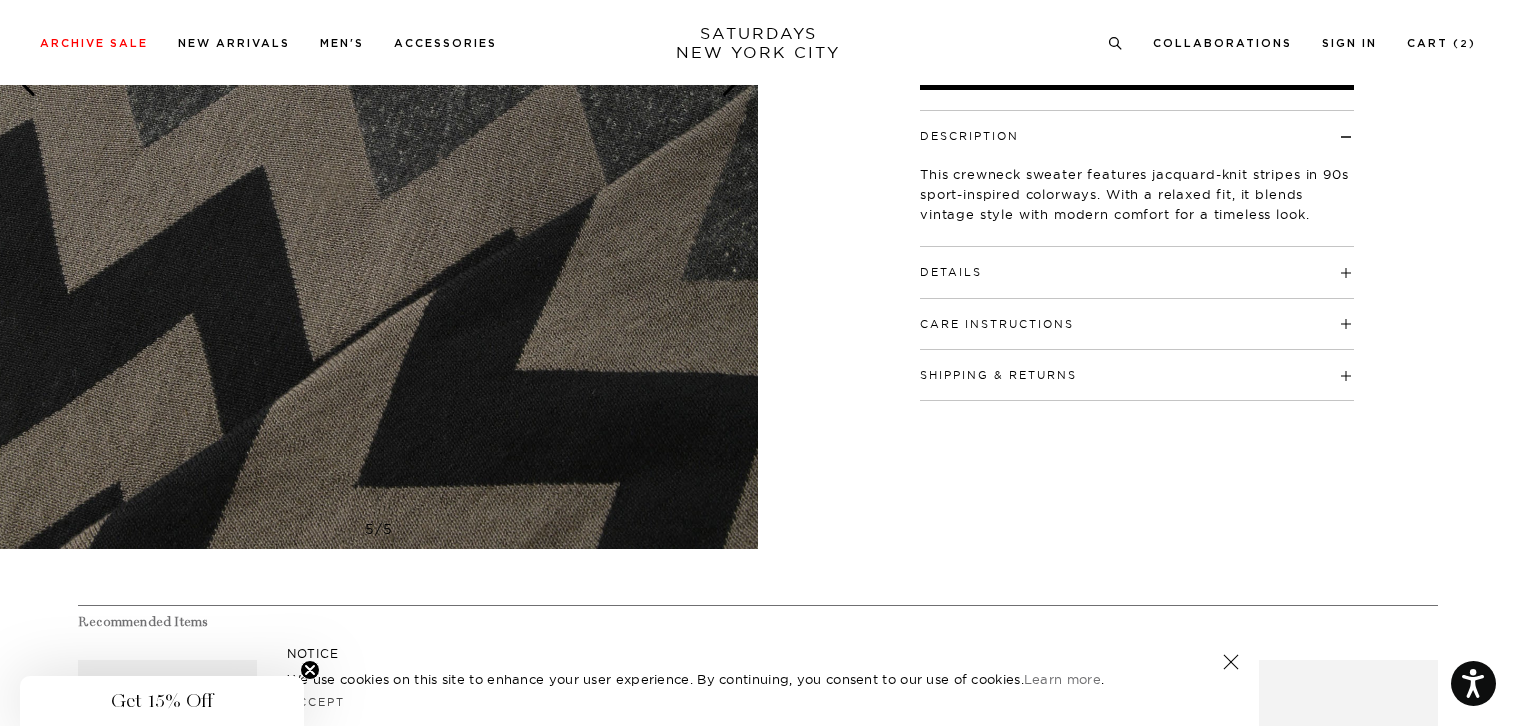 scroll, scrollTop: 200, scrollLeft: 0, axis: vertical 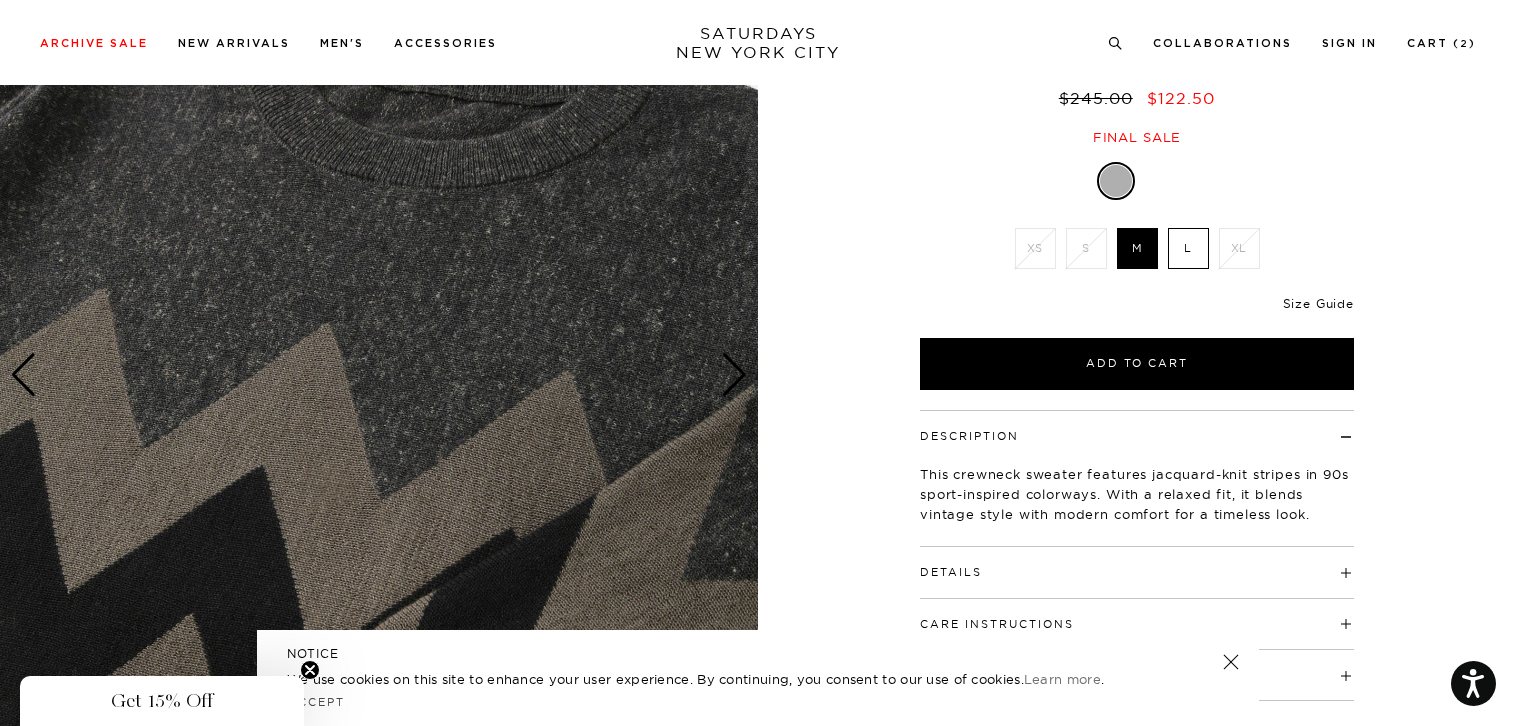 click on "Size Guide" at bounding box center [1318, 303] 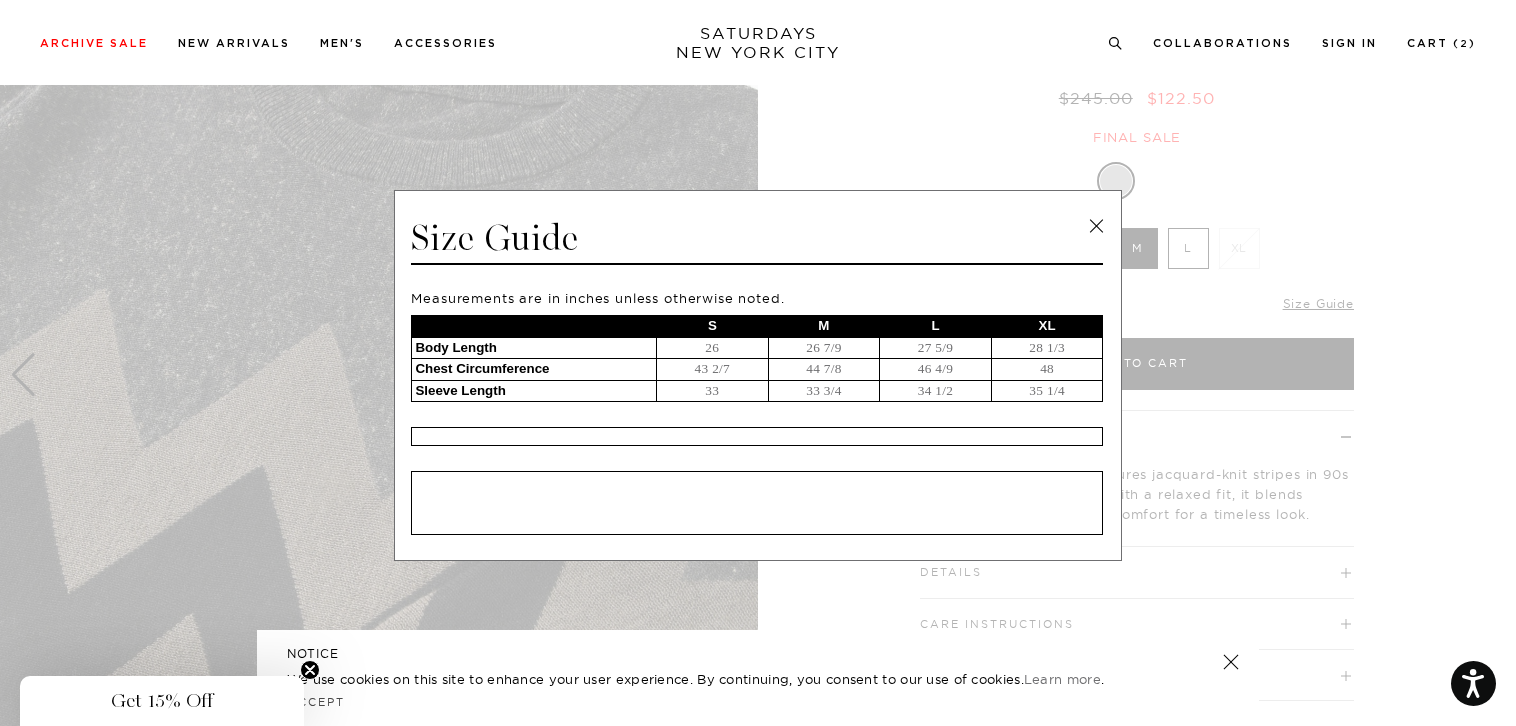 click at bounding box center (1096, 226) 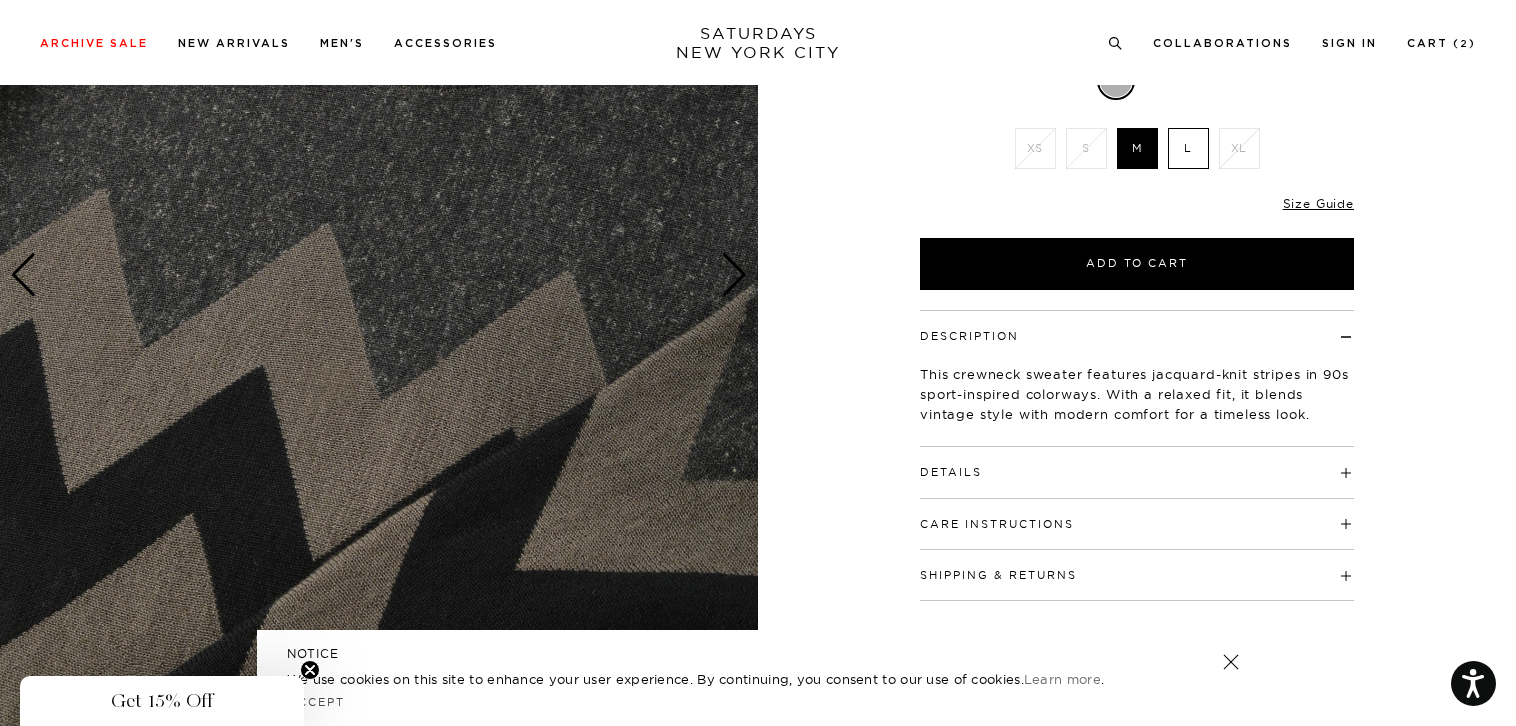 scroll, scrollTop: 100, scrollLeft: 0, axis: vertical 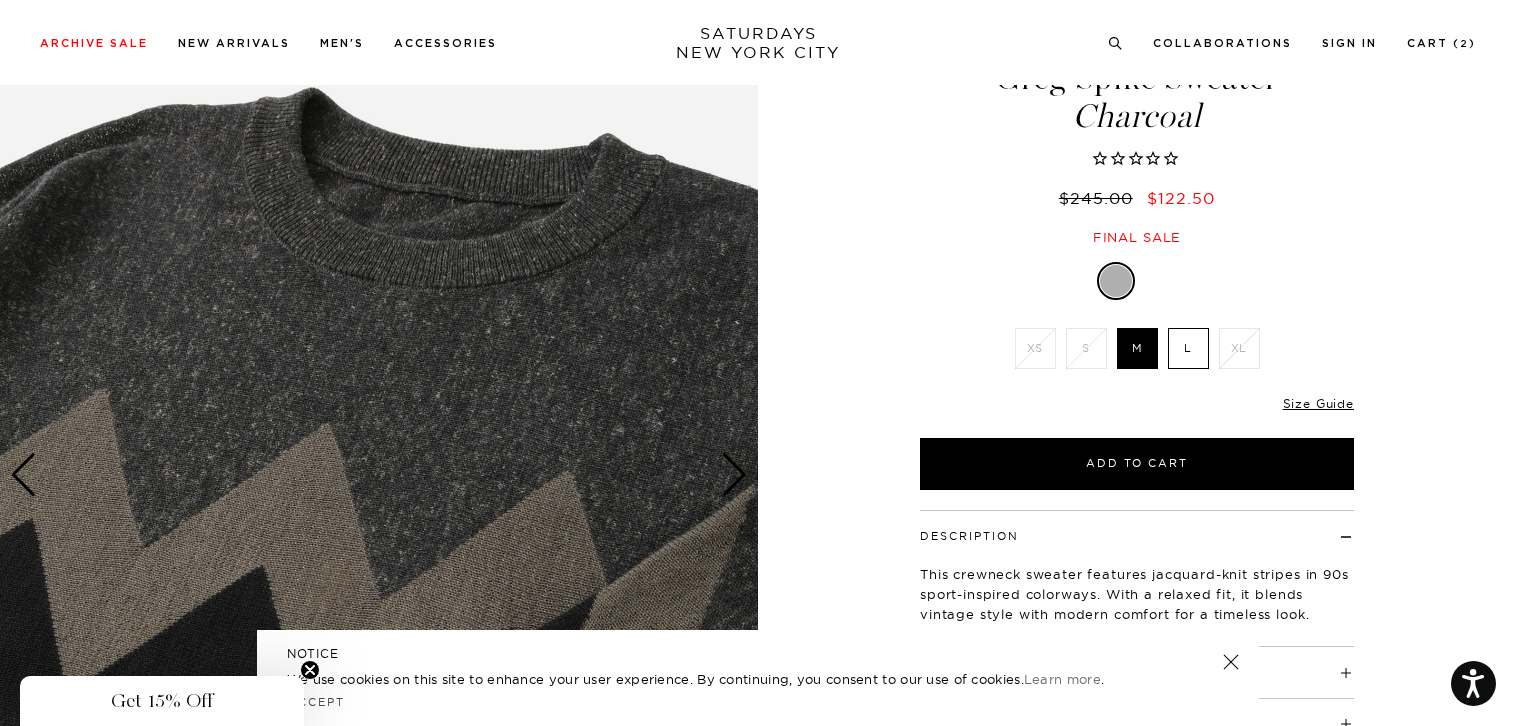 click on "L" at bounding box center (1188, 348) 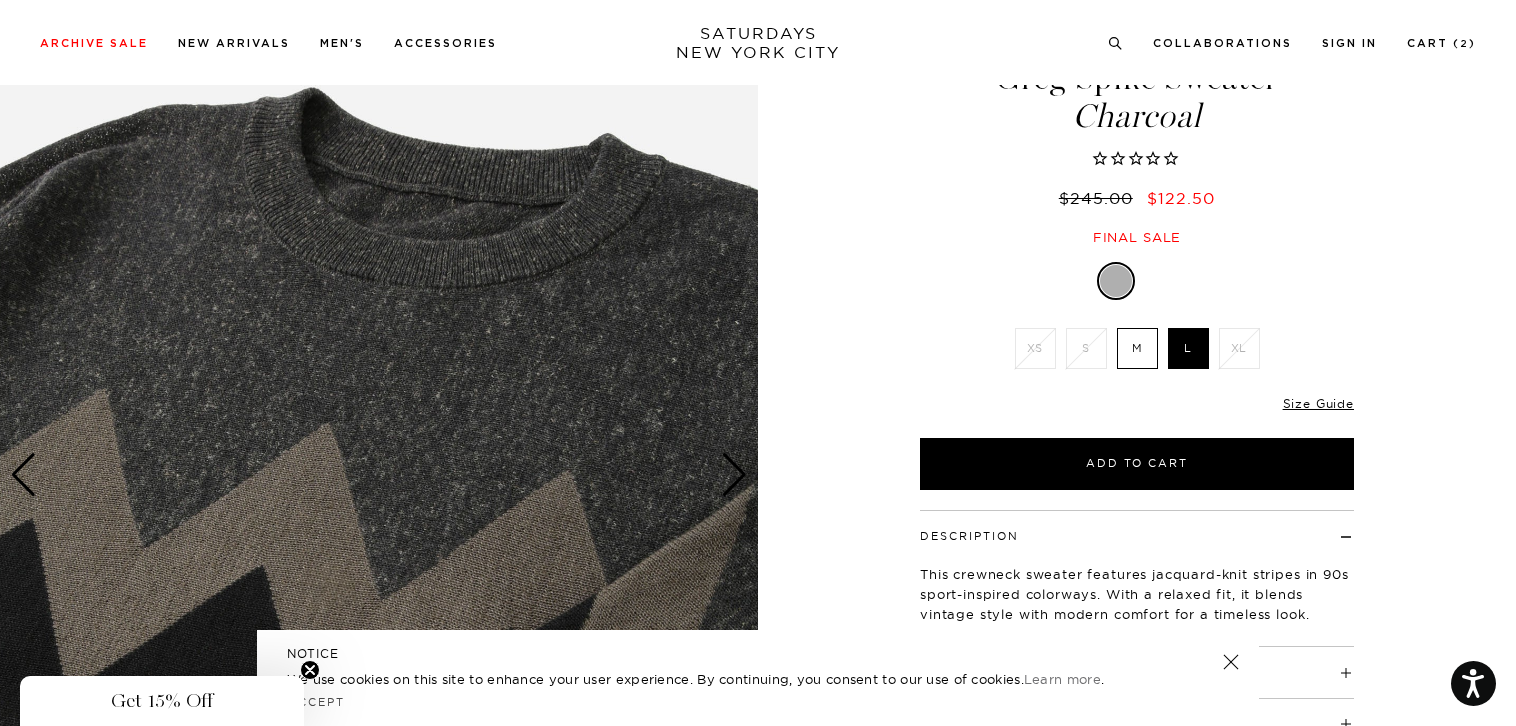 scroll, scrollTop: 400, scrollLeft: 0, axis: vertical 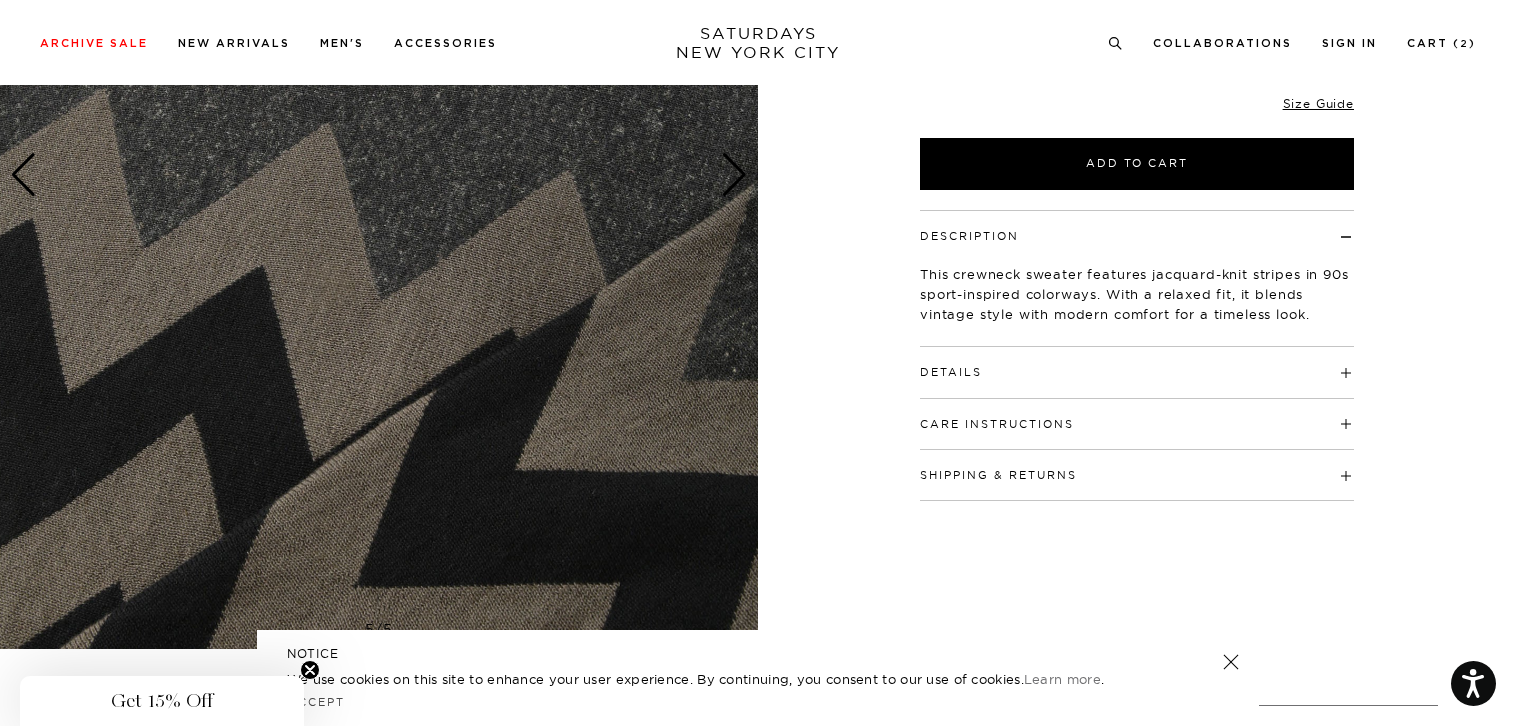 click at bounding box center [379, 175] 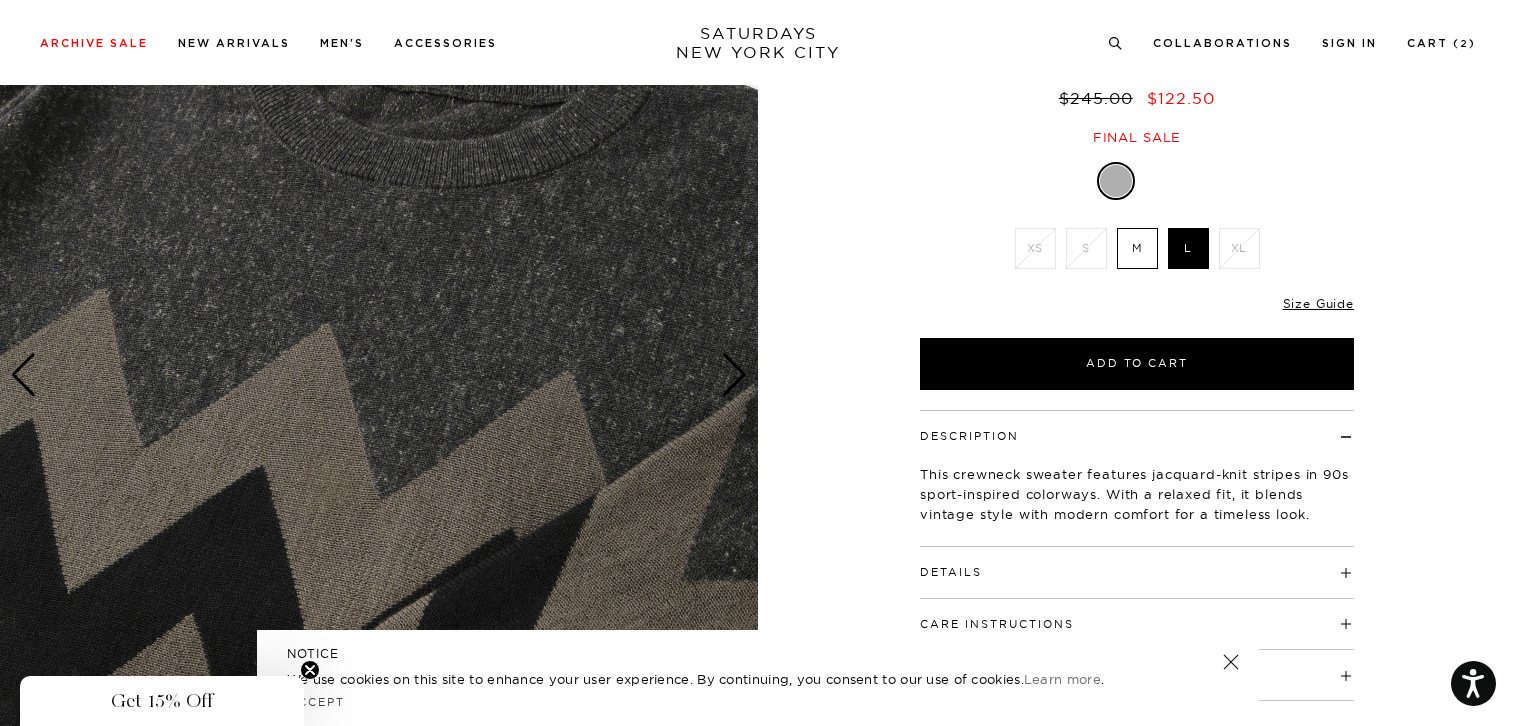 scroll, scrollTop: 100, scrollLeft: 0, axis: vertical 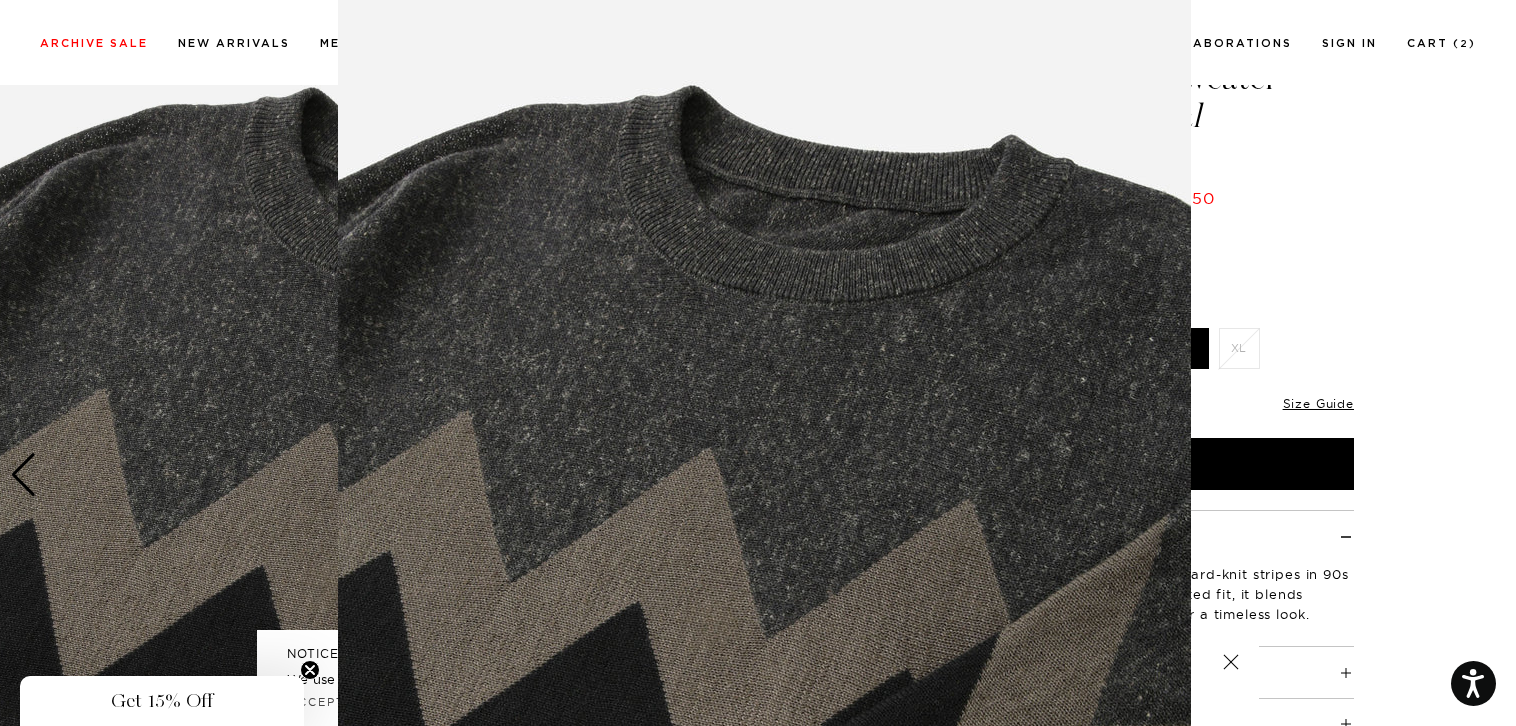 click at bounding box center [758, 363] 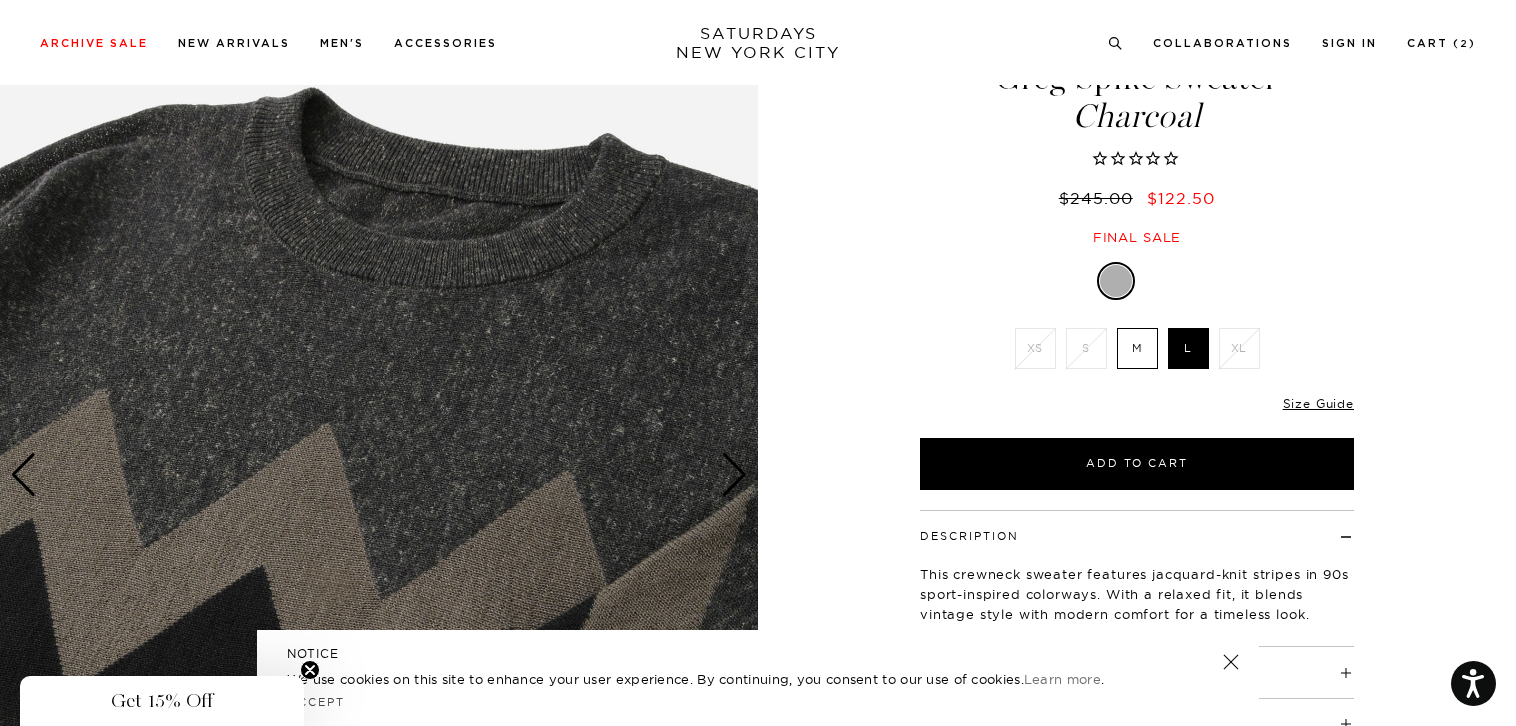 click at bounding box center (379, 475) 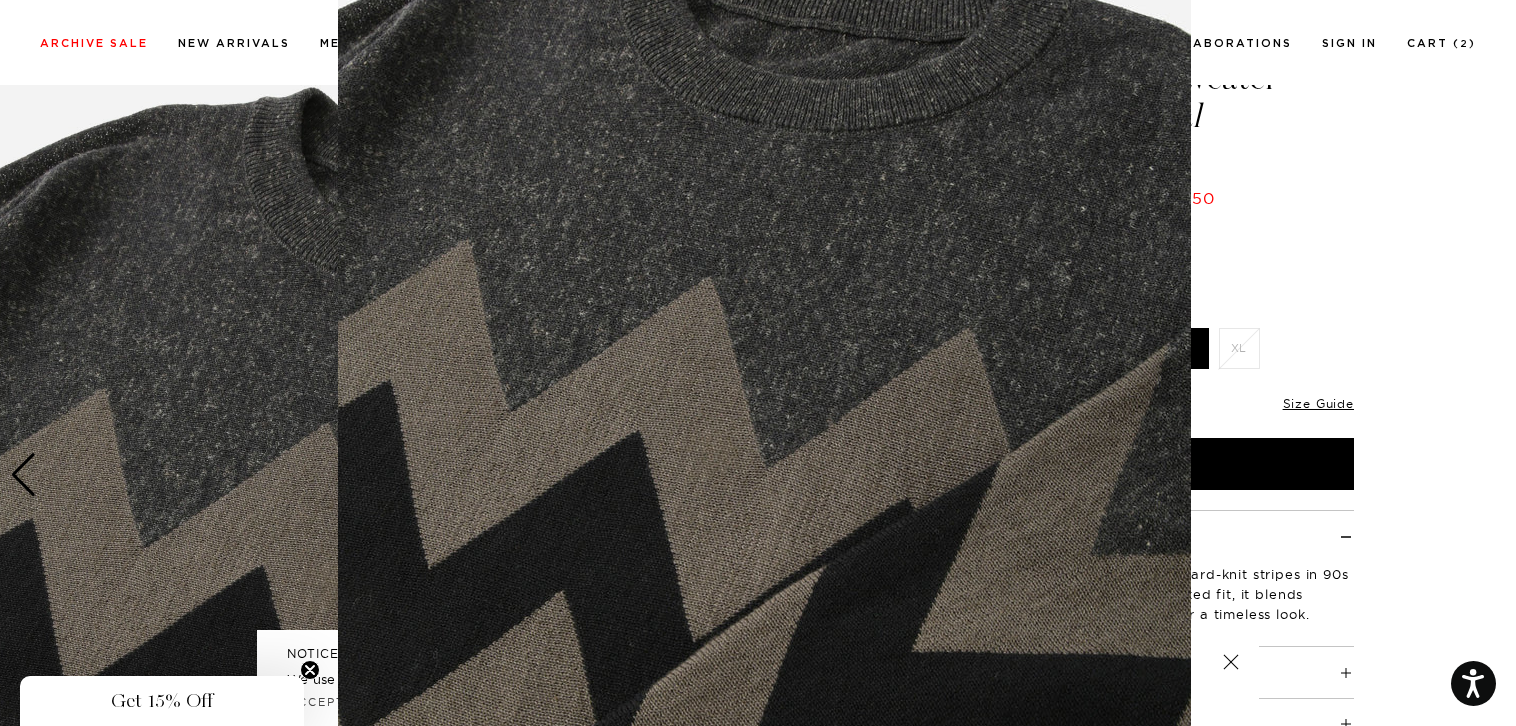 scroll, scrollTop: 180, scrollLeft: 0, axis: vertical 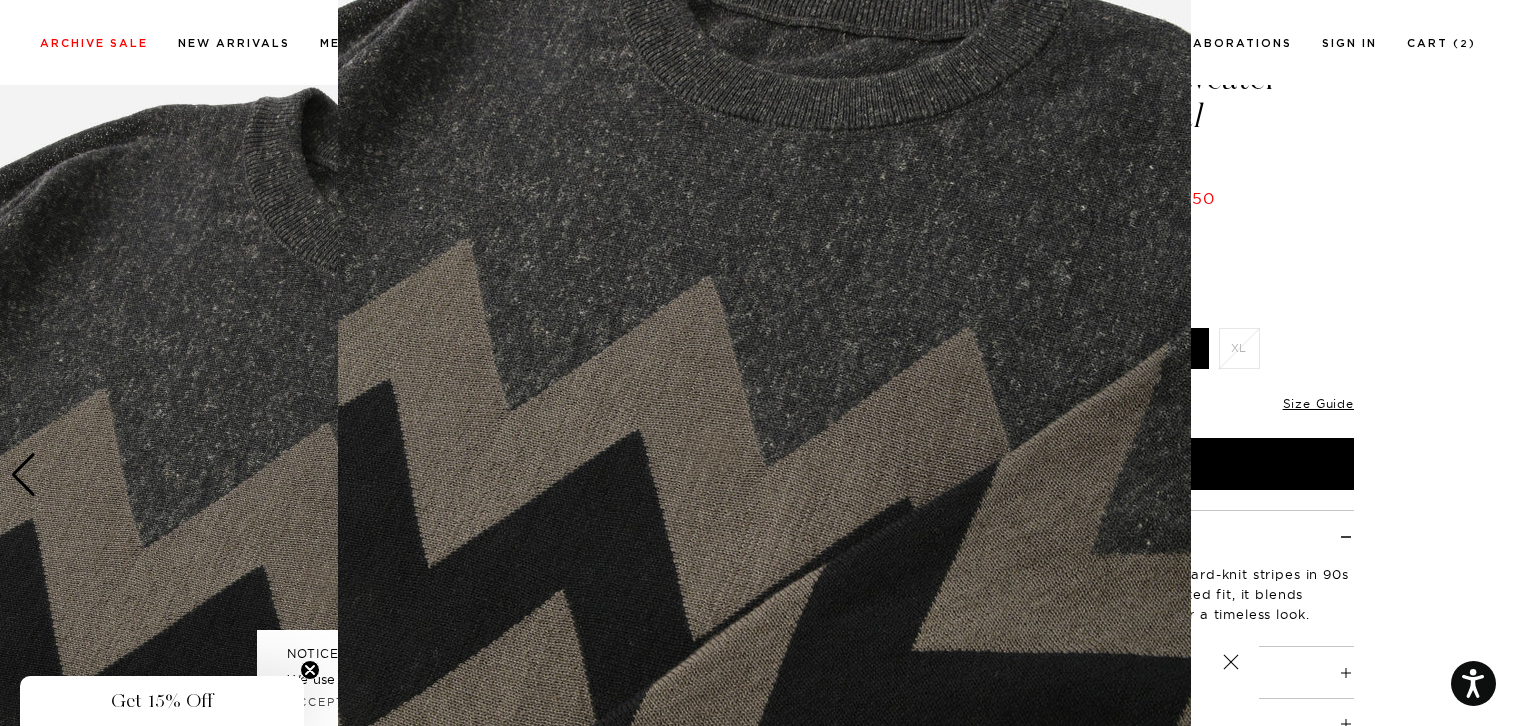 click at bounding box center (758, 363) 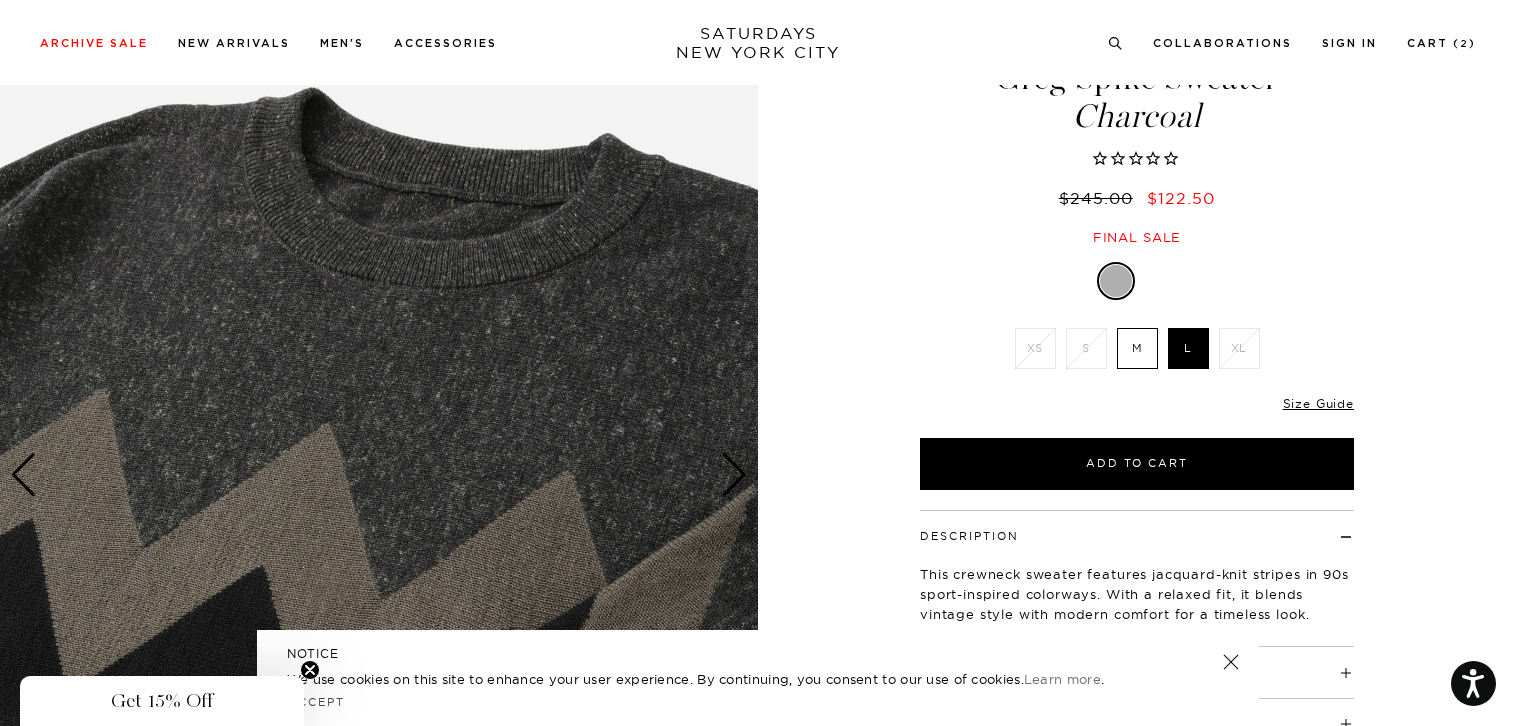 click at bounding box center [23, 475] 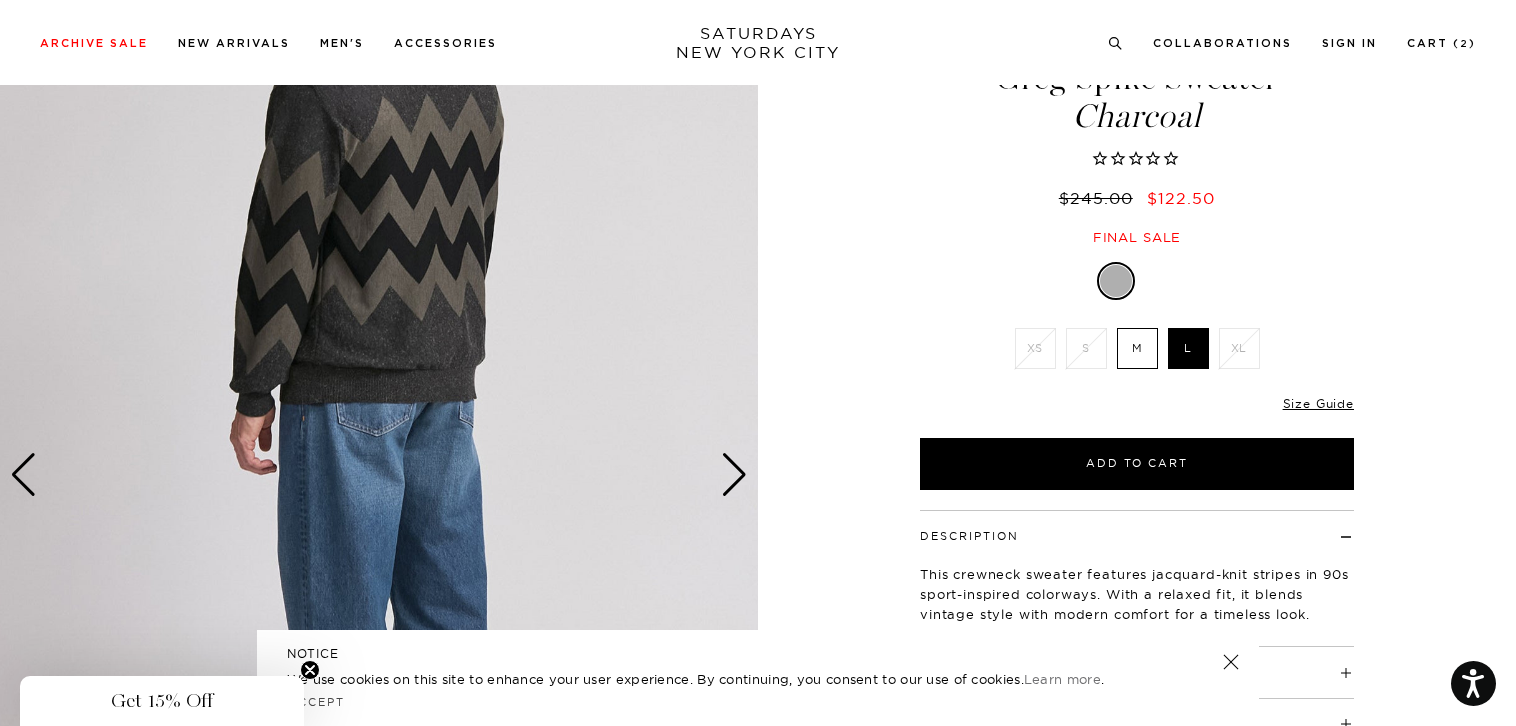 scroll, scrollTop: 0, scrollLeft: 0, axis: both 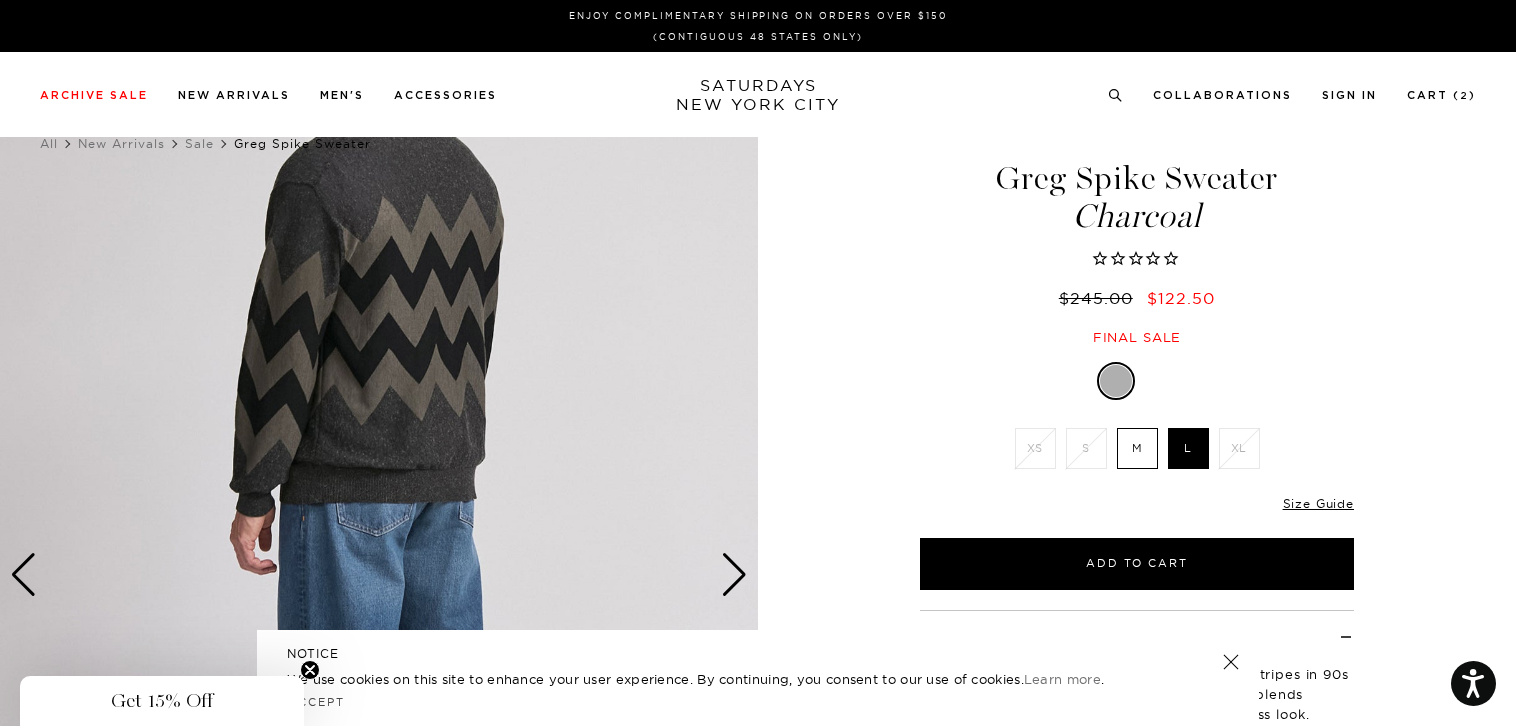 click at bounding box center [23, 575] 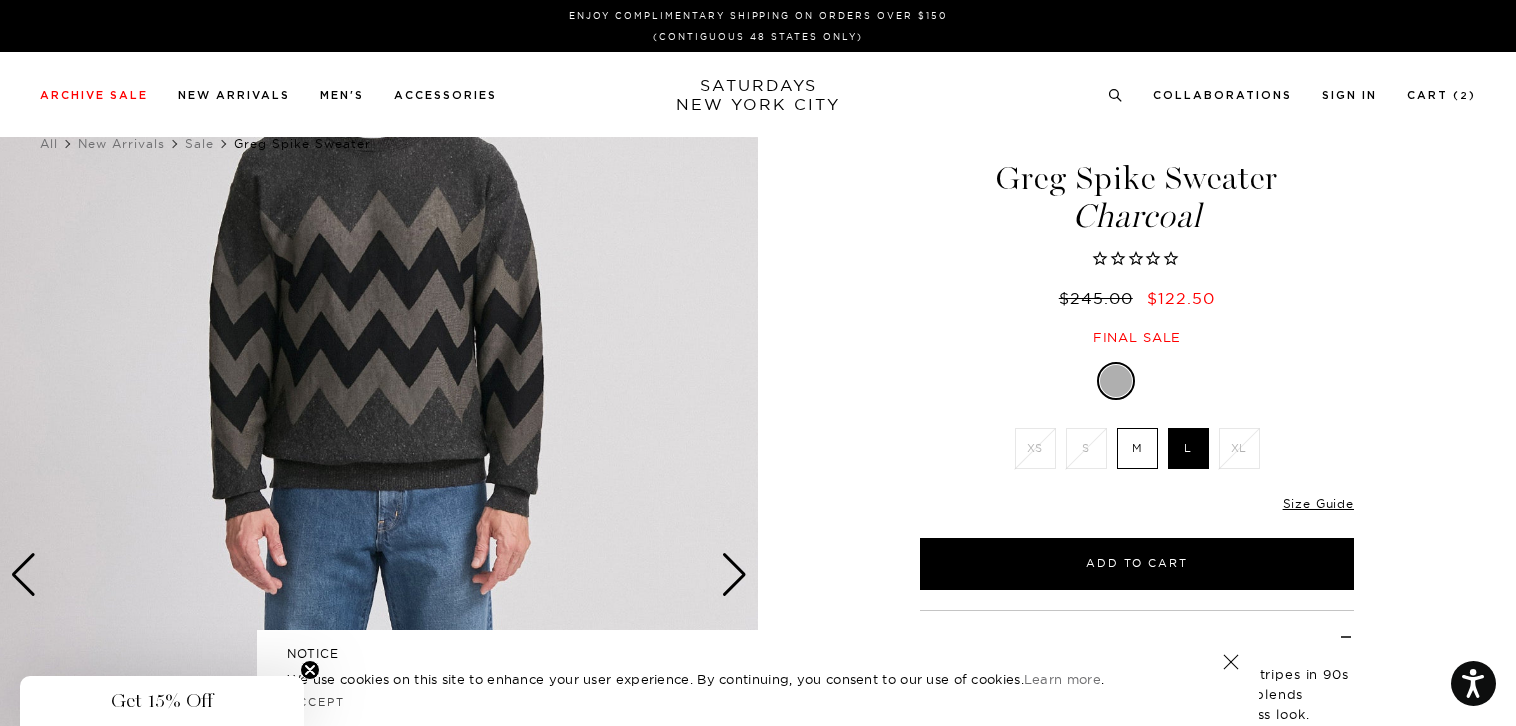 click at bounding box center [23, 575] 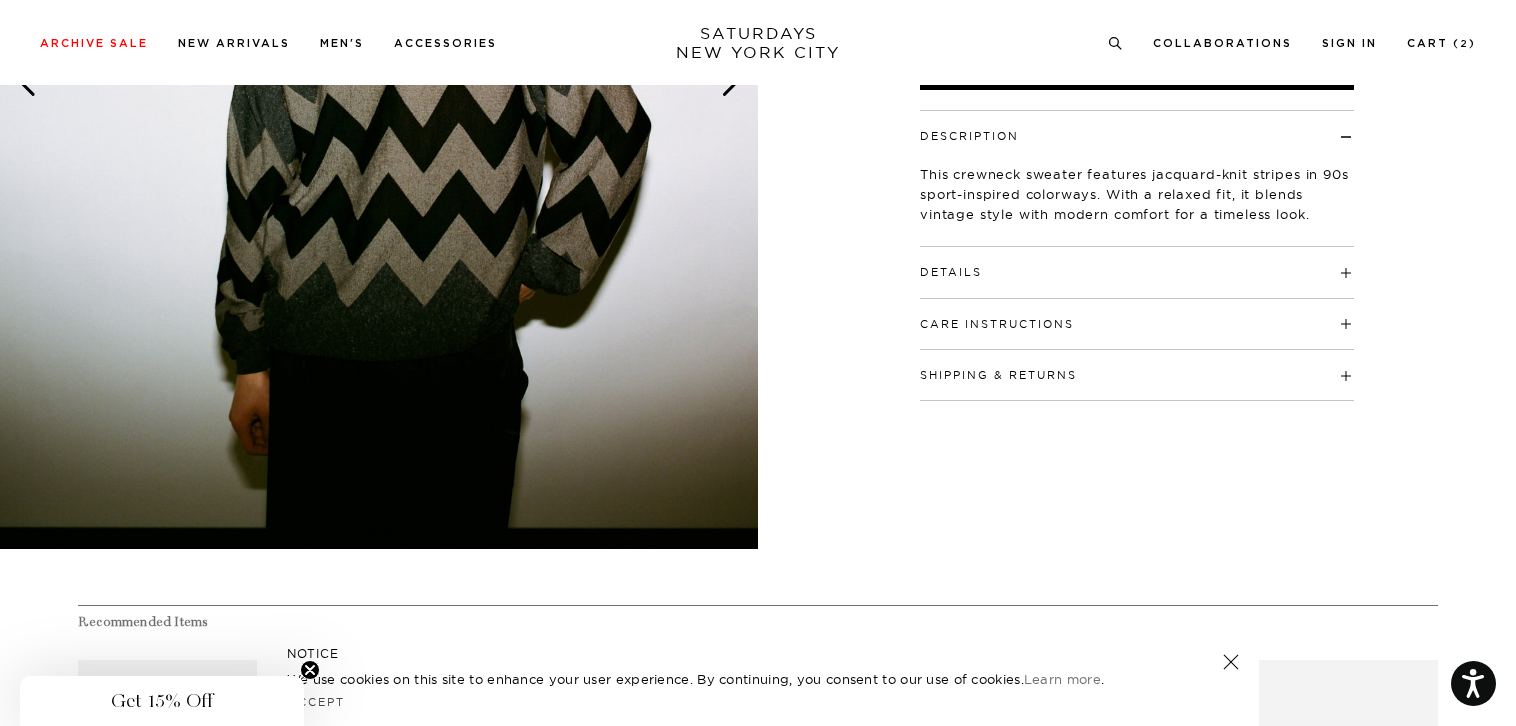 scroll, scrollTop: 400, scrollLeft: 0, axis: vertical 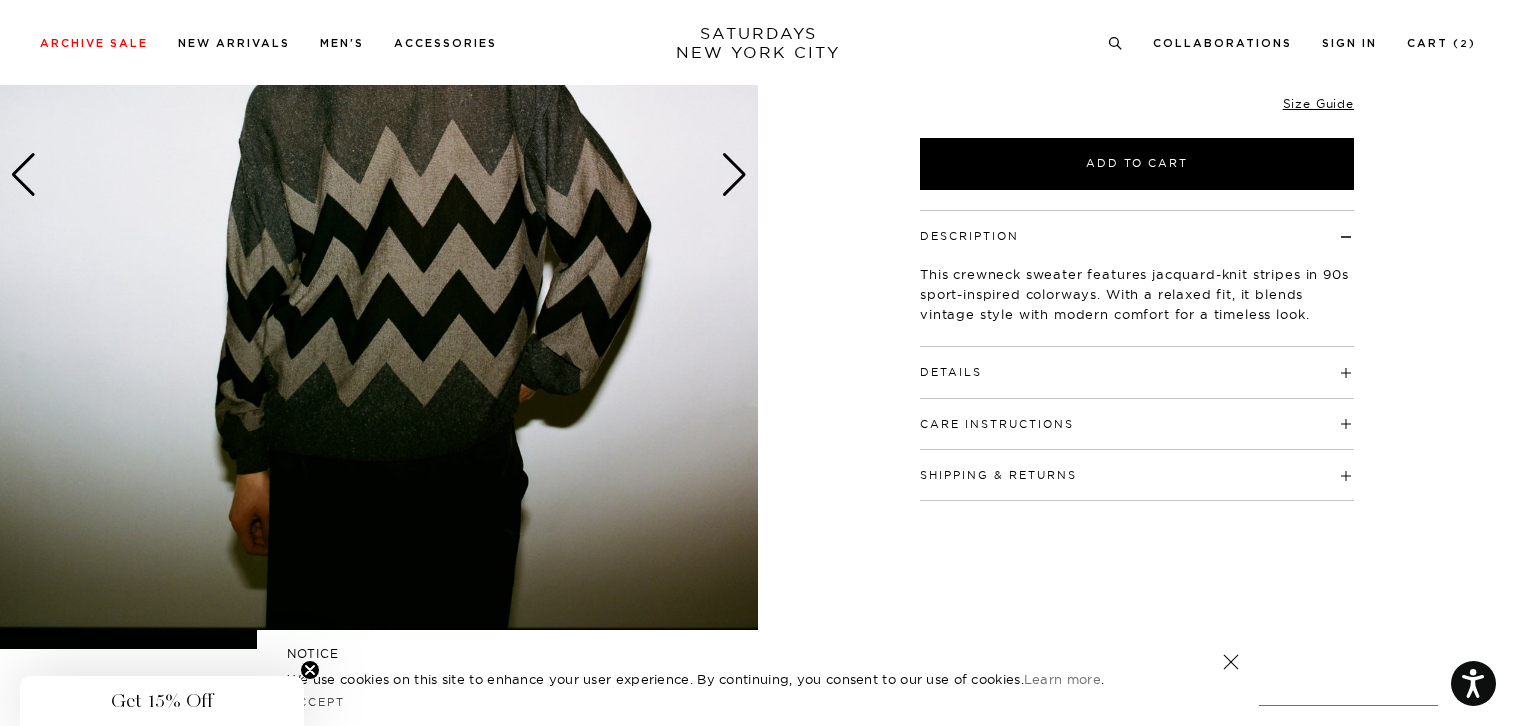 click on "Care Instructions" at bounding box center (1137, 415) 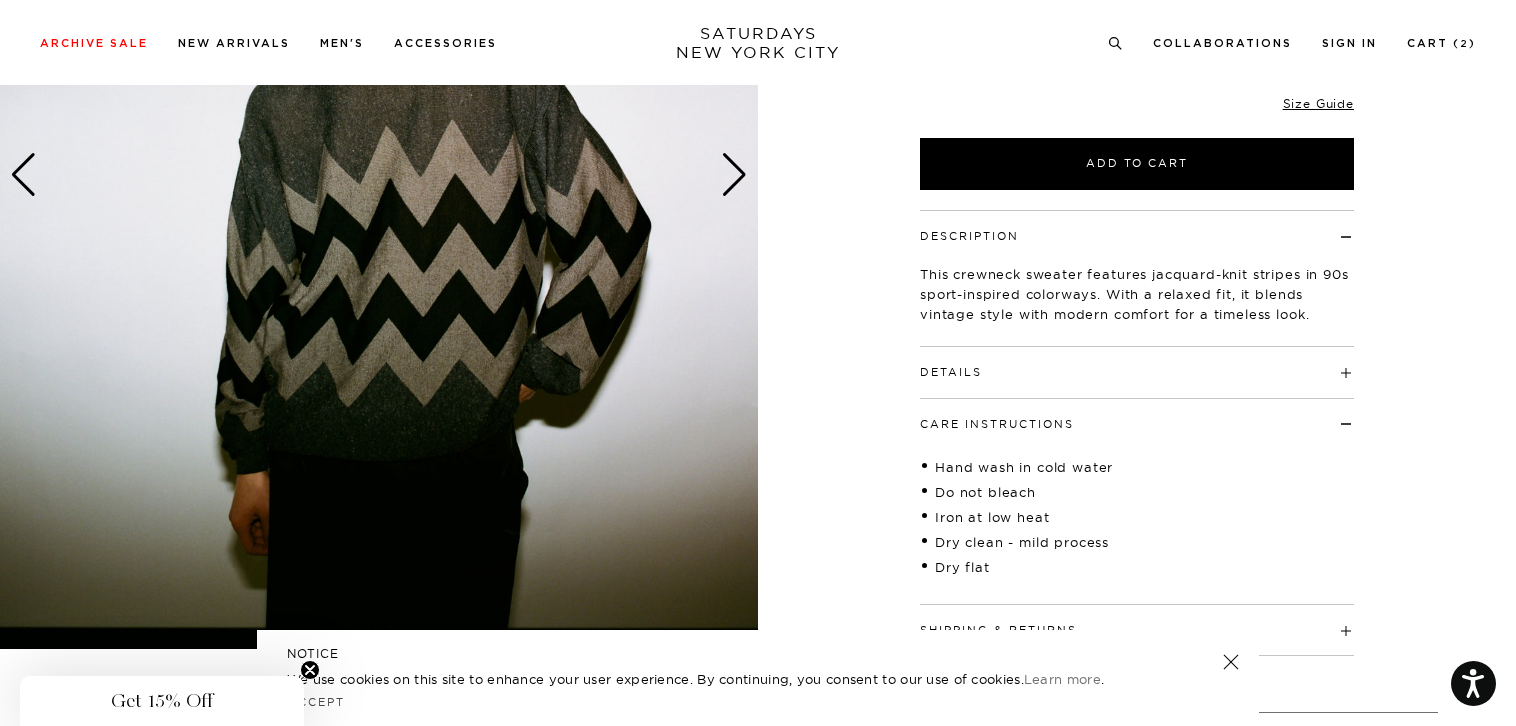 click on "Details" at bounding box center (1137, 363) 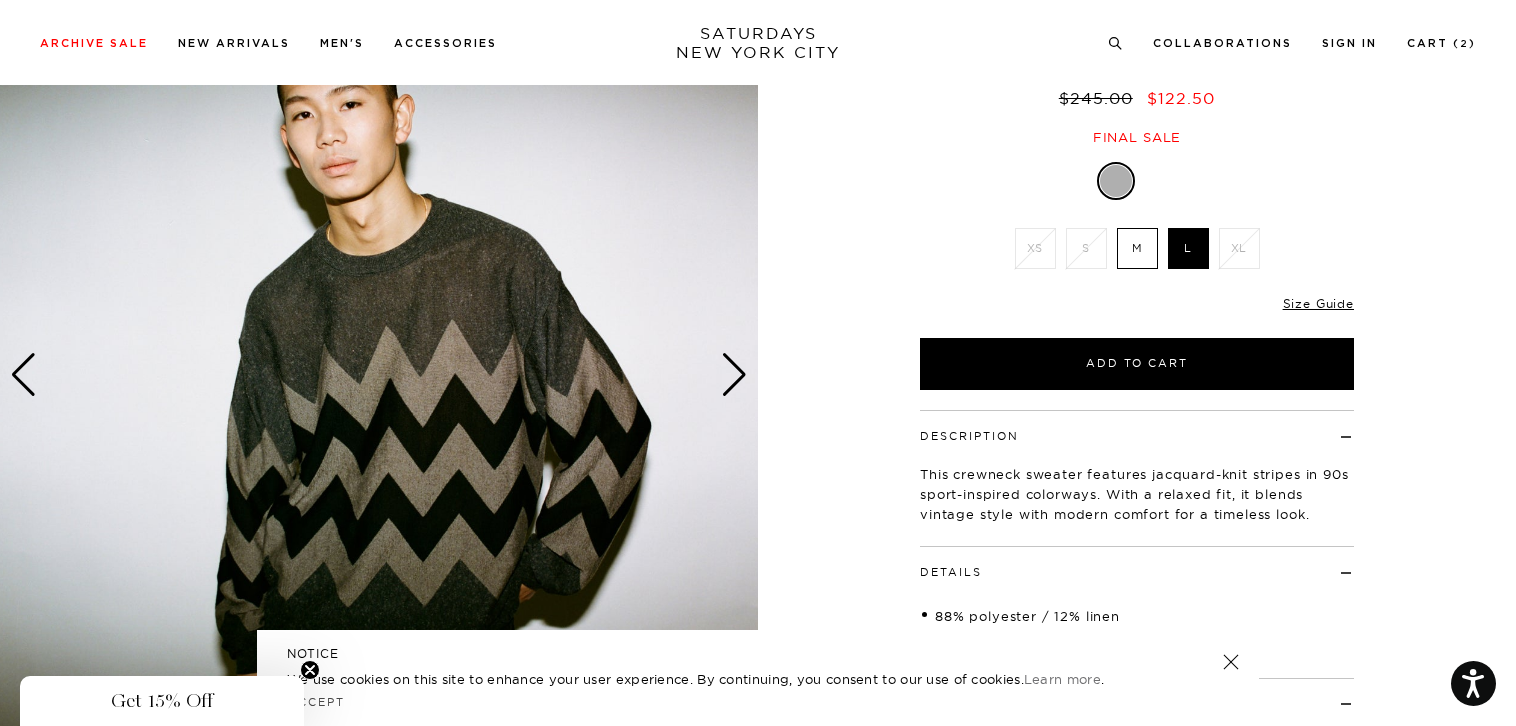 scroll, scrollTop: 100, scrollLeft: 0, axis: vertical 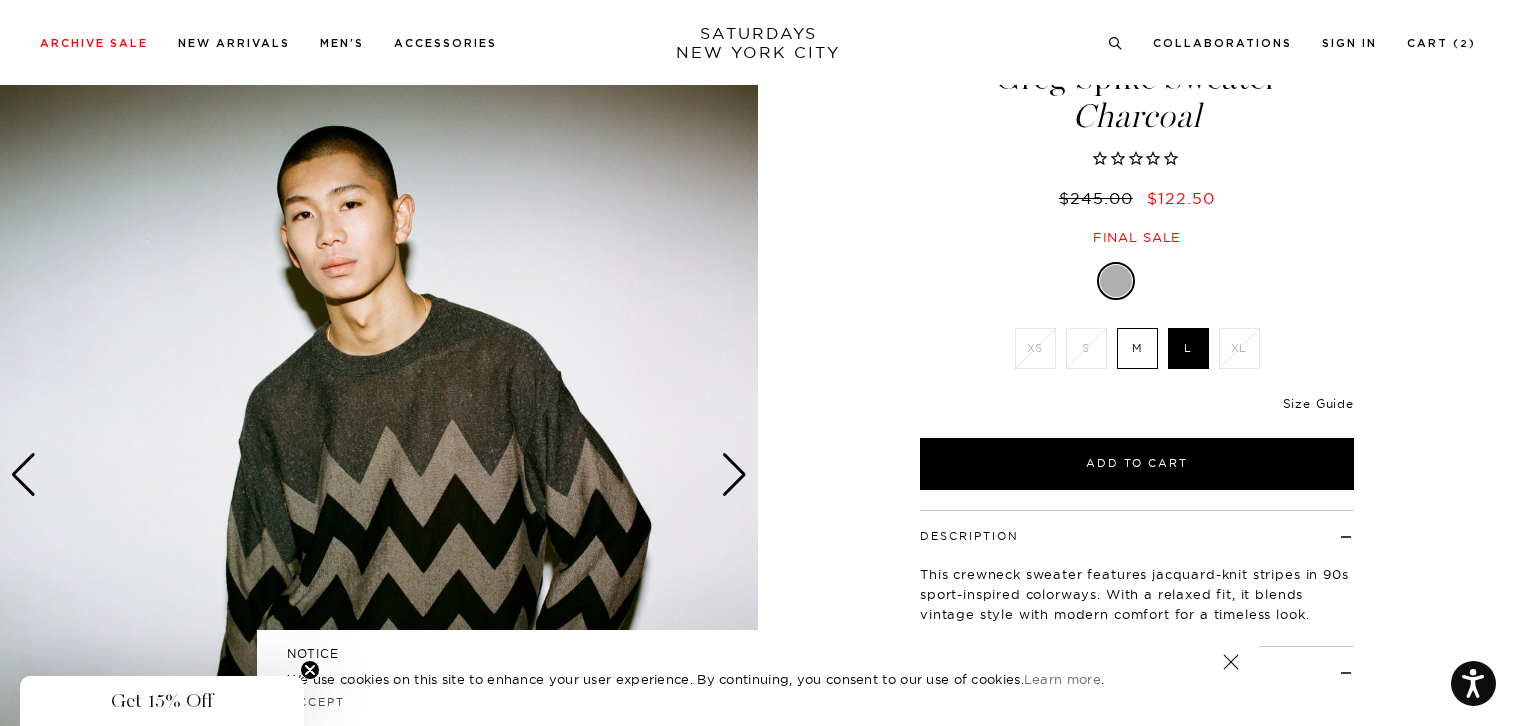 click on "Size Guide" at bounding box center (1318, 403) 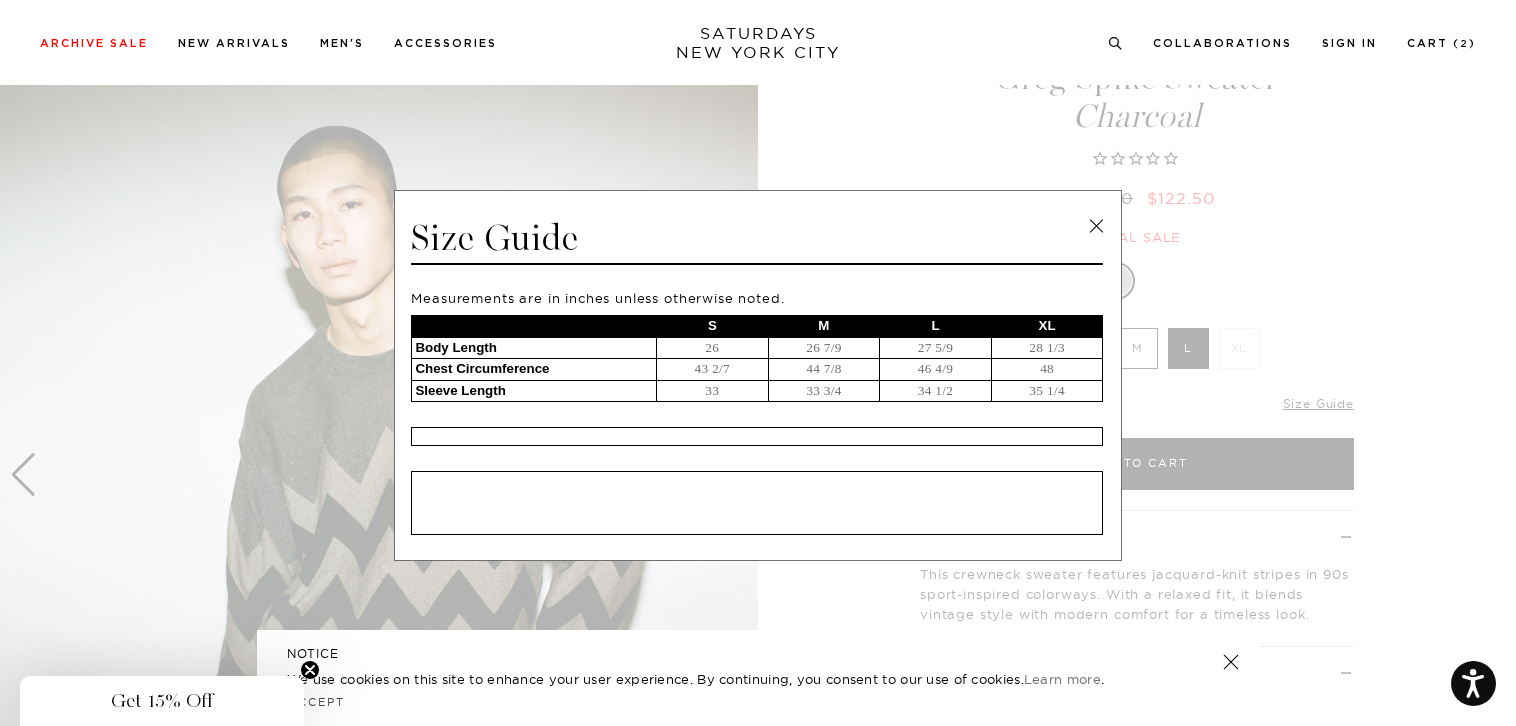 click at bounding box center (1096, 226) 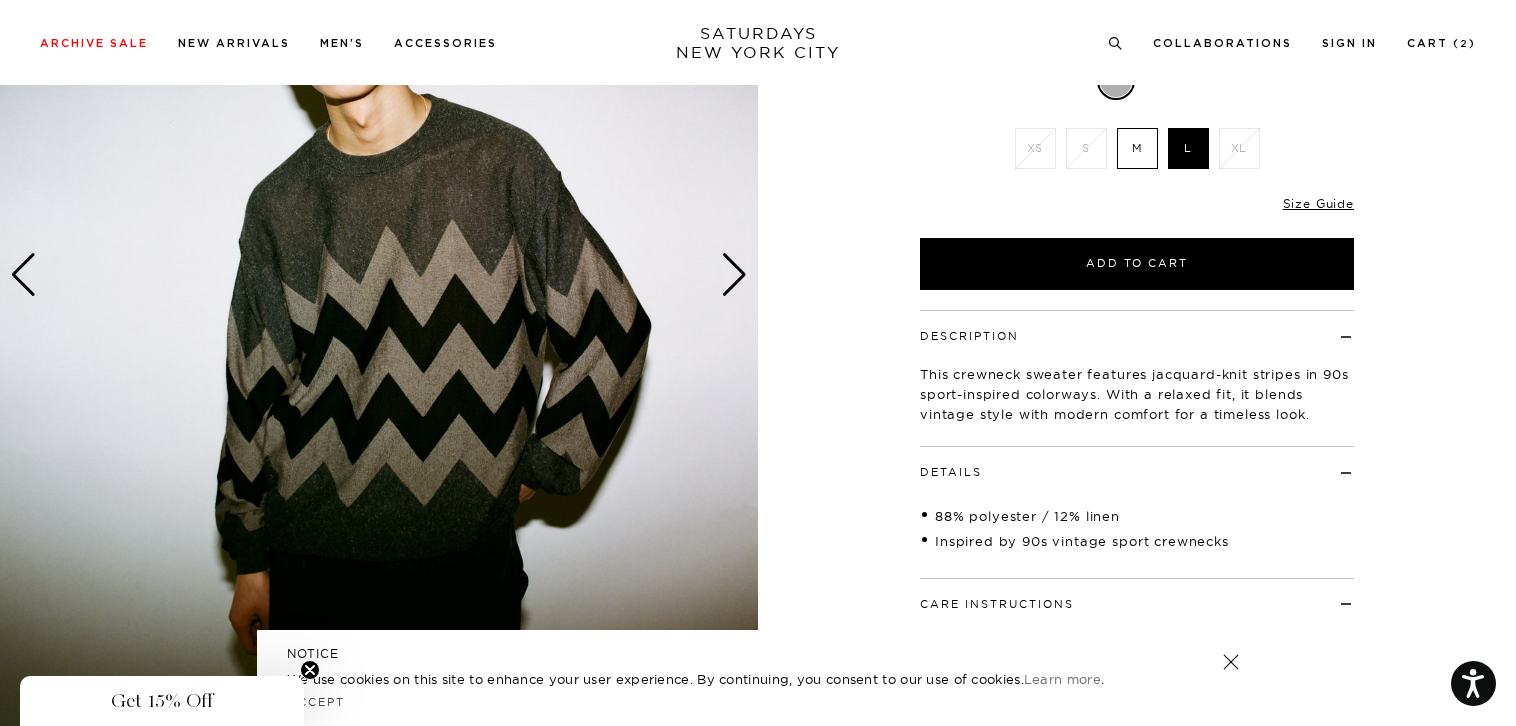 scroll, scrollTop: 100, scrollLeft: 0, axis: vertical 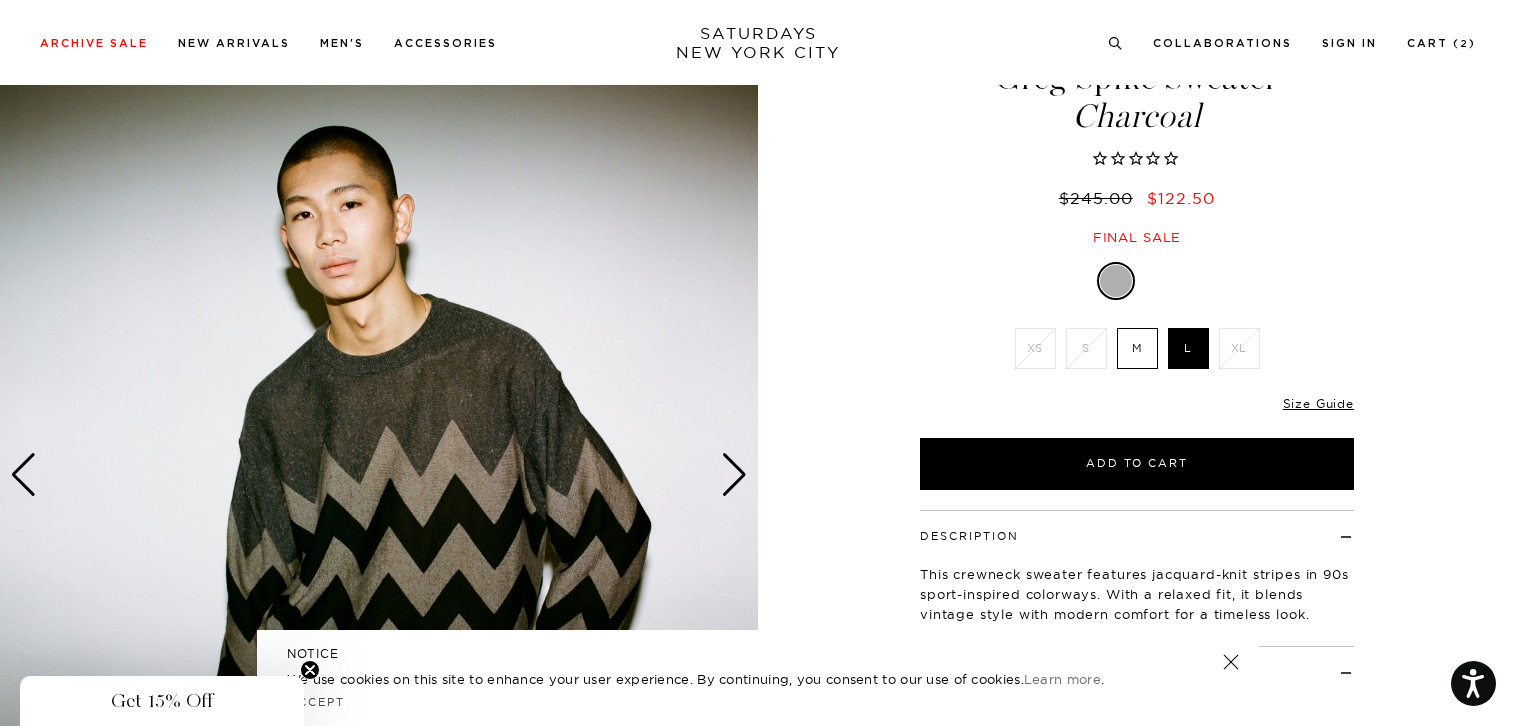 click on "L" at bounding box center (1188, 348) 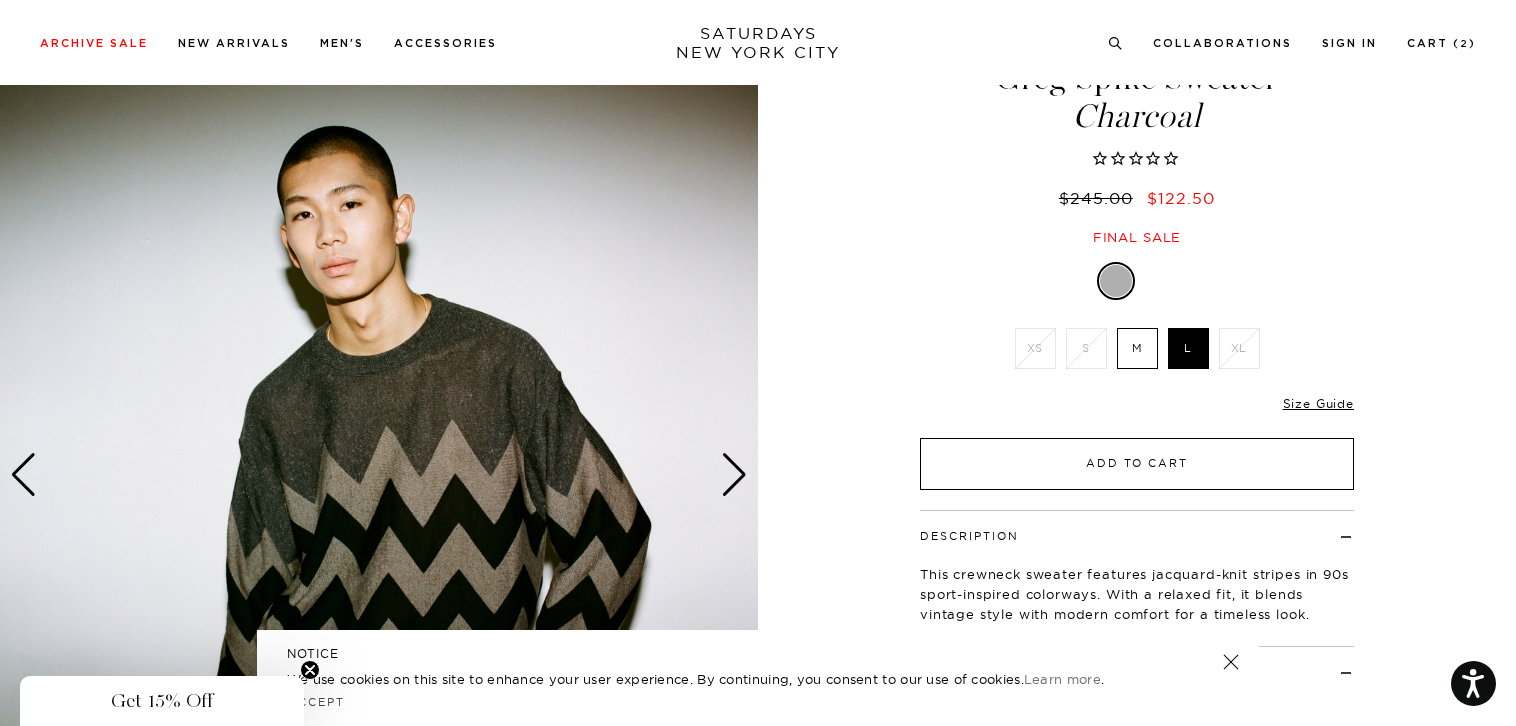 click on "Add to Cart" at bounding box center (1137, 464) 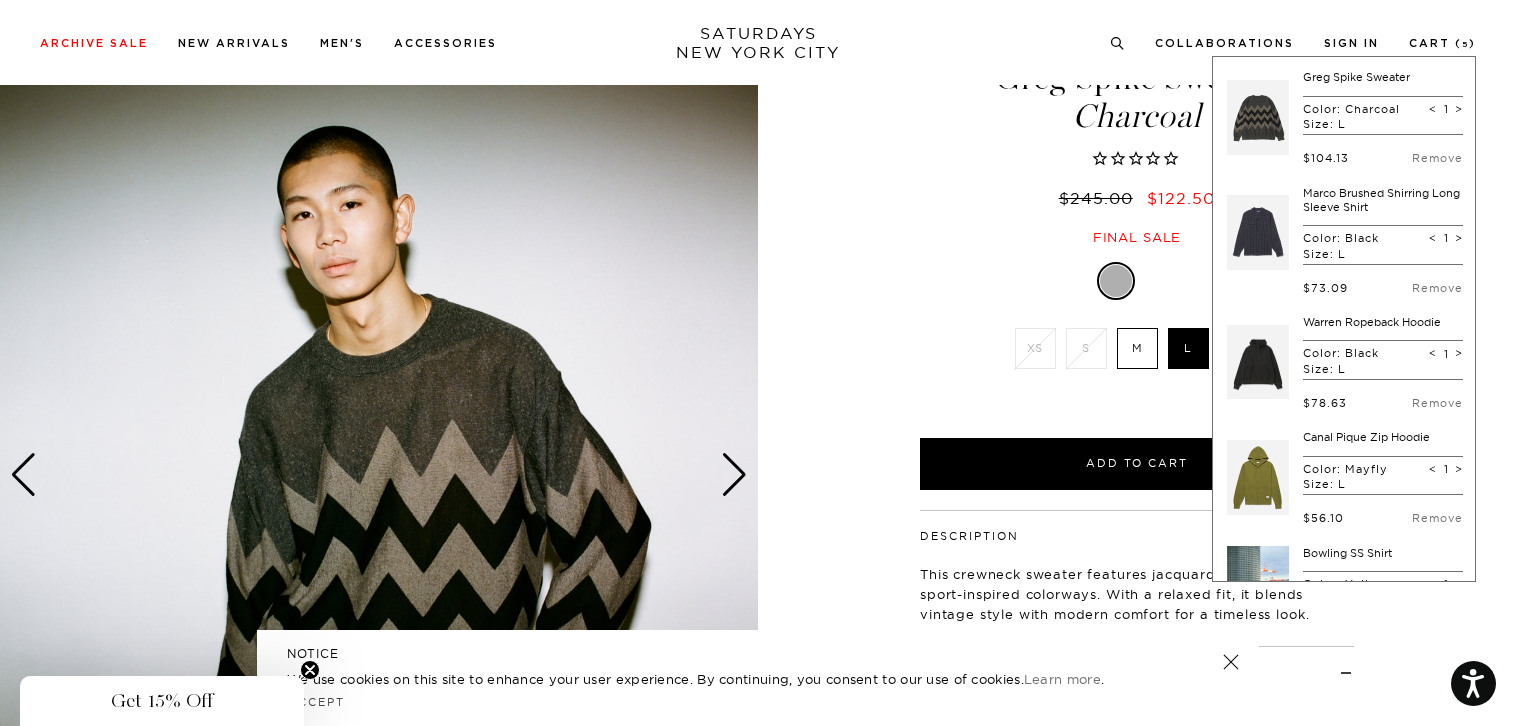 scroll, scrollTop: 0, scrollLeft: 0, axis: both 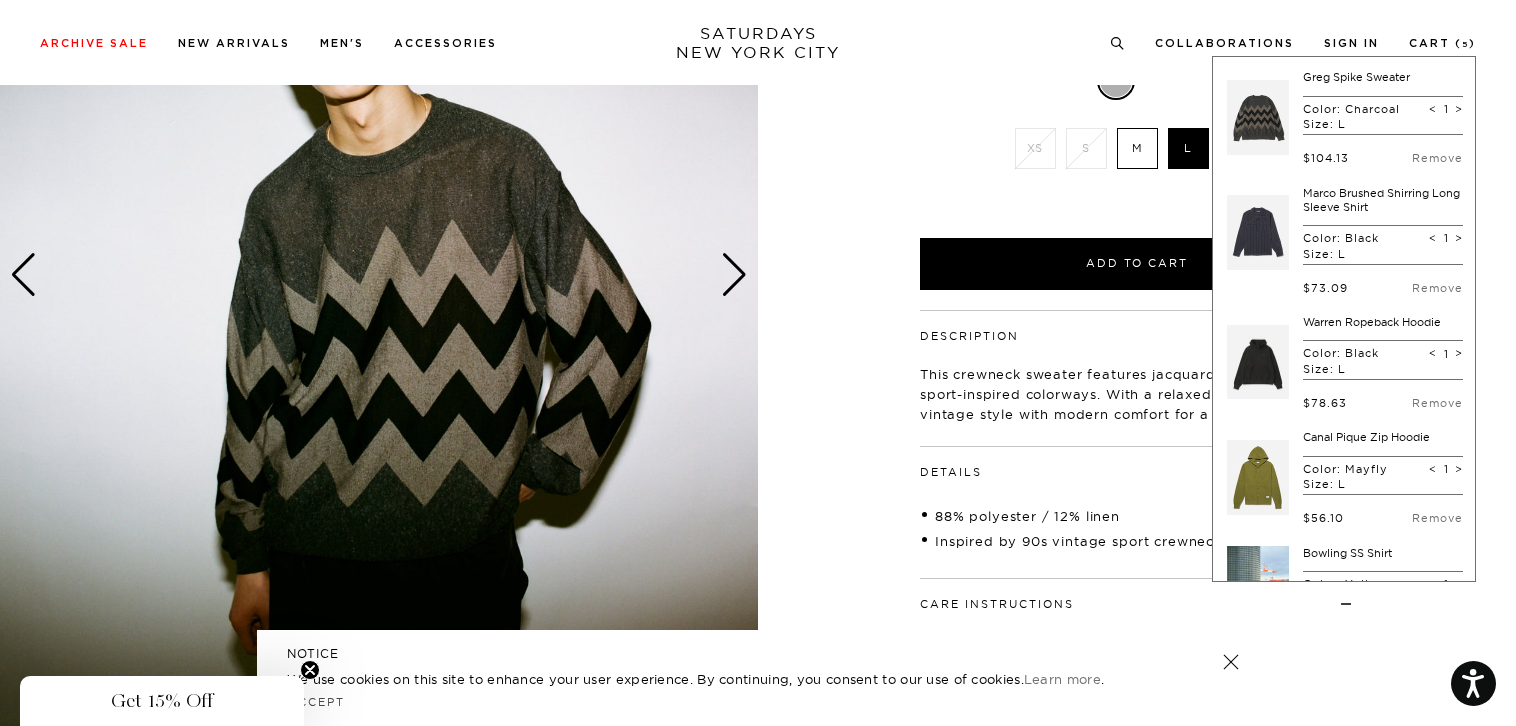 click on "This crewneck sweater features jacquard-knit stripes in 90s sport-inspired colorways. With a relaxed fit, it blends vintage style with modern comfort for a timeless look." at bounding box center (1137, 394) 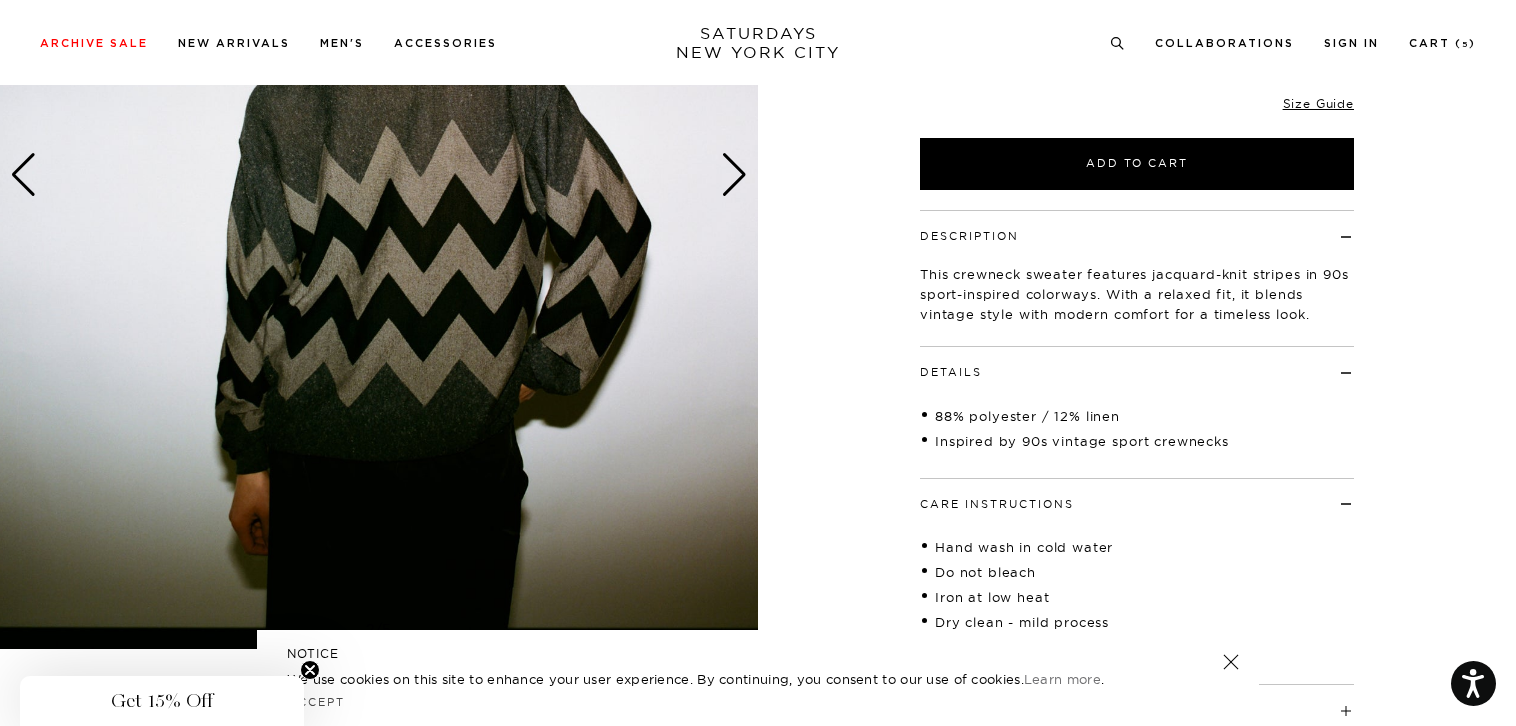 scroll, scrollTop: 600, scrollLeft: 0, axis: vertical 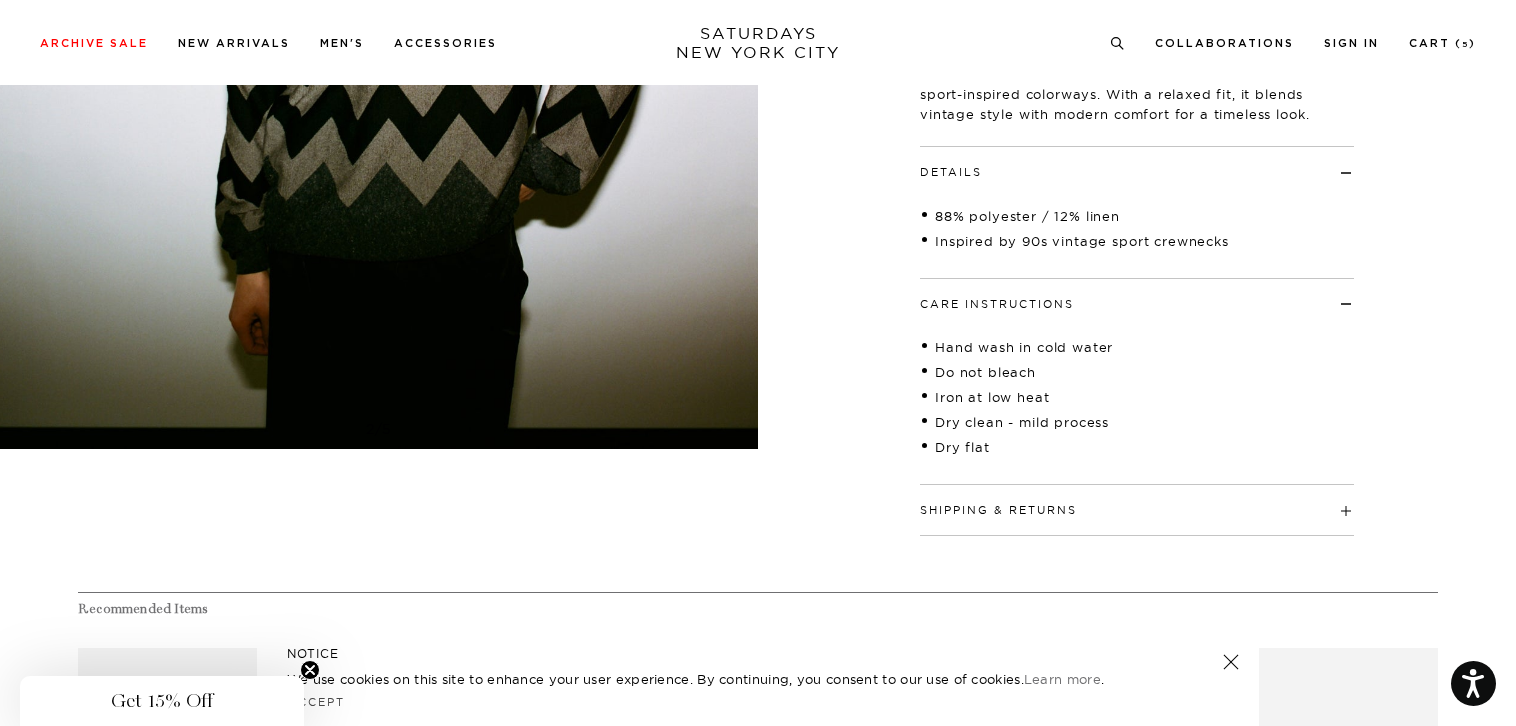 click on "Shipping & Returns" at bounding box center [1137, 501] 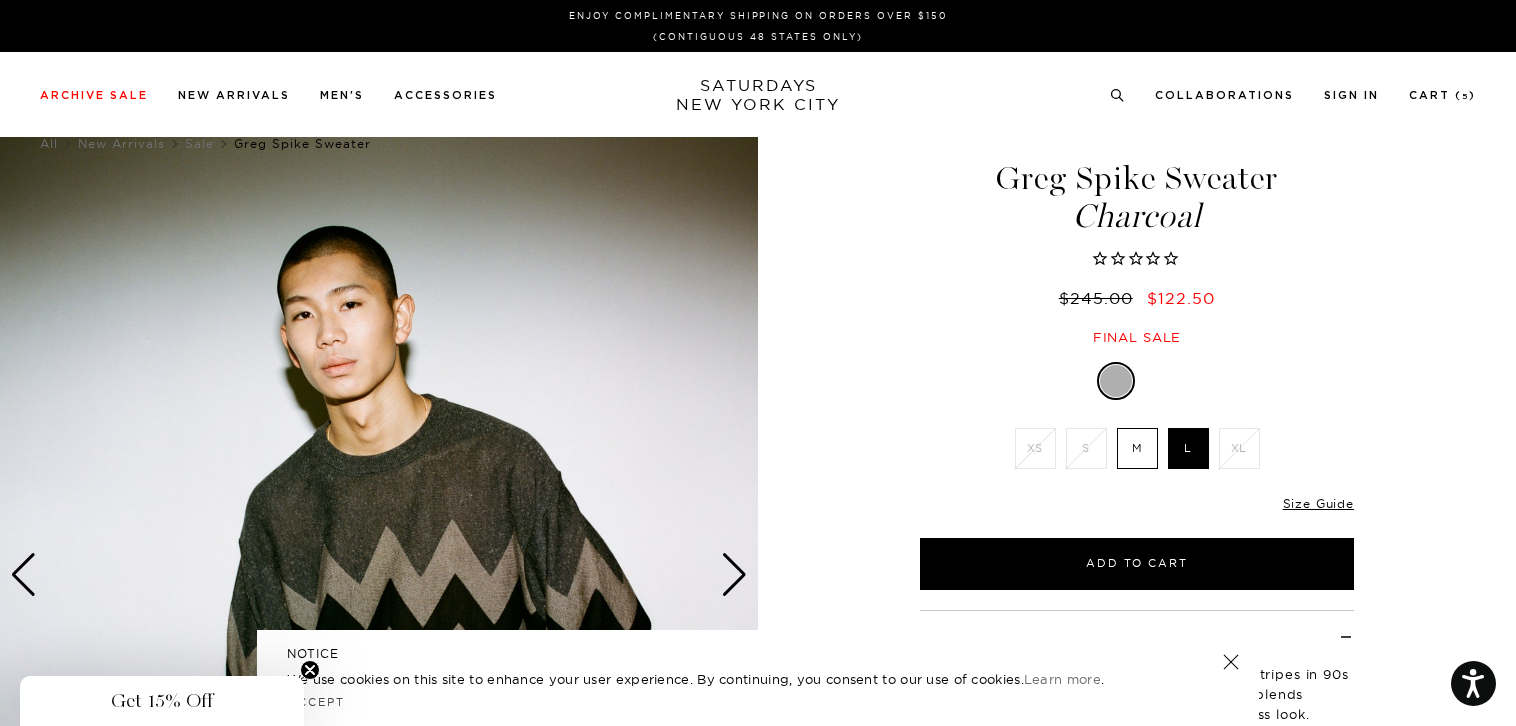 scroll, scrollTop: 200, scrollLeft: 0, axis: vertical 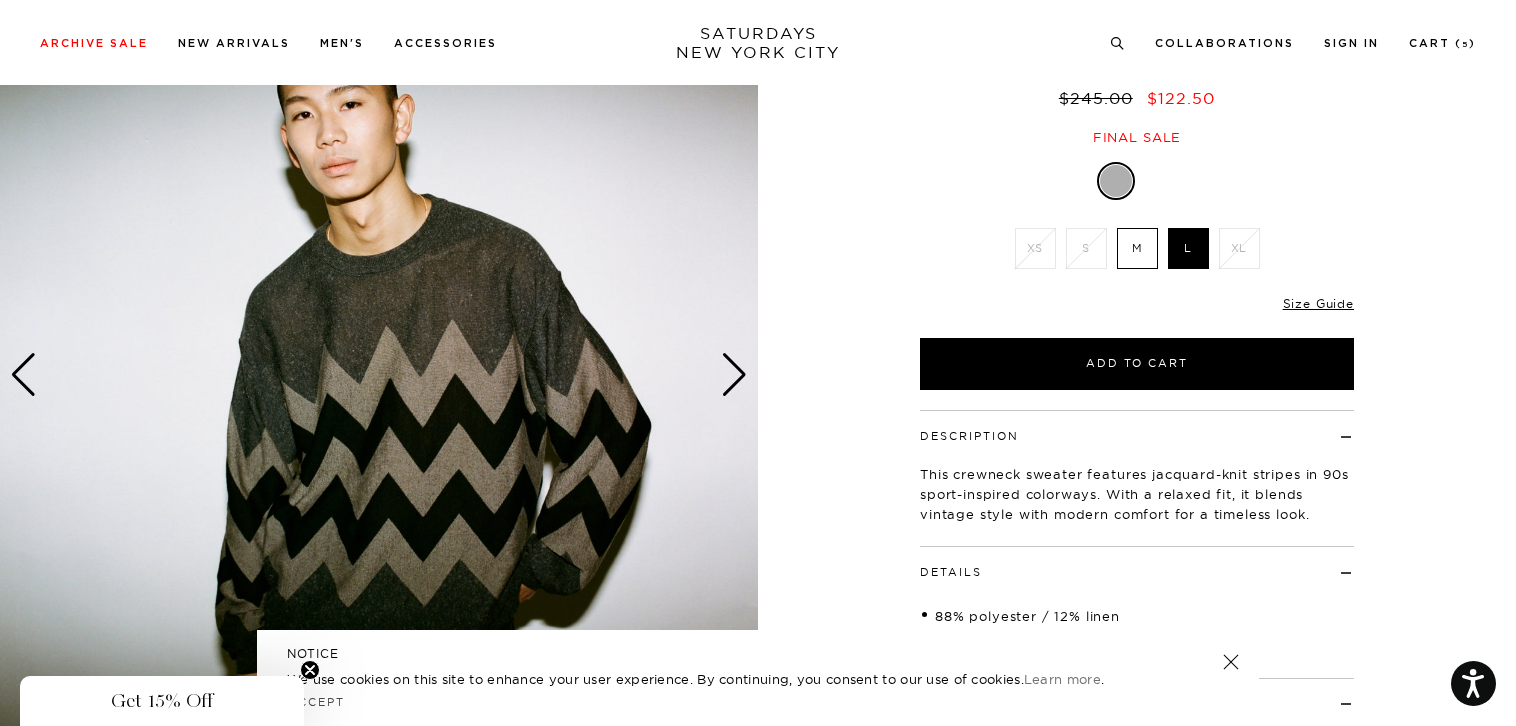 click on "Get 15% Off" at bounding box center [162, 701] 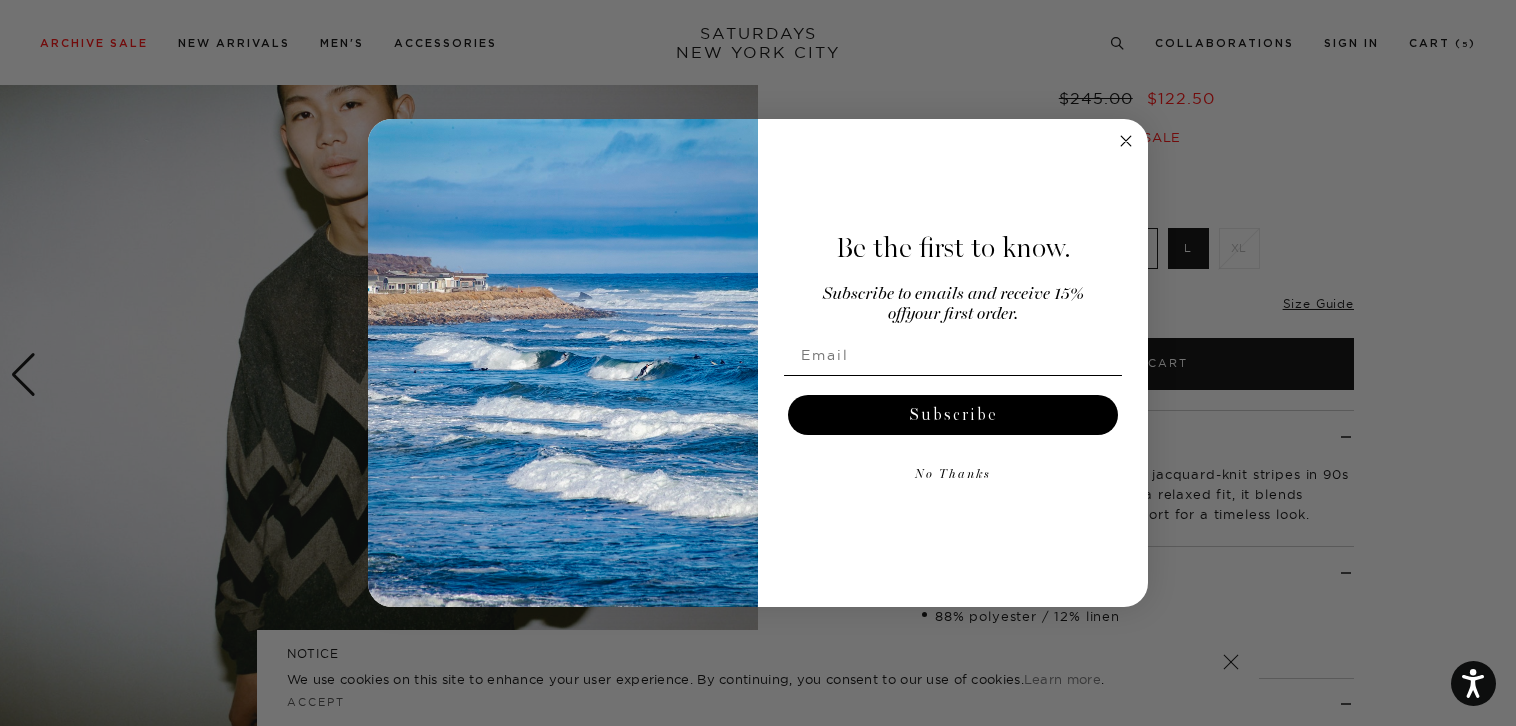click 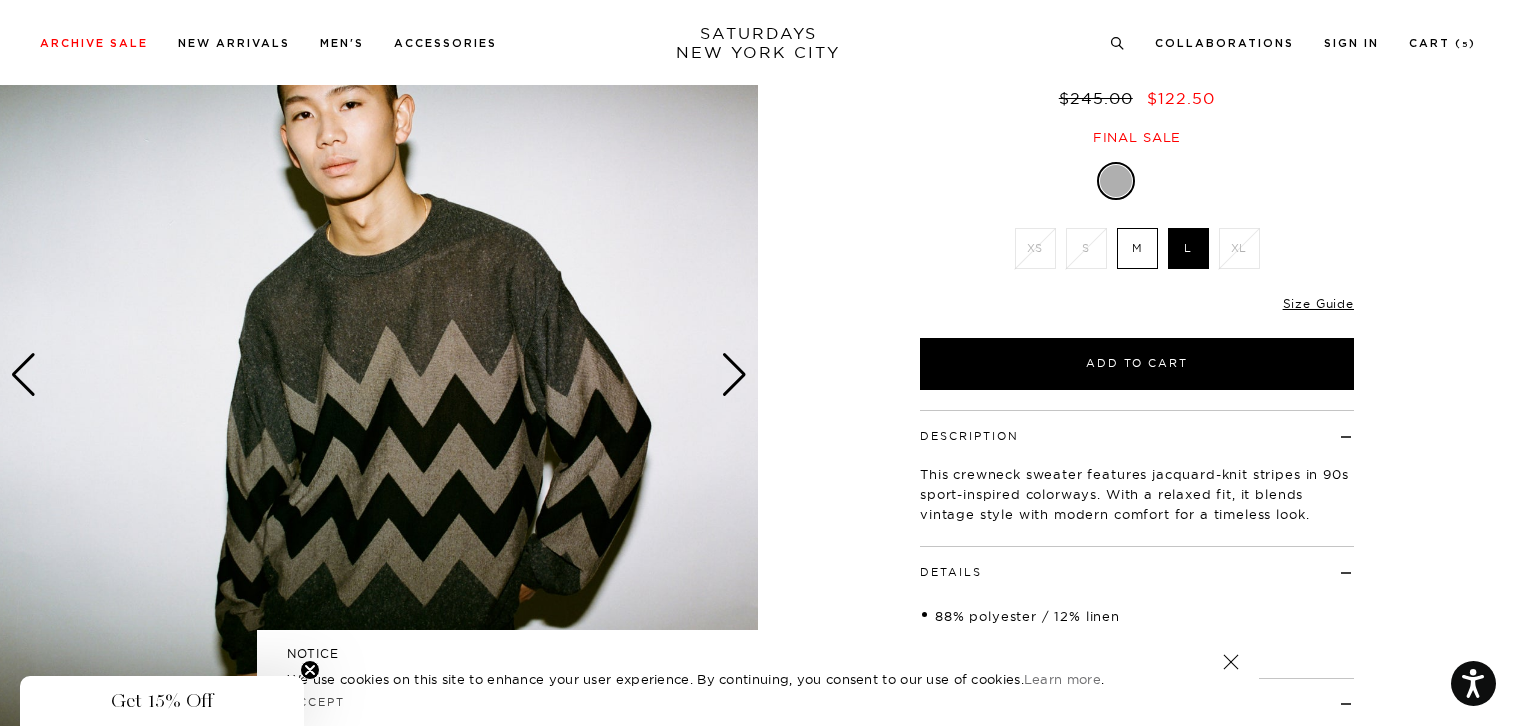 scroll, scrollTop: 0, scrollLeft: 0, axis: both 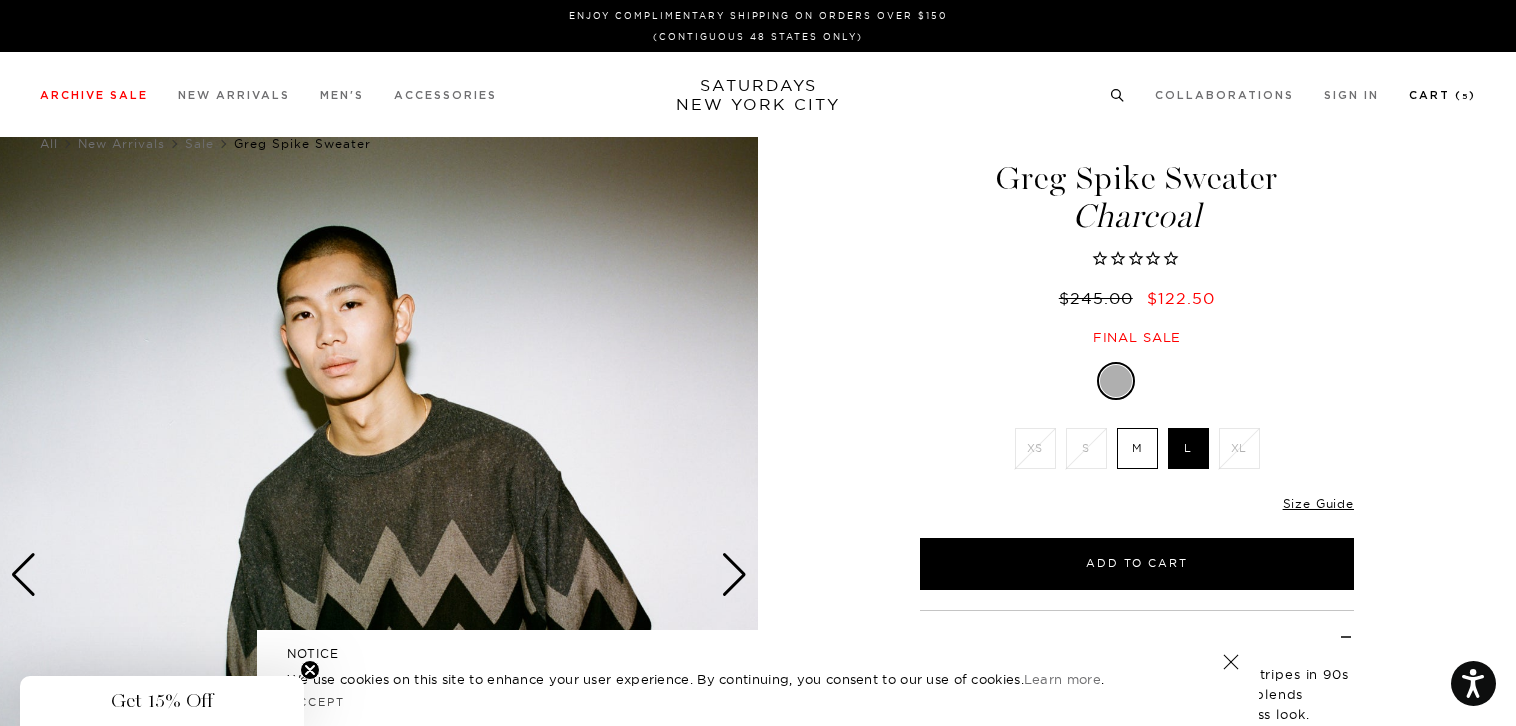 click on "Cart ( 5 )" at bounding box center (1442, 95) 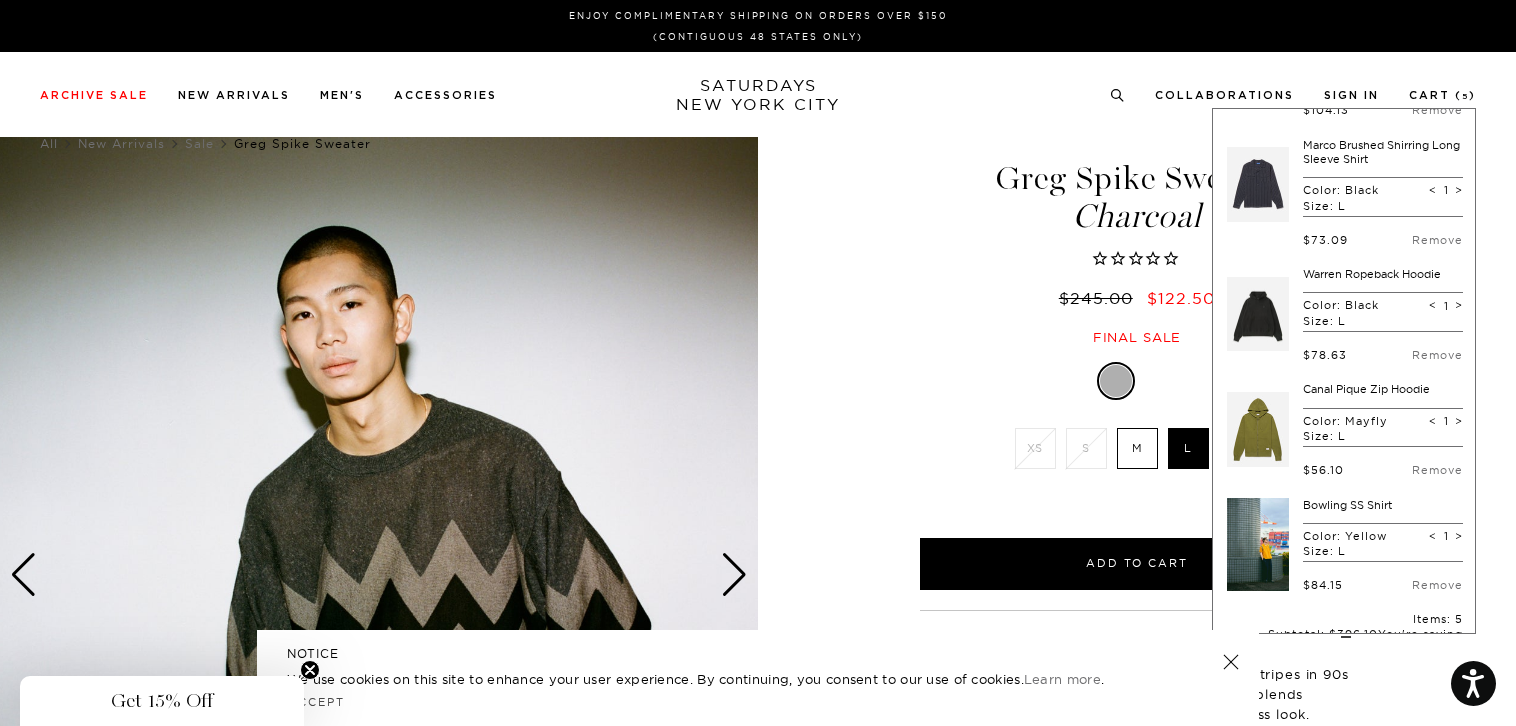 scroll, scrollTop: 200, scrollLeft: 0, axis: vertical 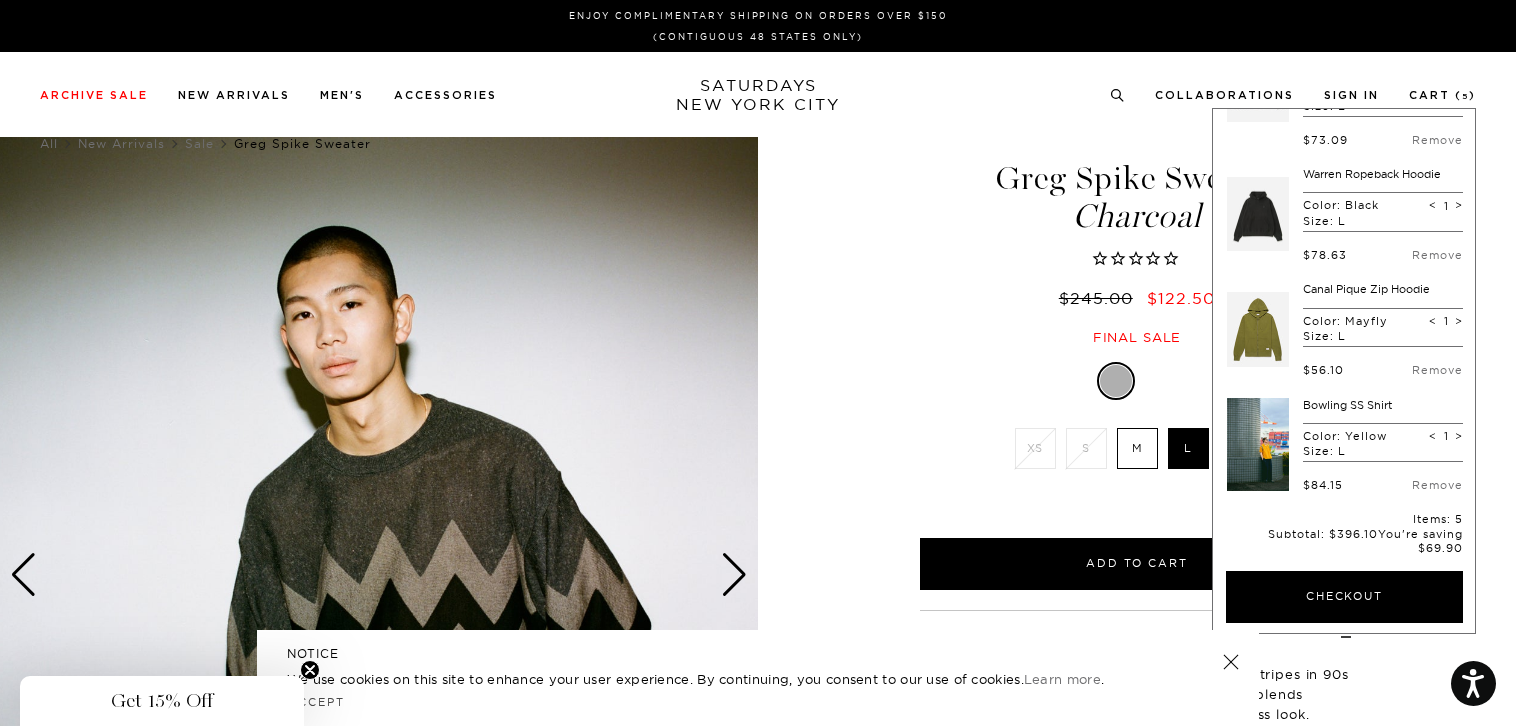 click on "Canal Pique Zip Hoodie" at bounding box center [1366, 289] 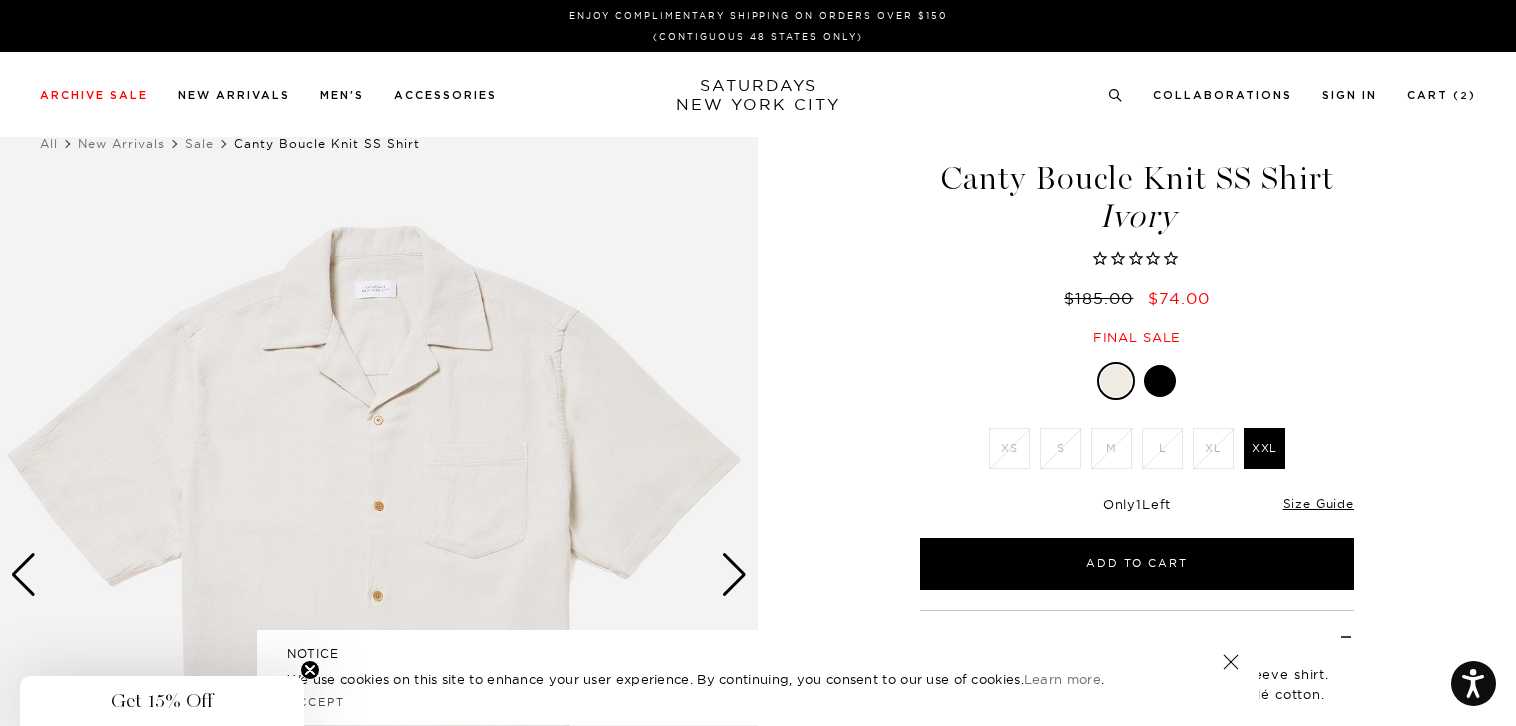 scroll, scrollTop: 0, scrollLeft: 0, axis: both 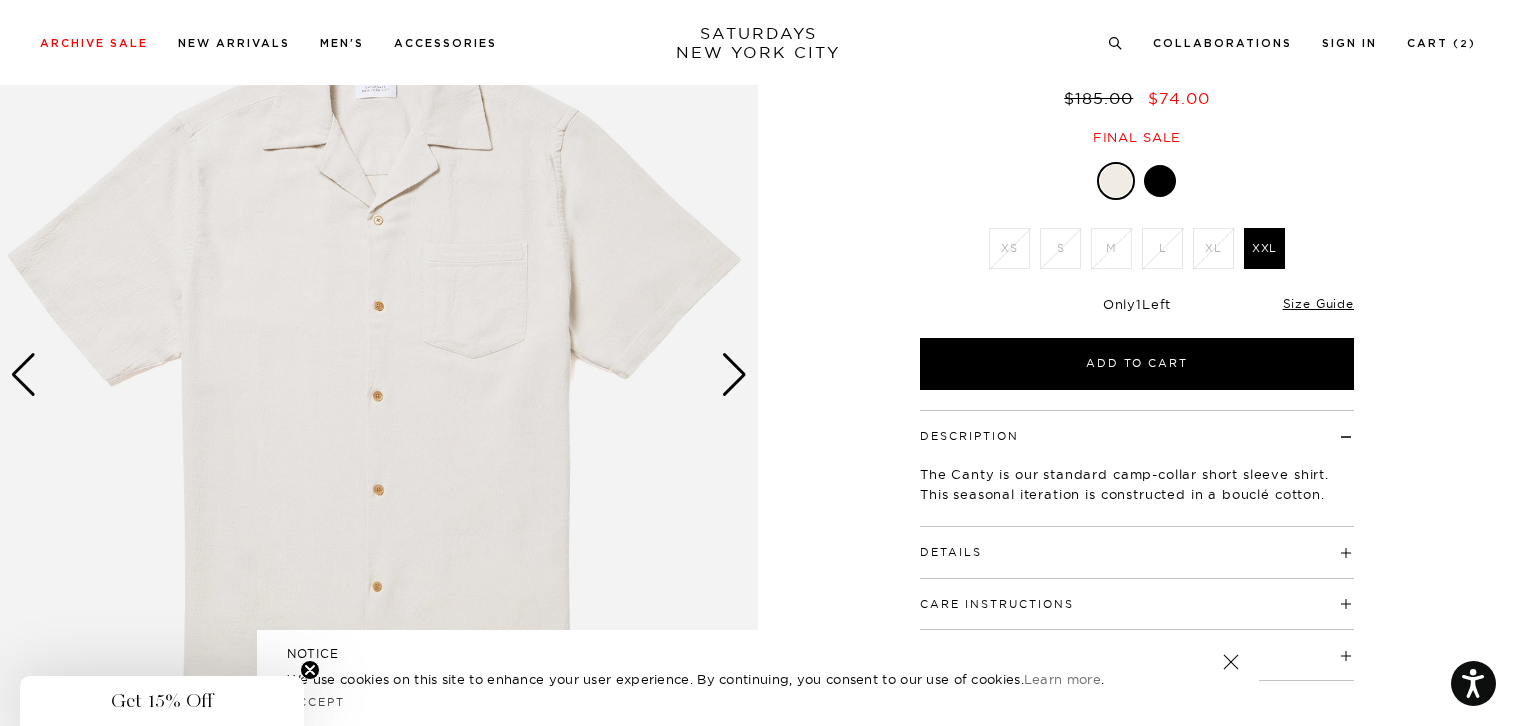 click at bounding box center [734, 375] 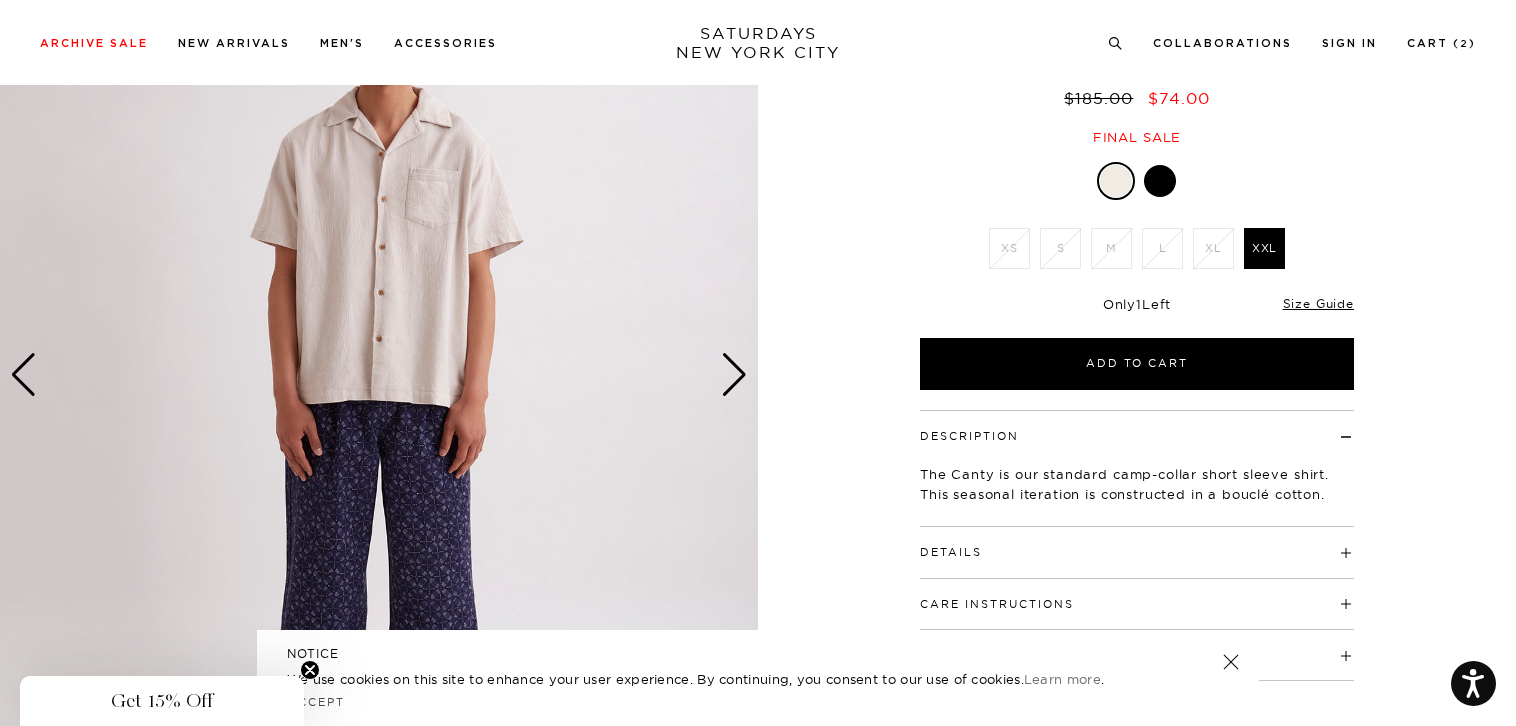 scroll, scrollTop: 100, scrollLeft: 0, axis: vertical 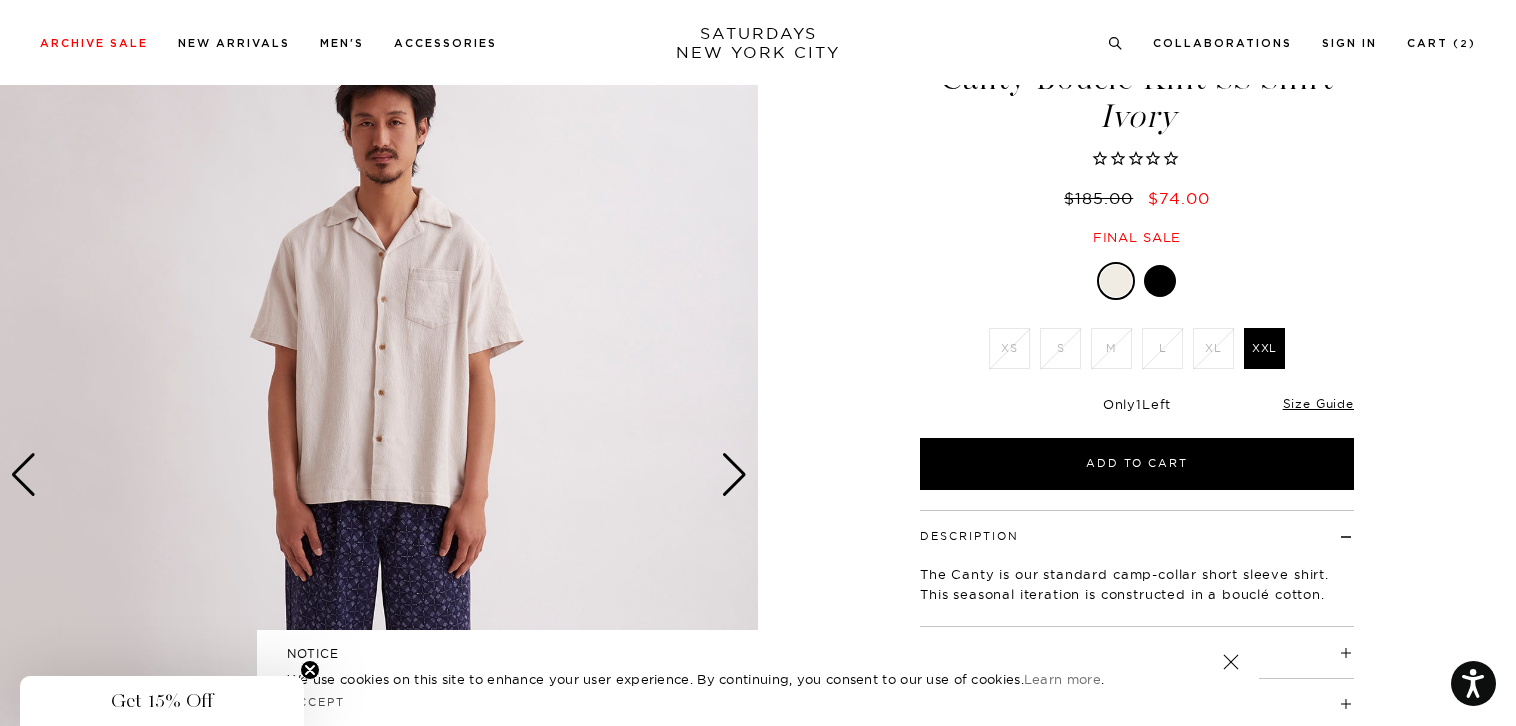 click at bounding box center [734, 475] 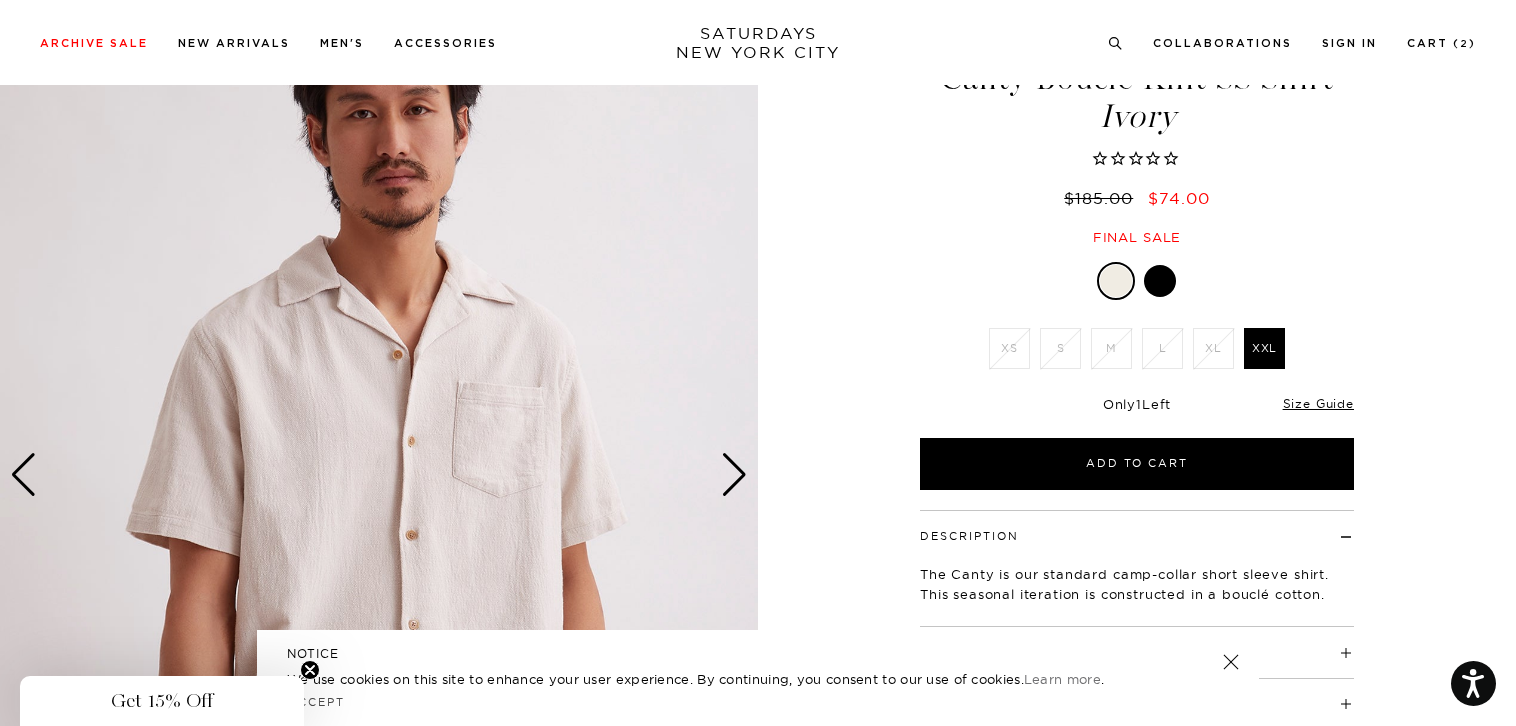 click at bounding box center [734, 475] 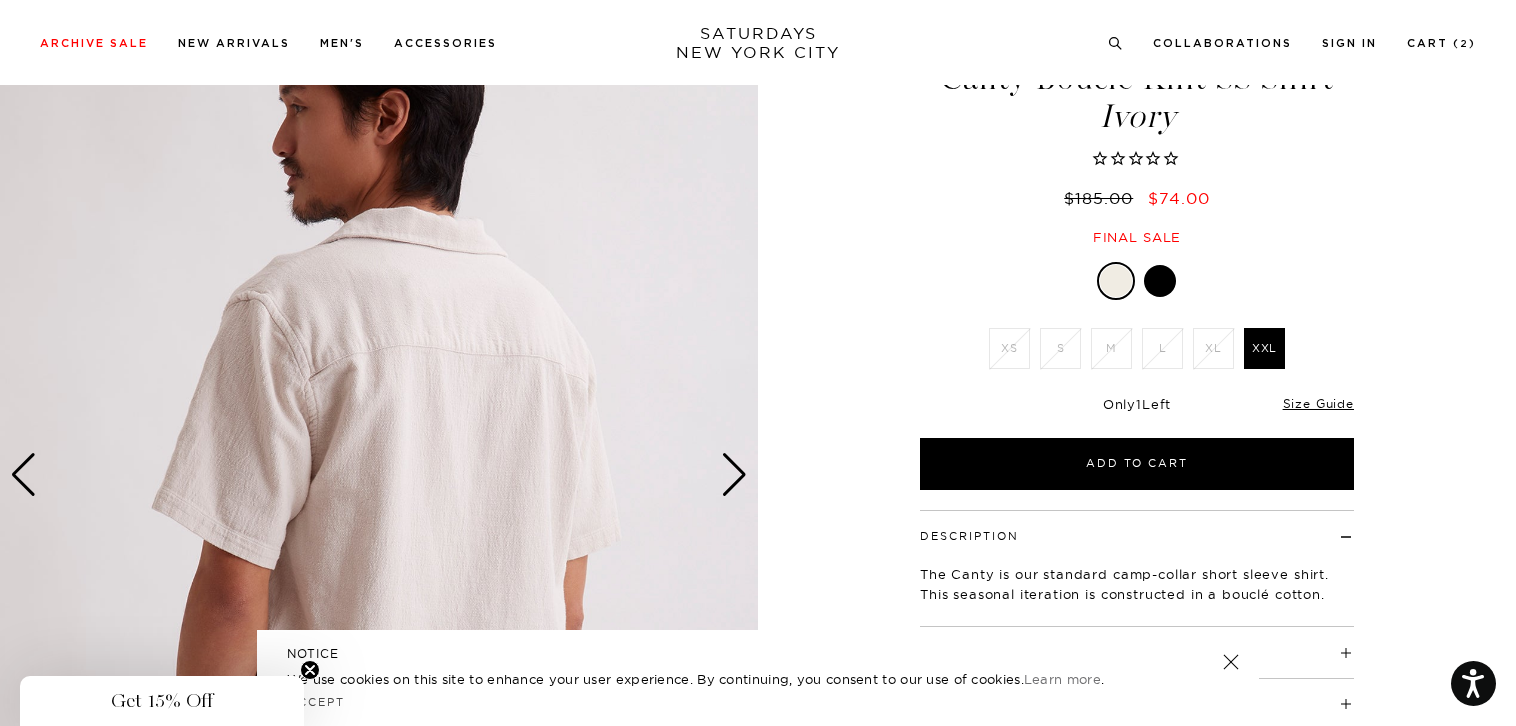 click at bounding box center [734, 475] 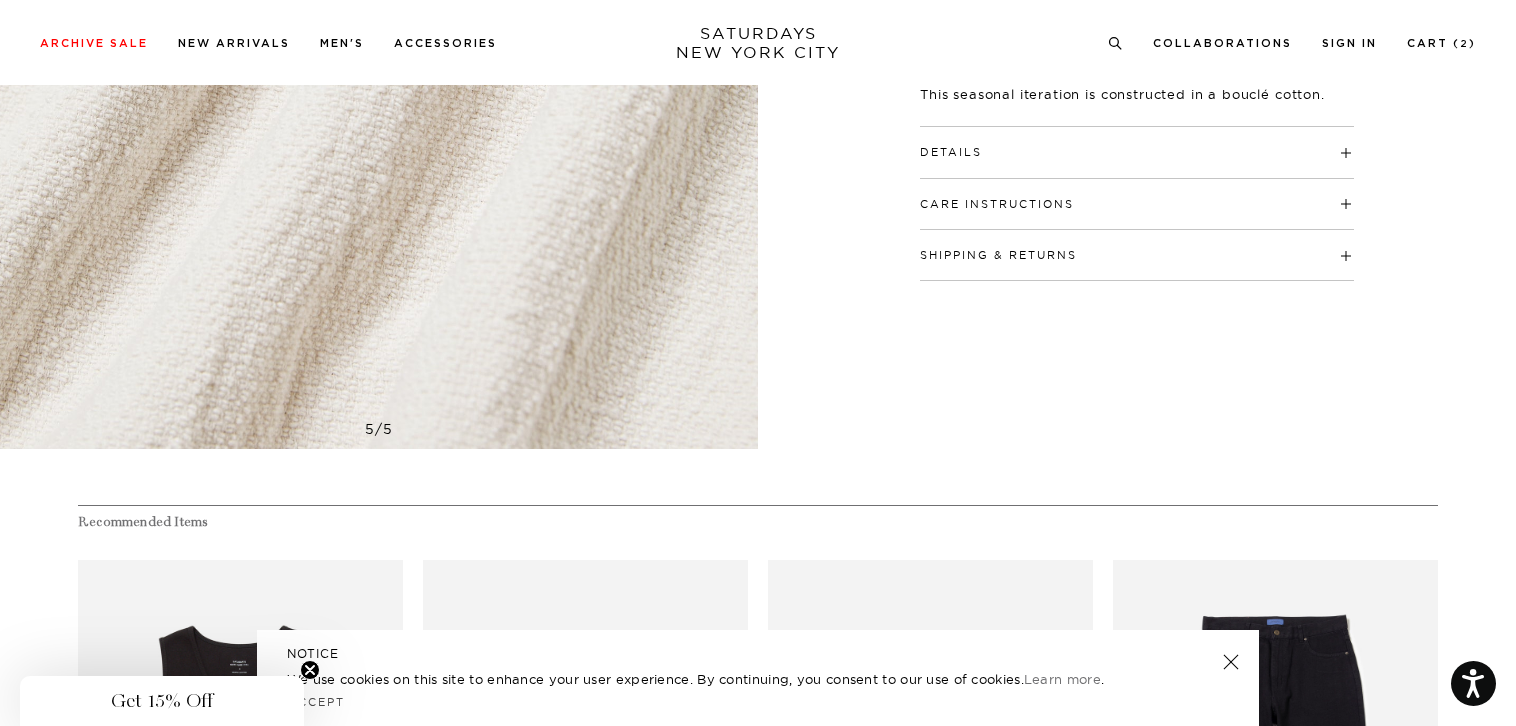 scroll, scrollTop: 200, scrollLeft: 0, axis: vertical 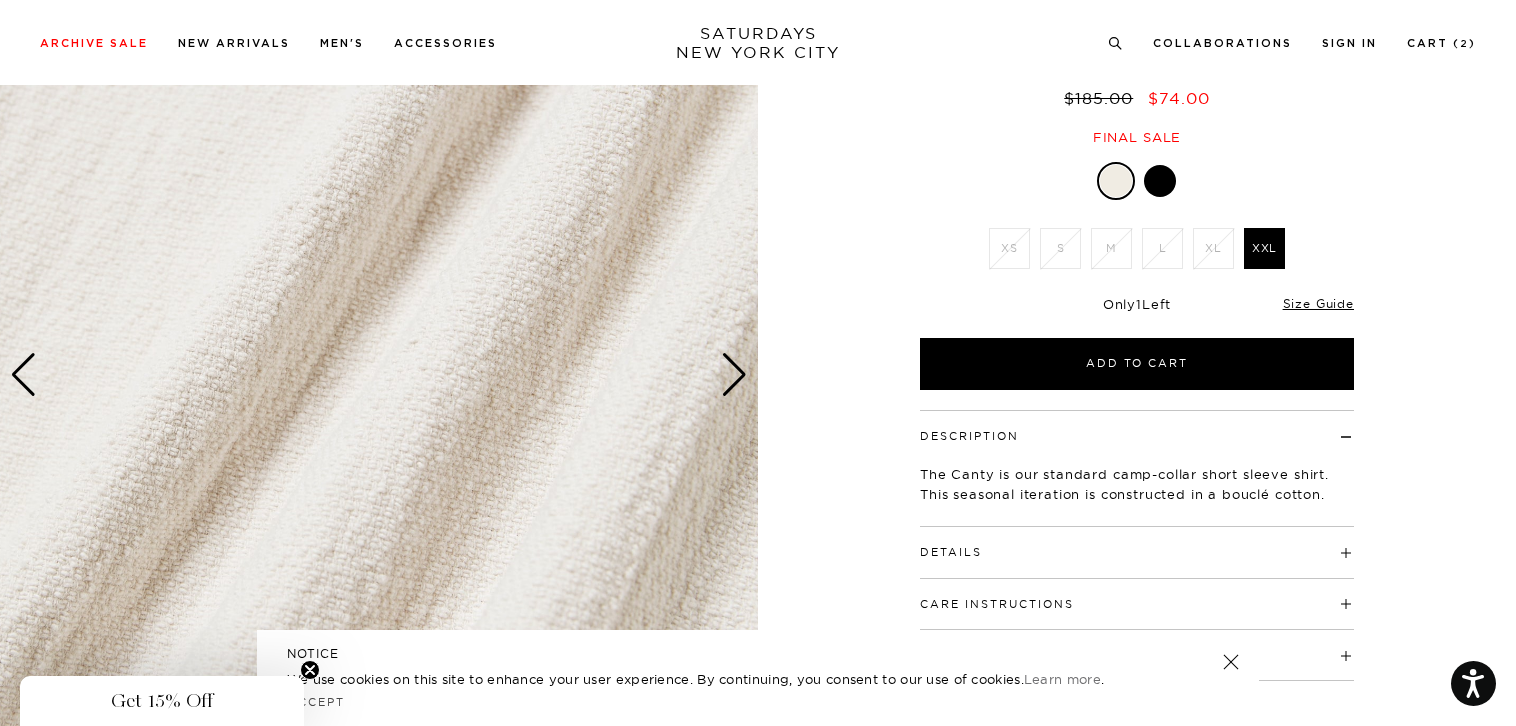 click at bounding box center [1160, 181] 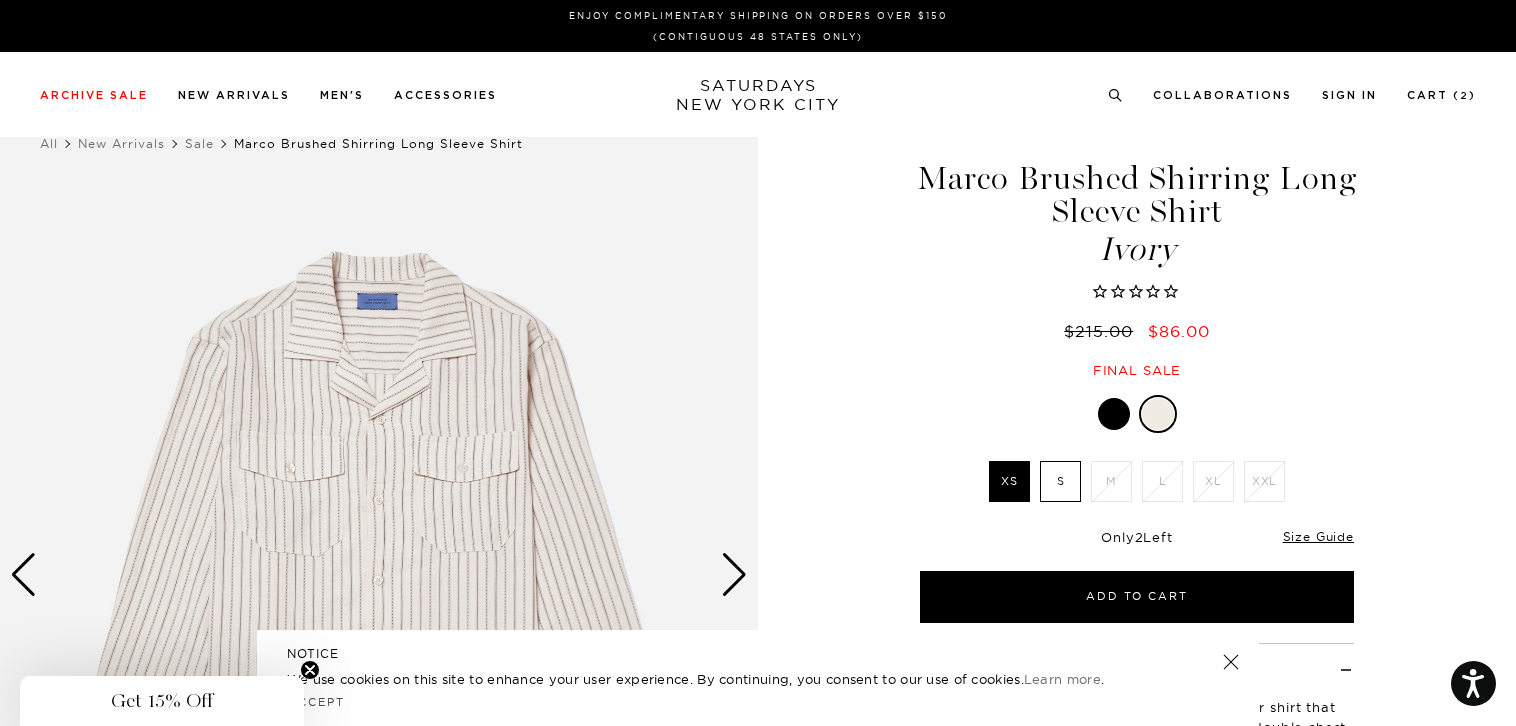 scroll, scrollTop: 0, scrollLeft: 0, axis: both 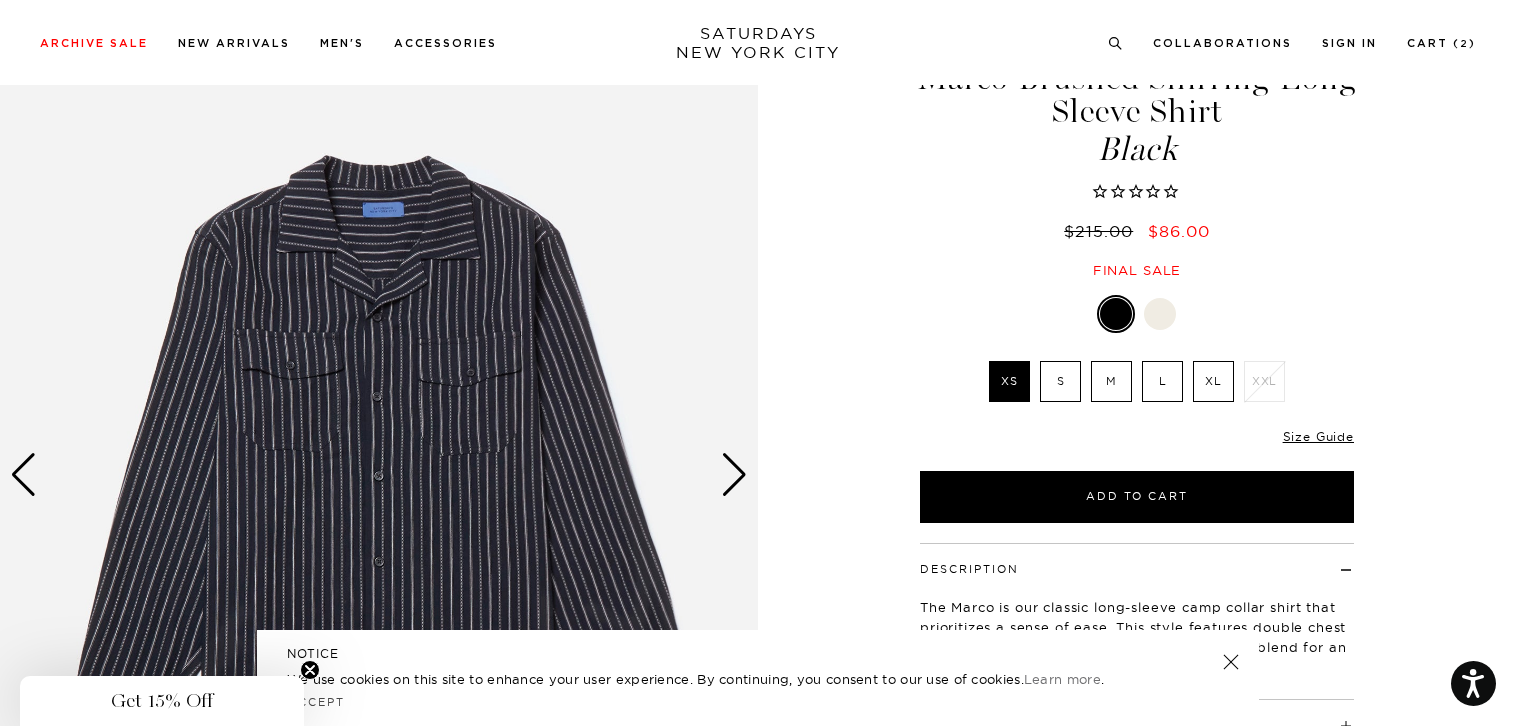 click at bounding box center [734, 475] 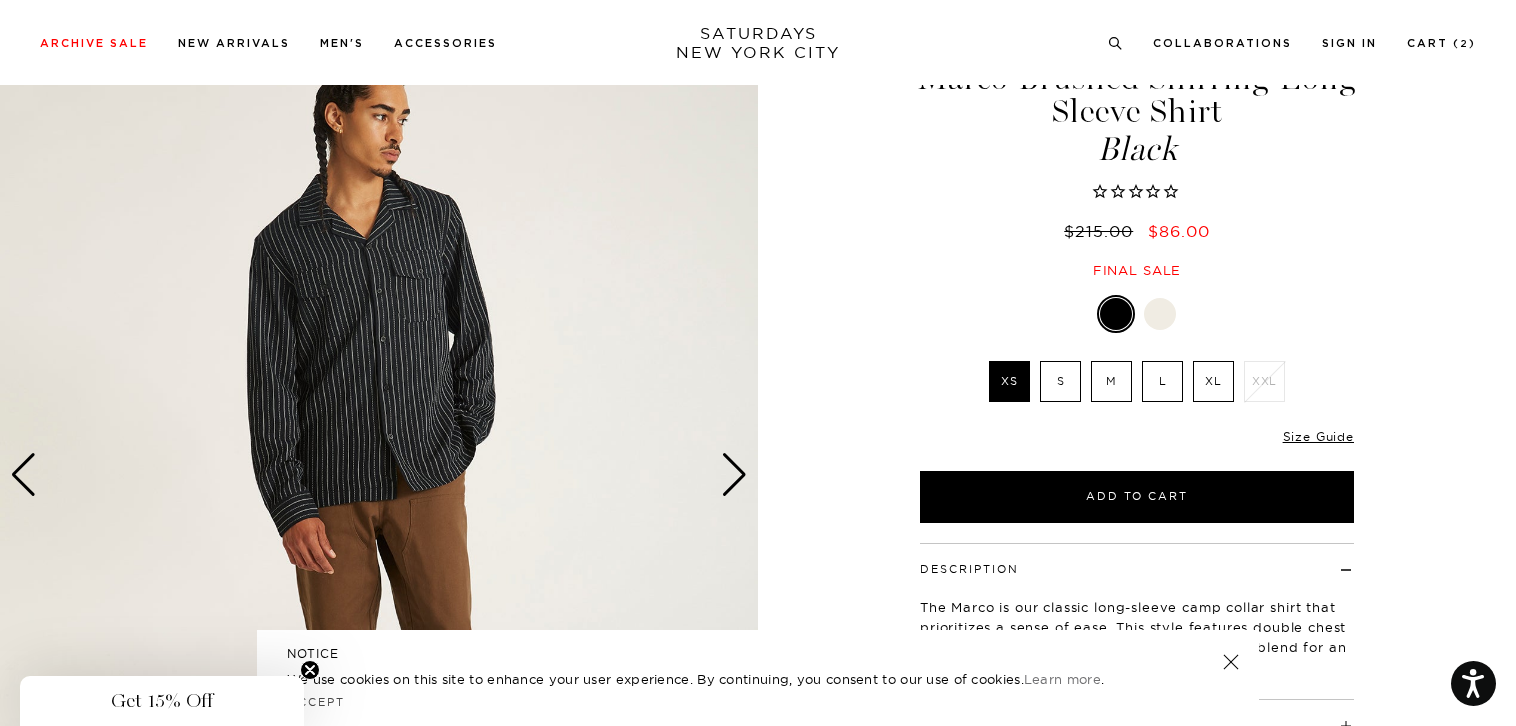 click at bounding box center (734, 475) 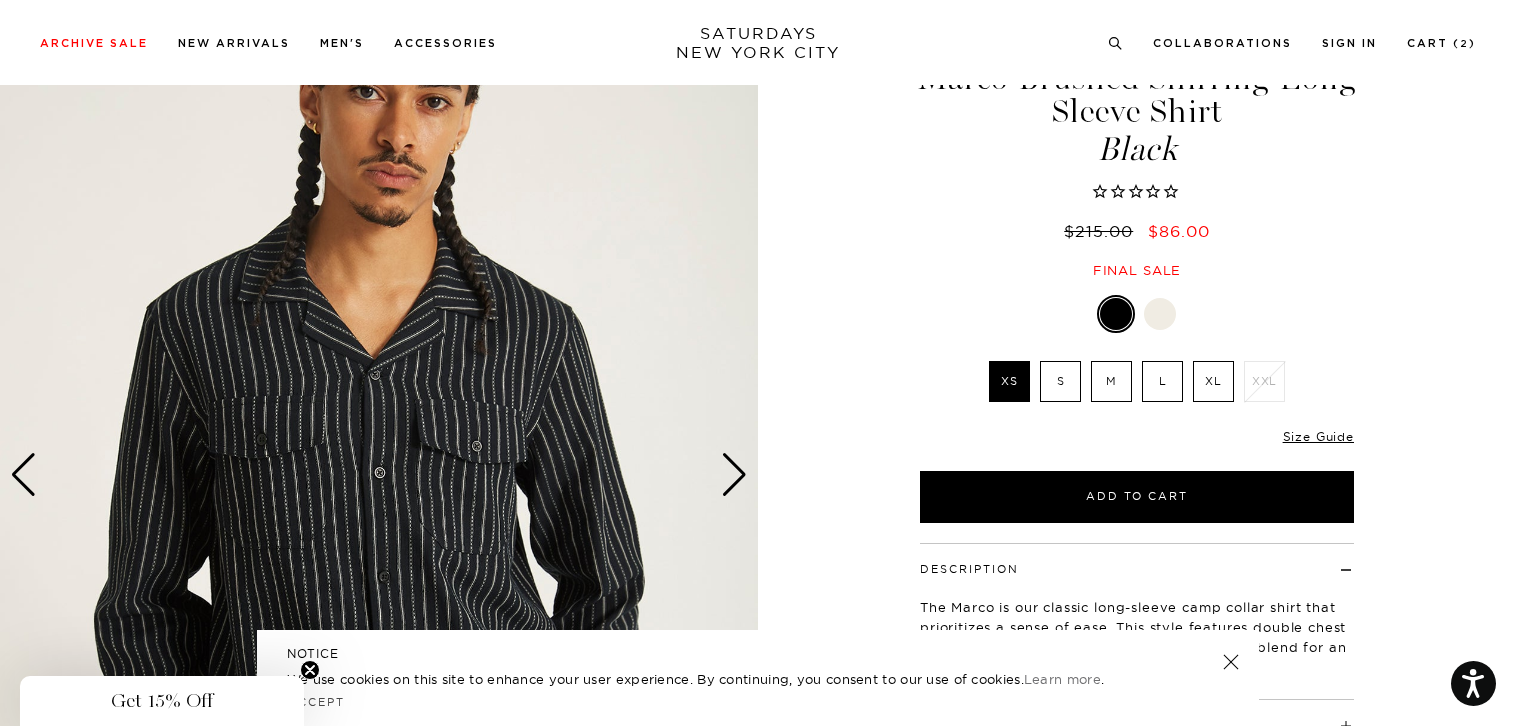 click at bounding box center [734, 475] 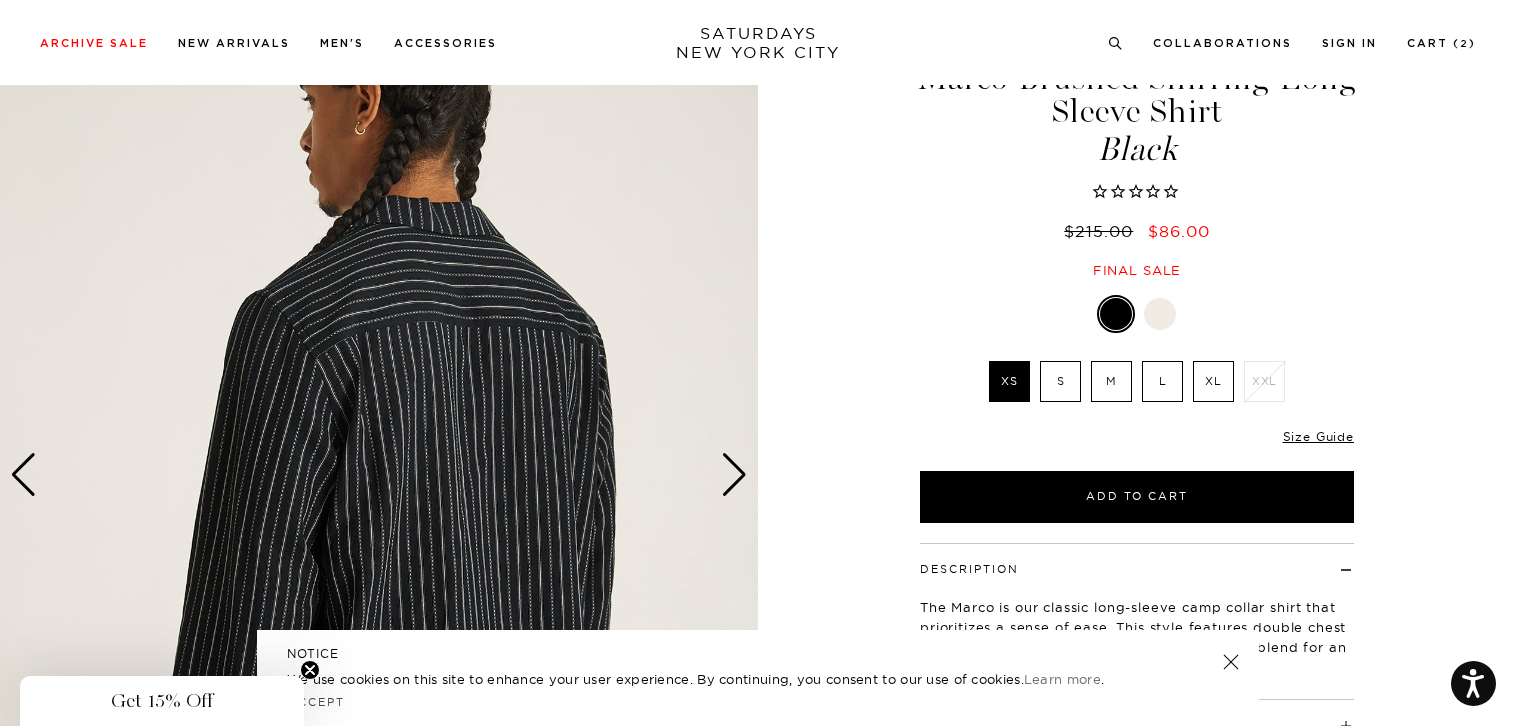 click at bounding box center (734, 475) 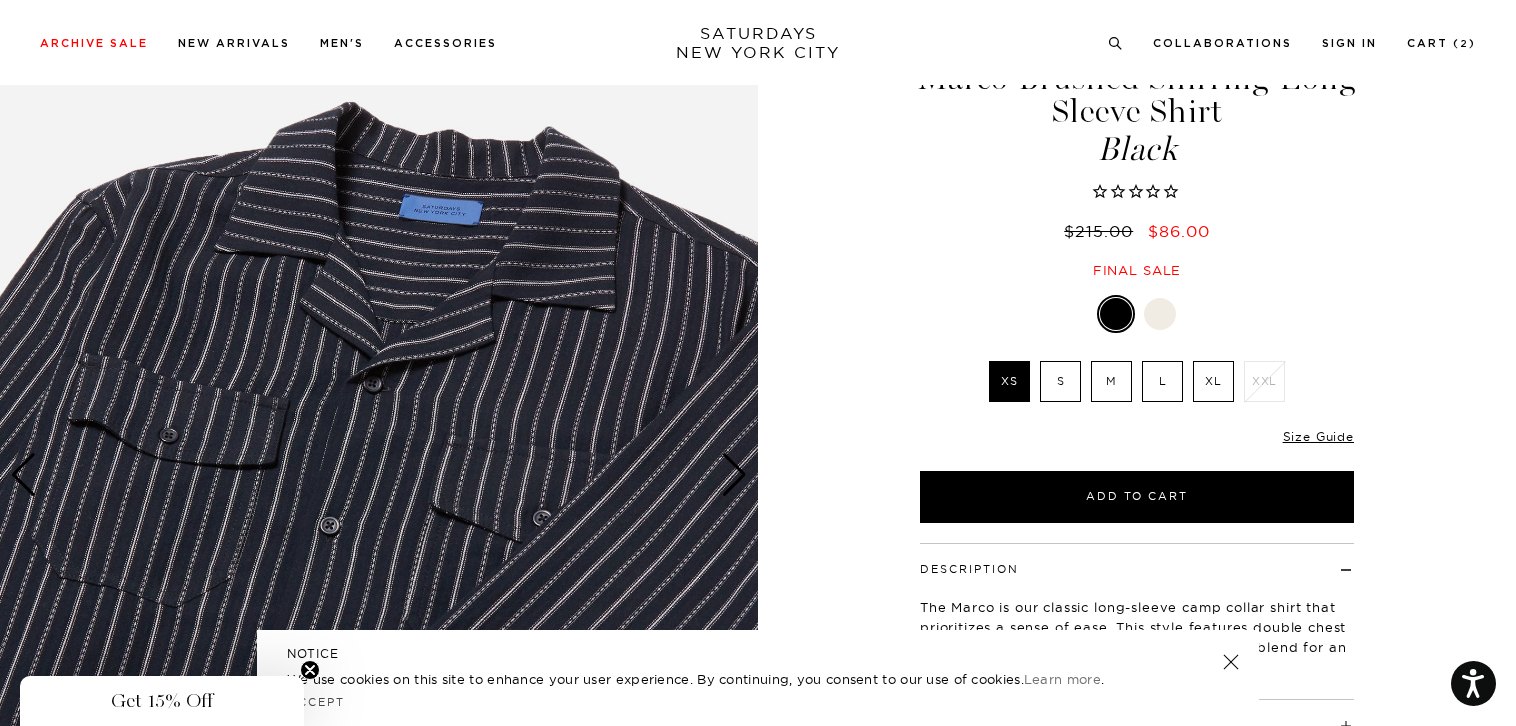 click at bounding box center (734, 475) 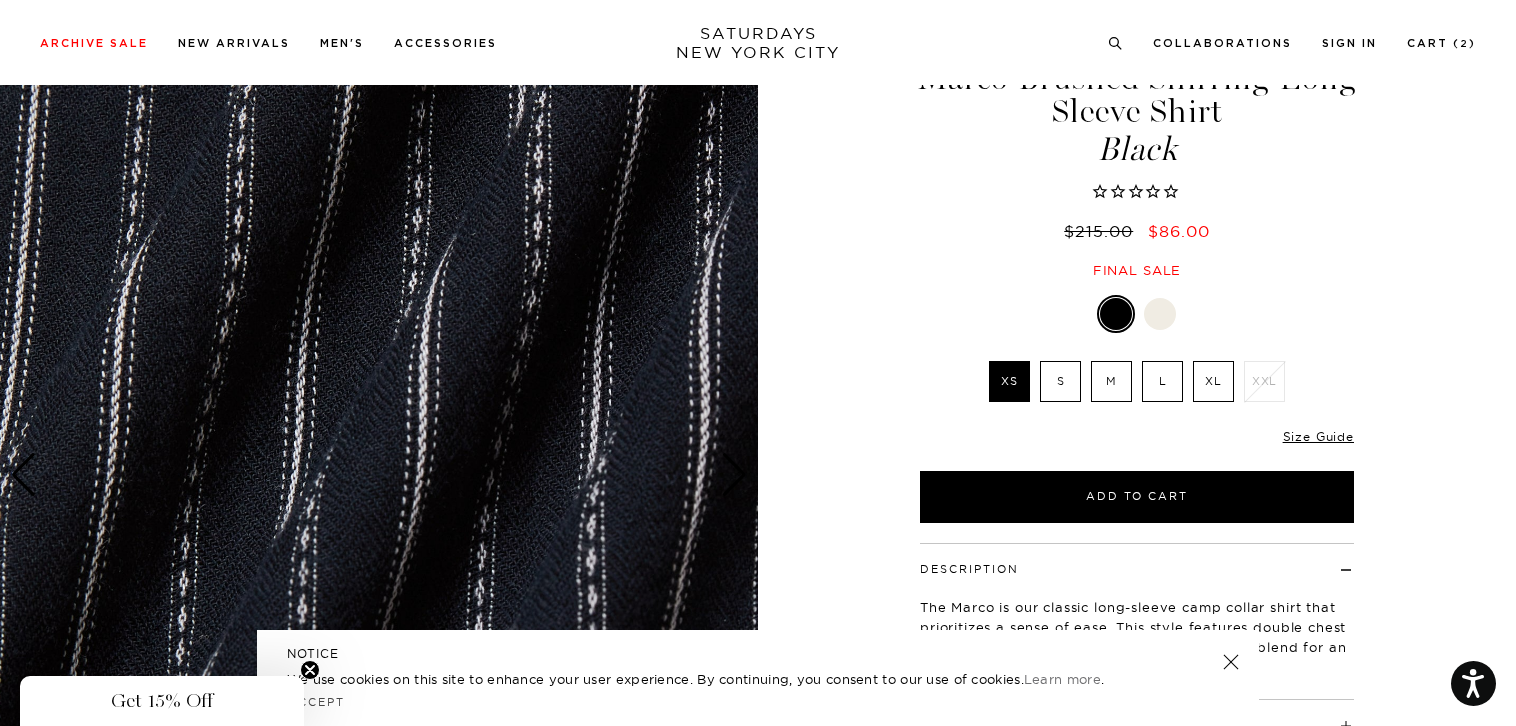 click at bounding box center [734, 475] 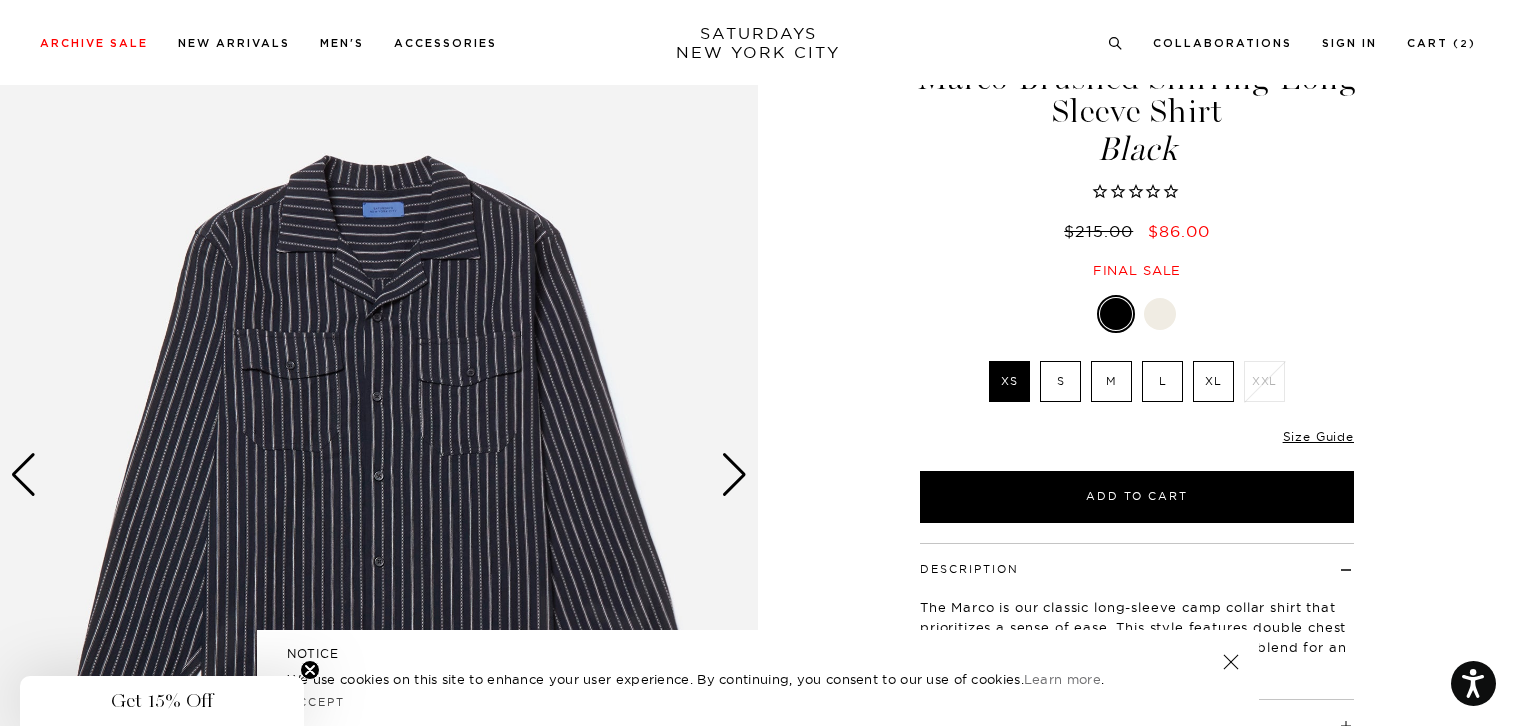 click at bounding box center [734, 475] 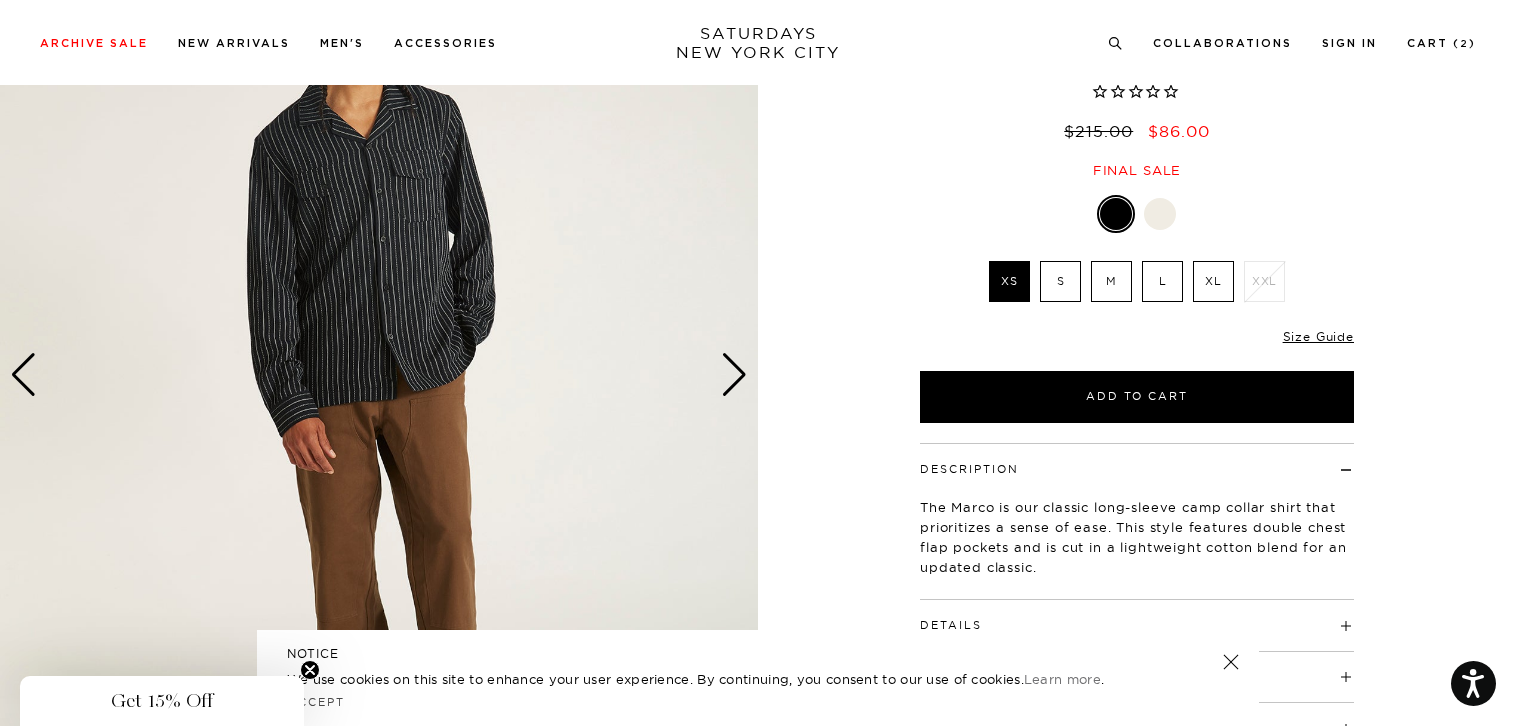 scroll, scrollTop: 400, scrollLeft: 0, axis: vertical 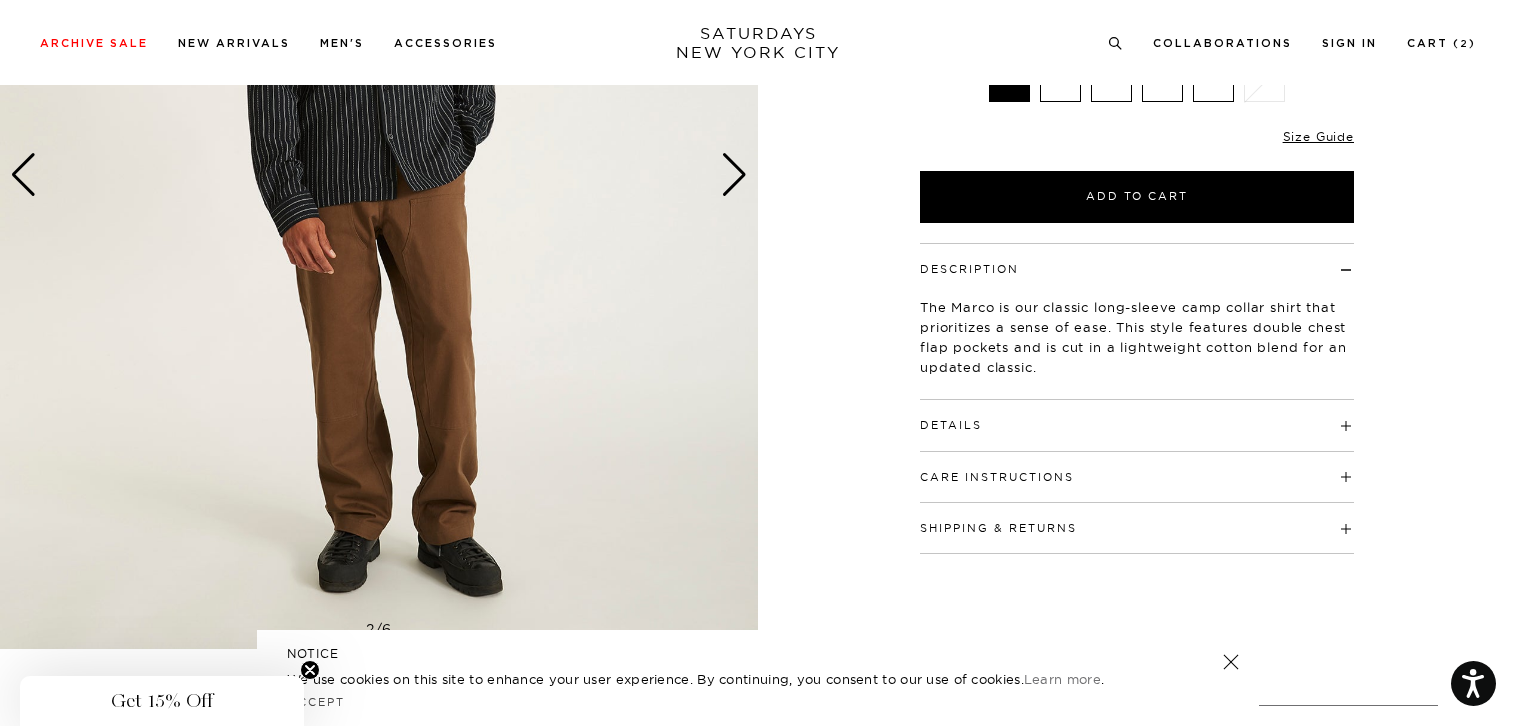 click 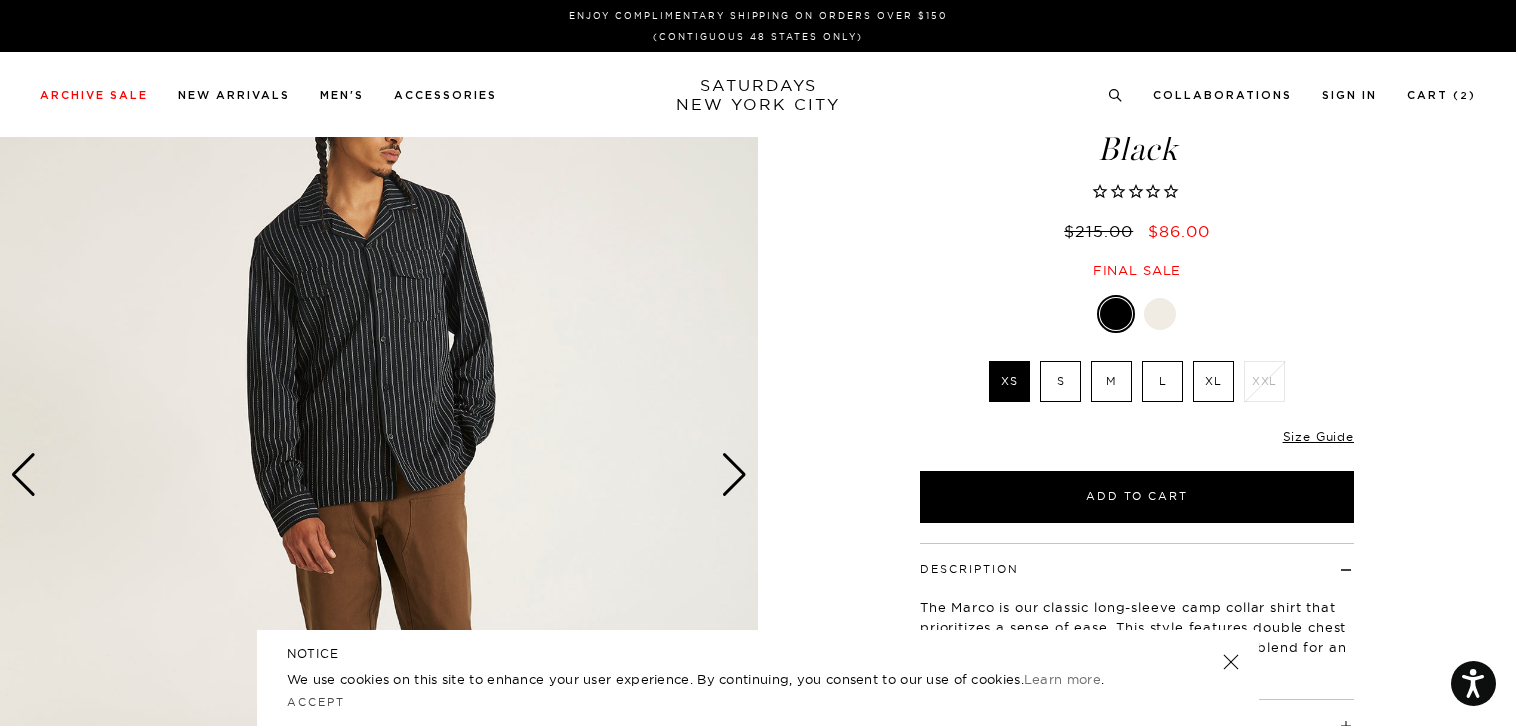 scroll, scrollTop: 0, scrollLeft: 0, axis: both 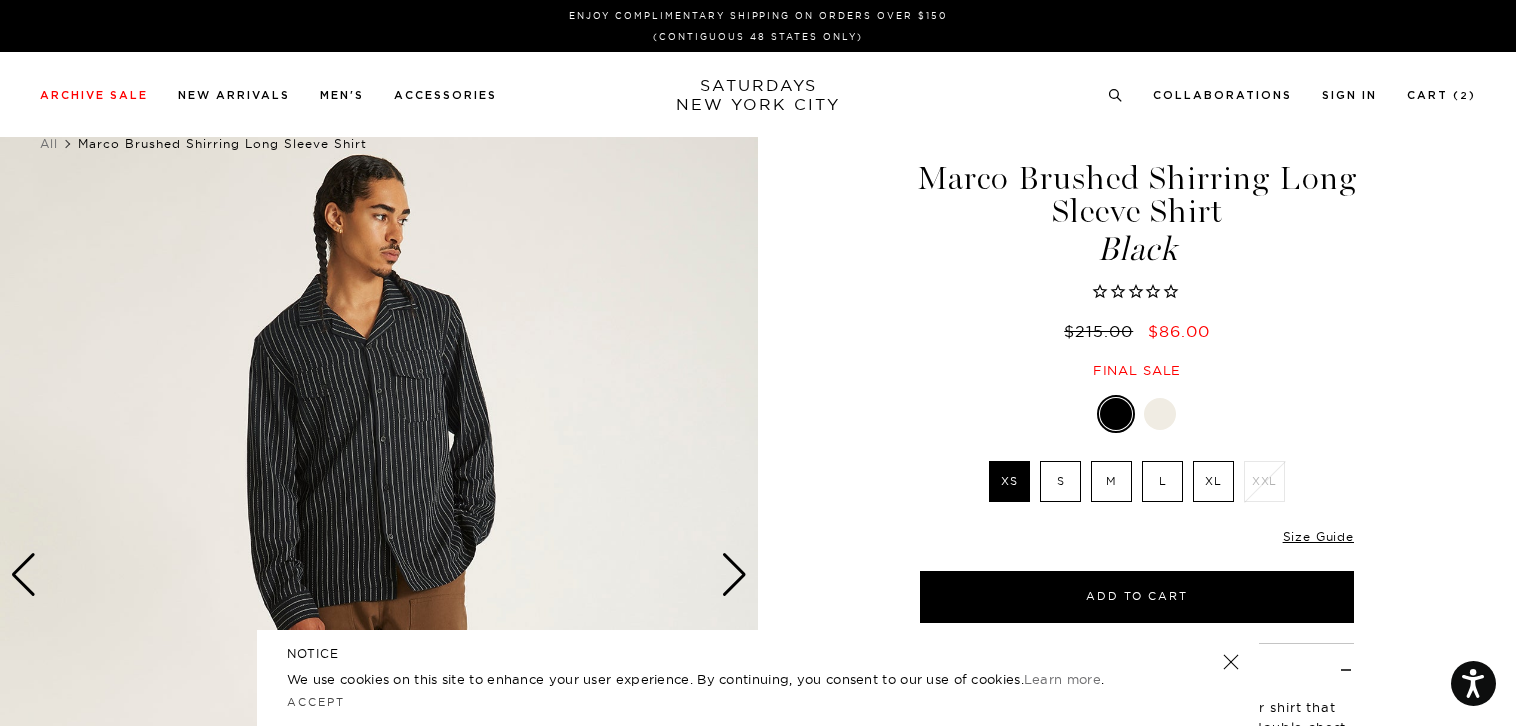 click on "M" at bounding box center [1111, 481] 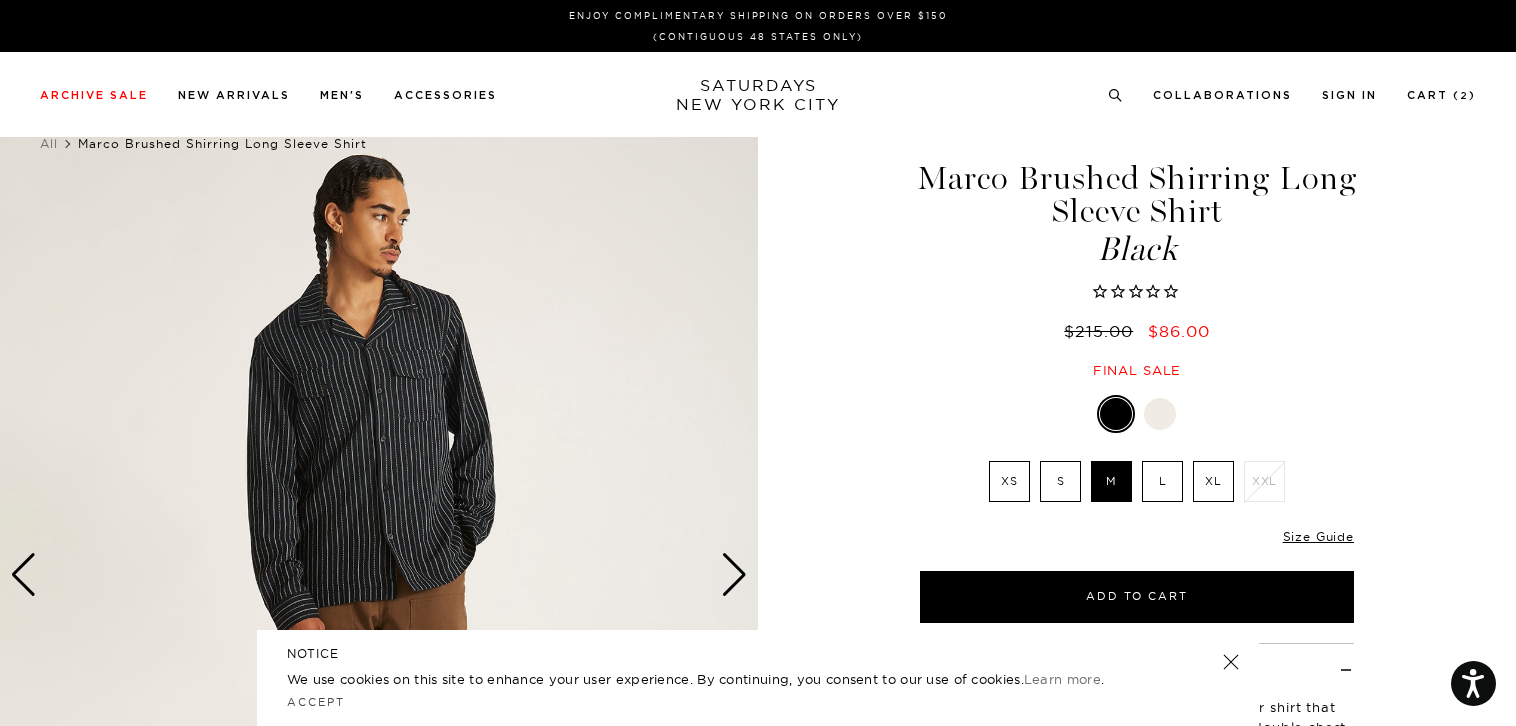 click on "L" at bounding box center [1162, 481] 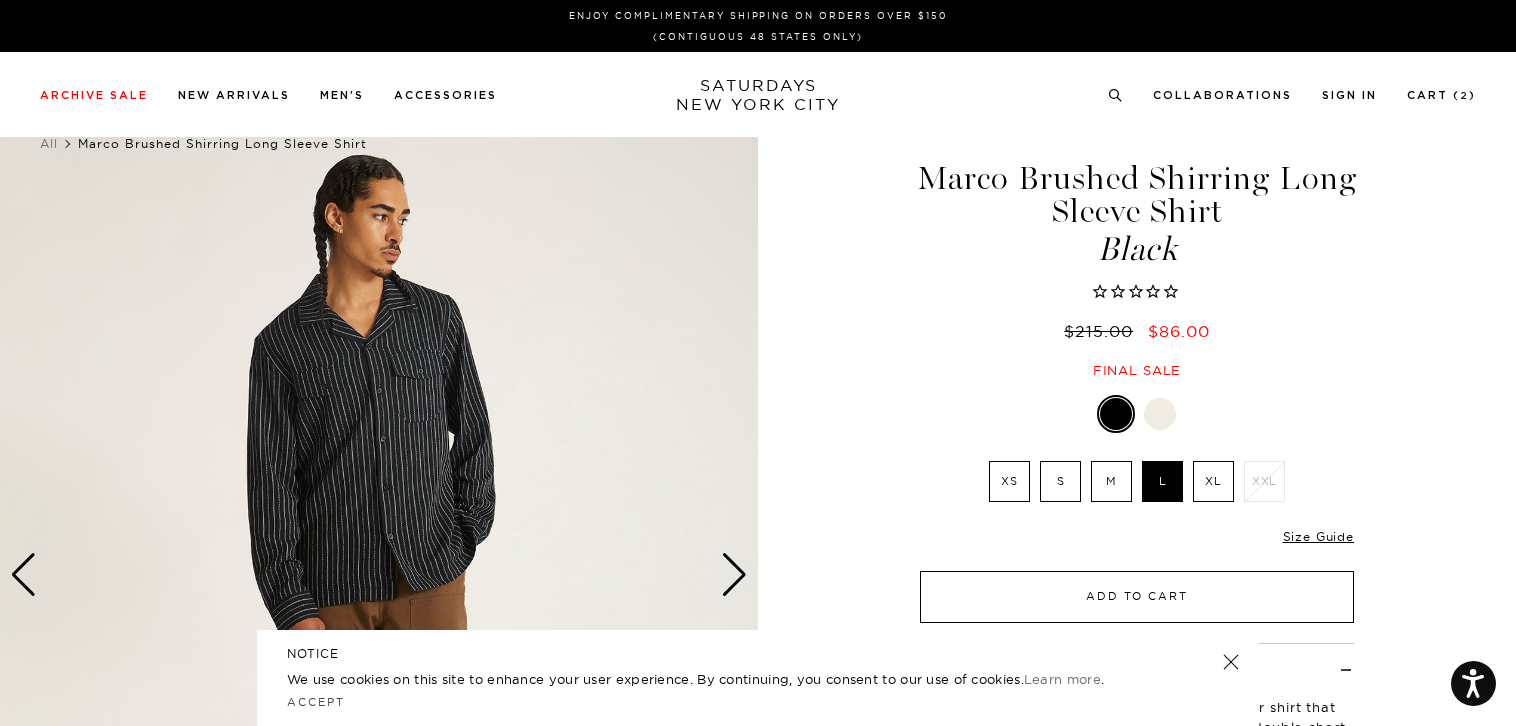 click on "Add to Cart" at bounding box center [1137, 597] 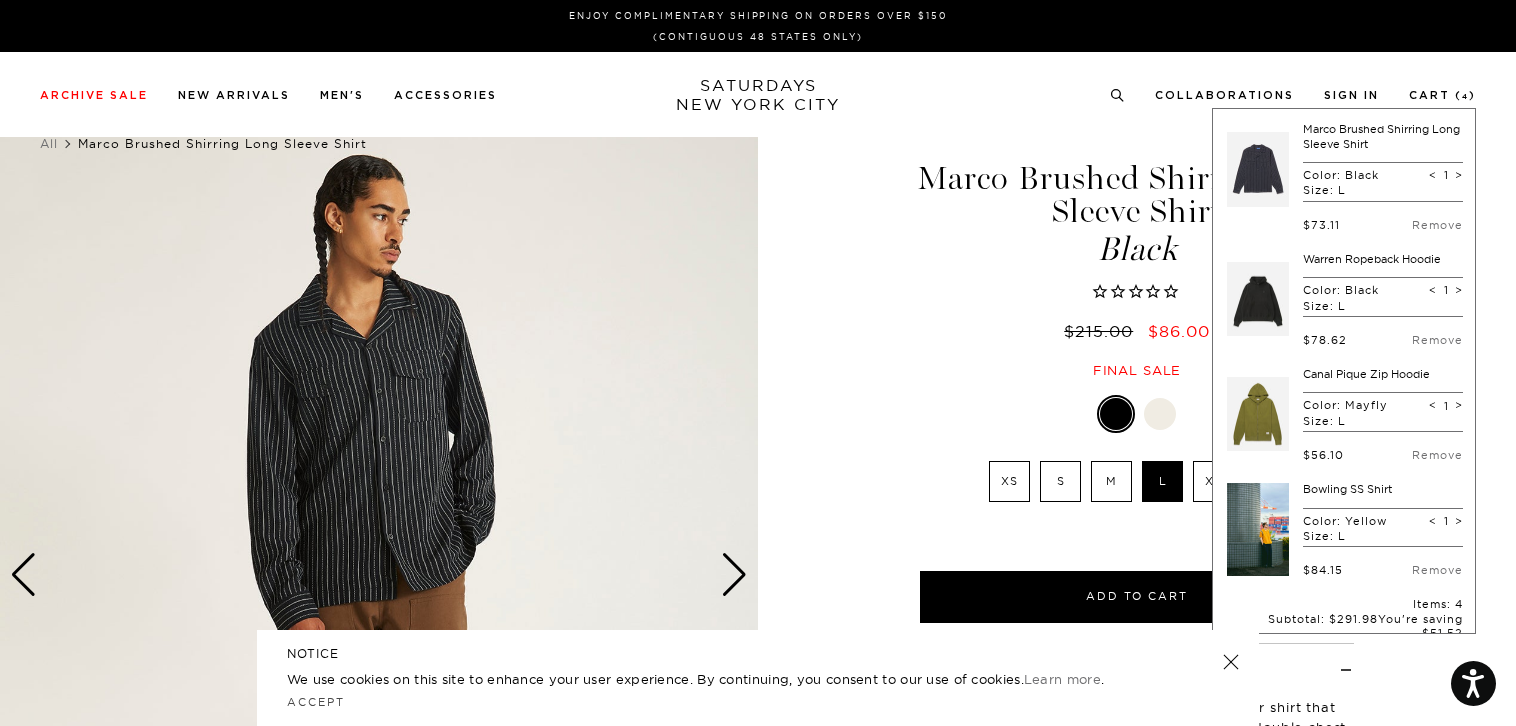 scroll, scrollTop: 283, scrollLeft: 0, axis: vertical 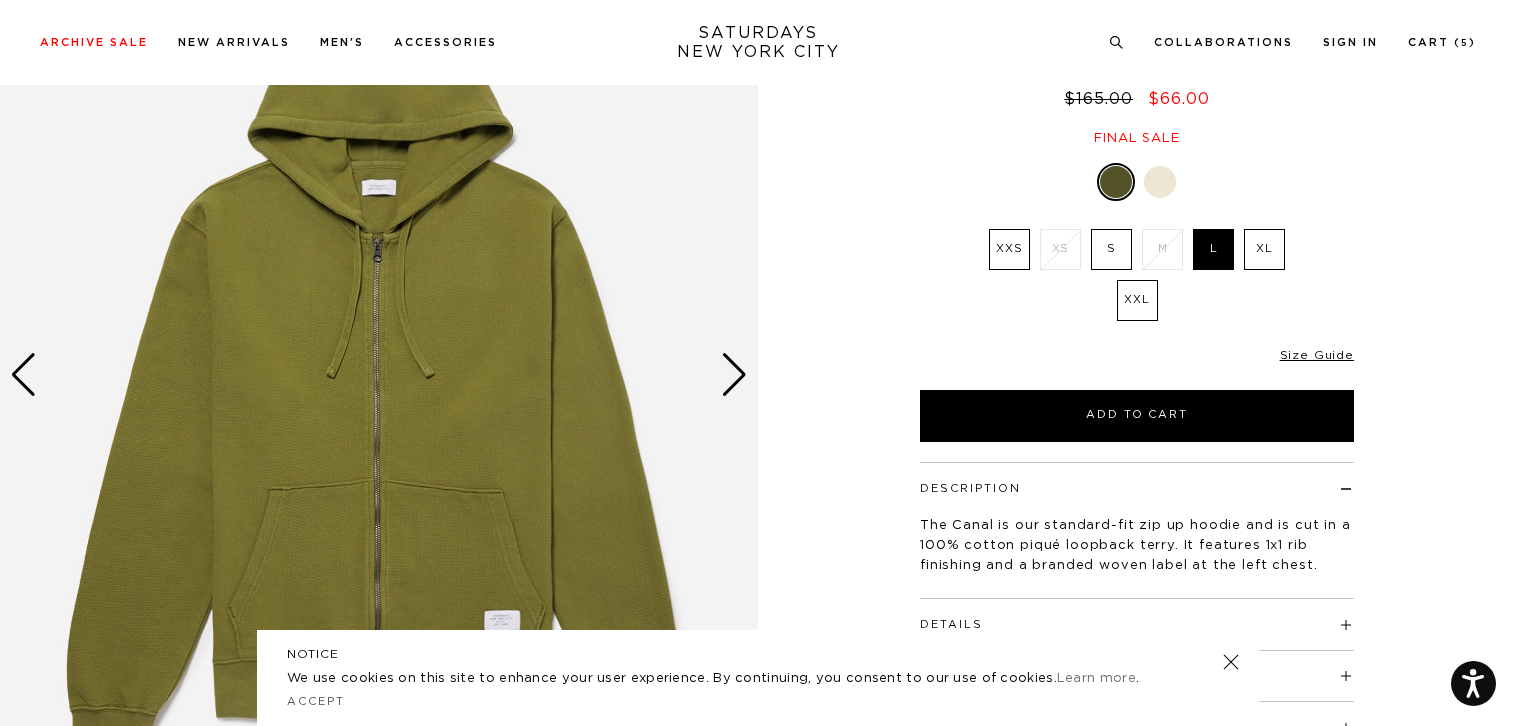 click at bounding box center (734, 375) 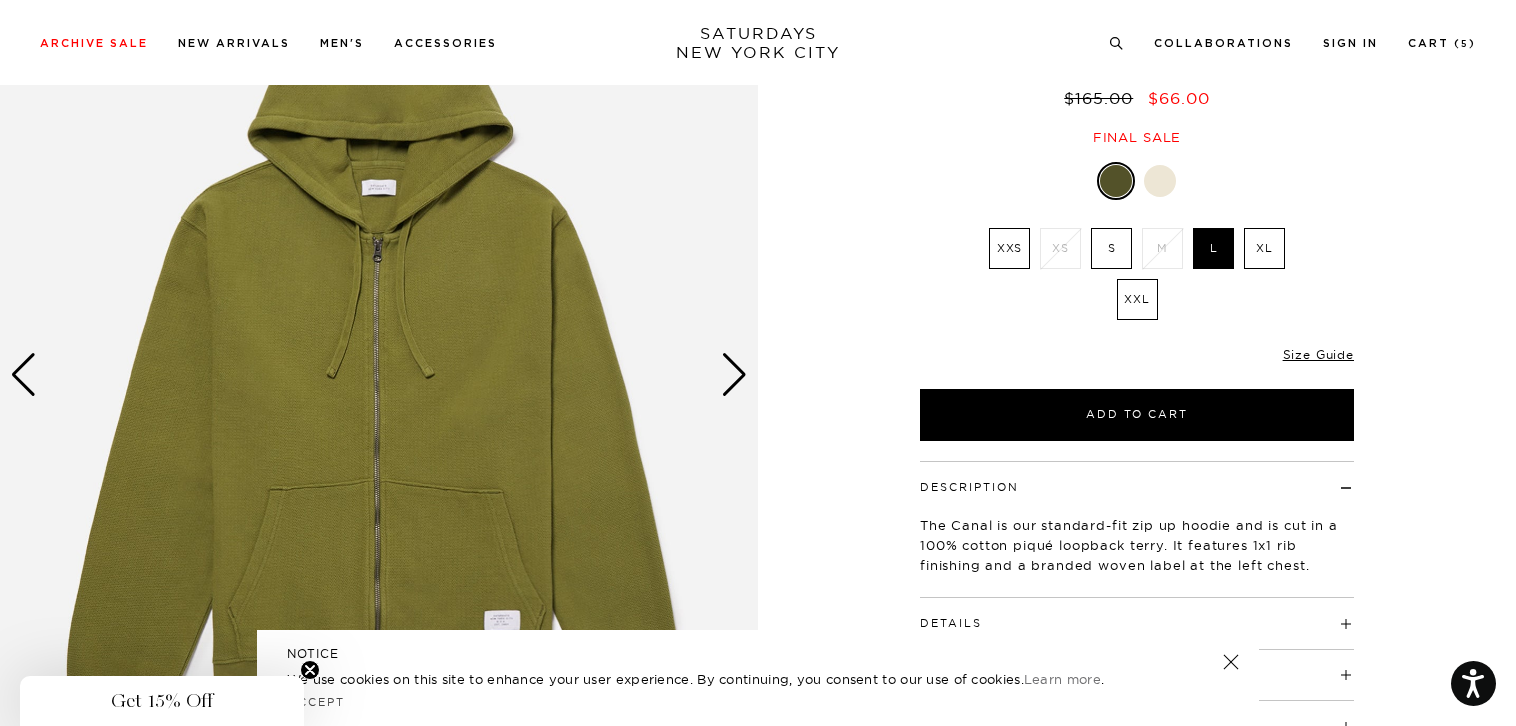 click at bounding box center (734, 375) 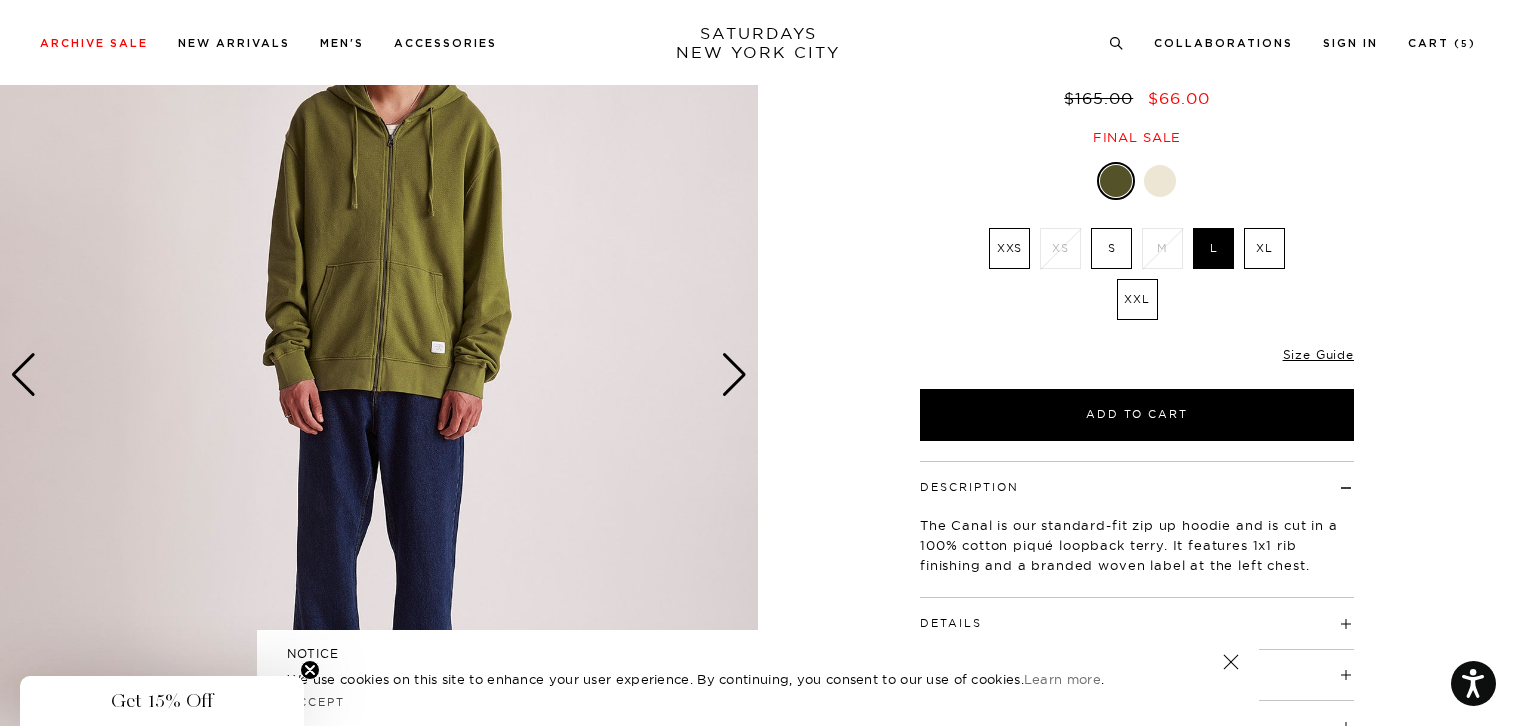 click at bounding box center [734, 375] 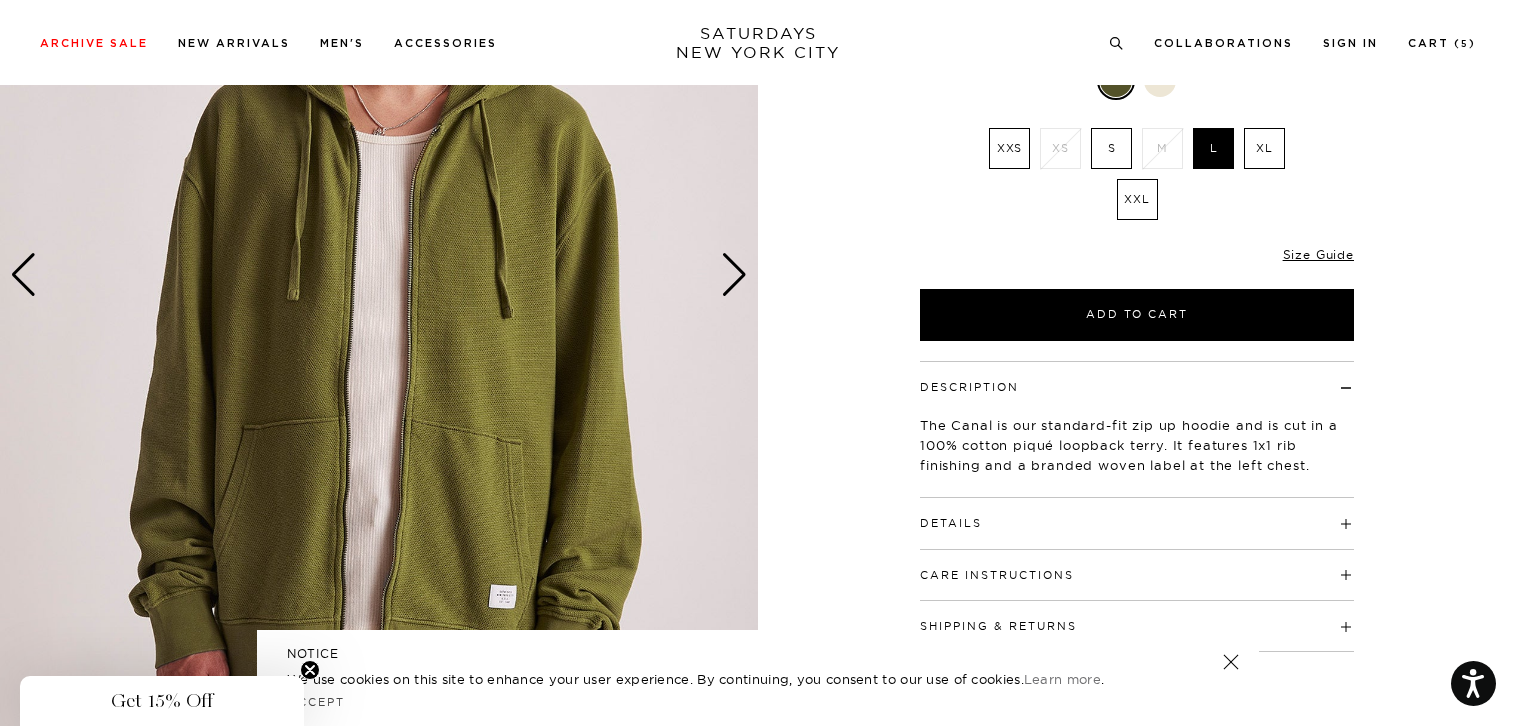 scroll, scrollTop: 200, scrollLeft: 0, axis: vertical 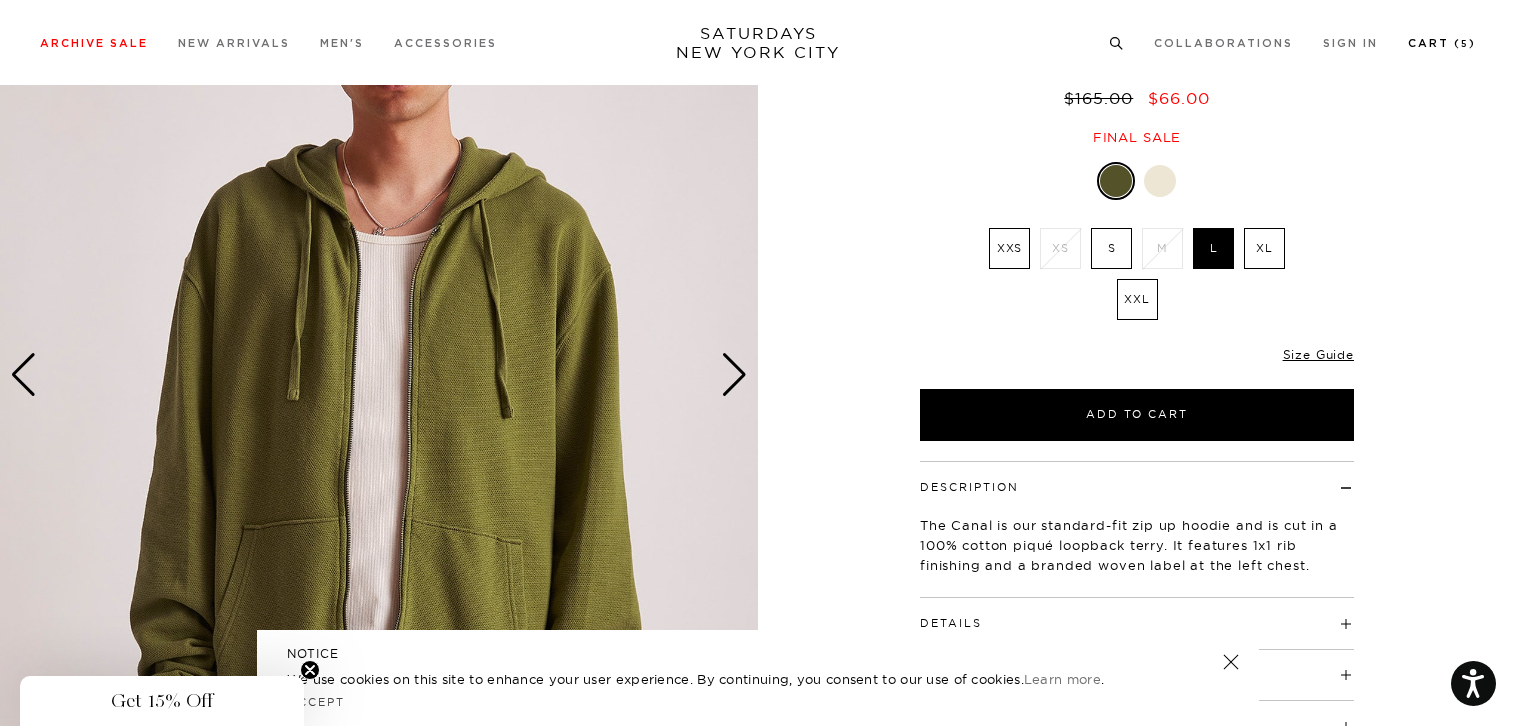 click on "Cart ( 5 )" at bounding box center [1442, 43] 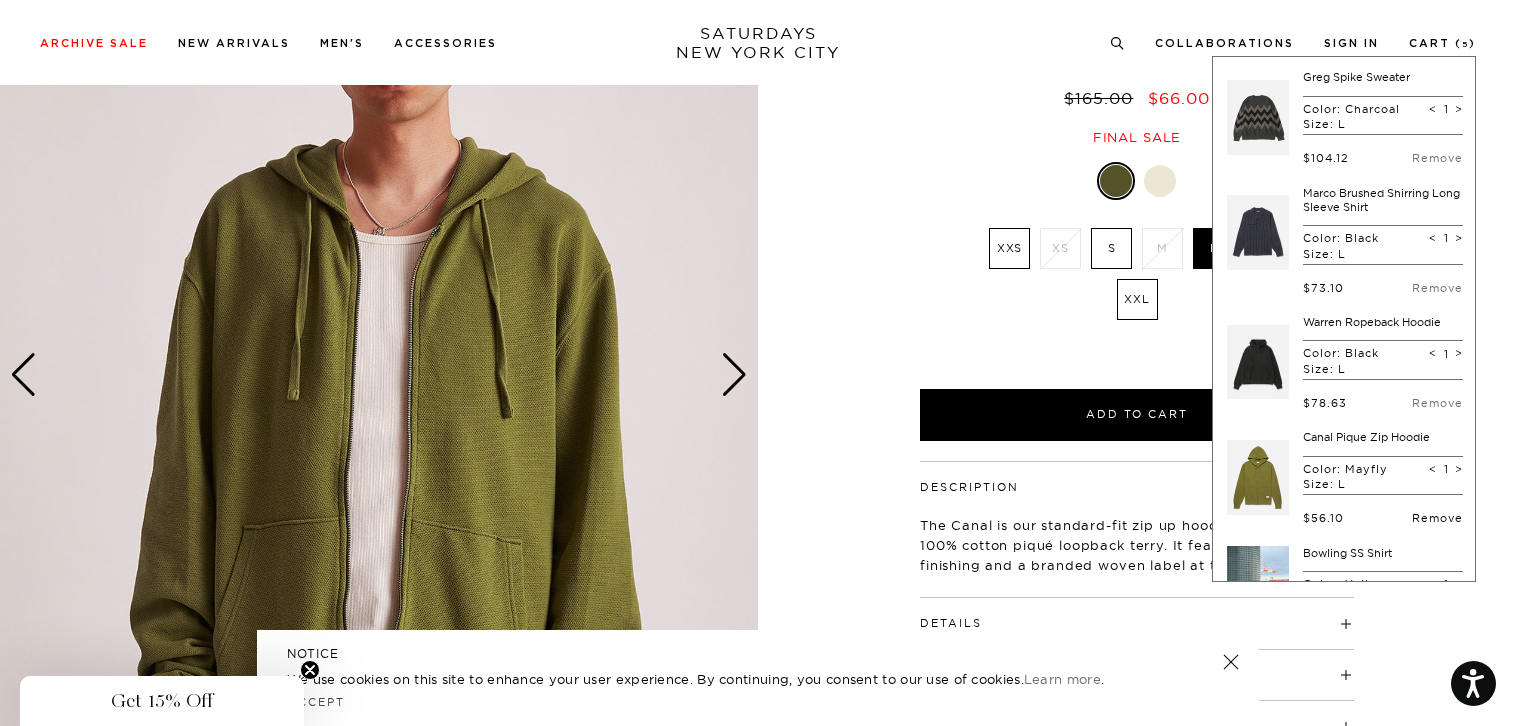 click on "Remove" at bounding box center [1437, 518] 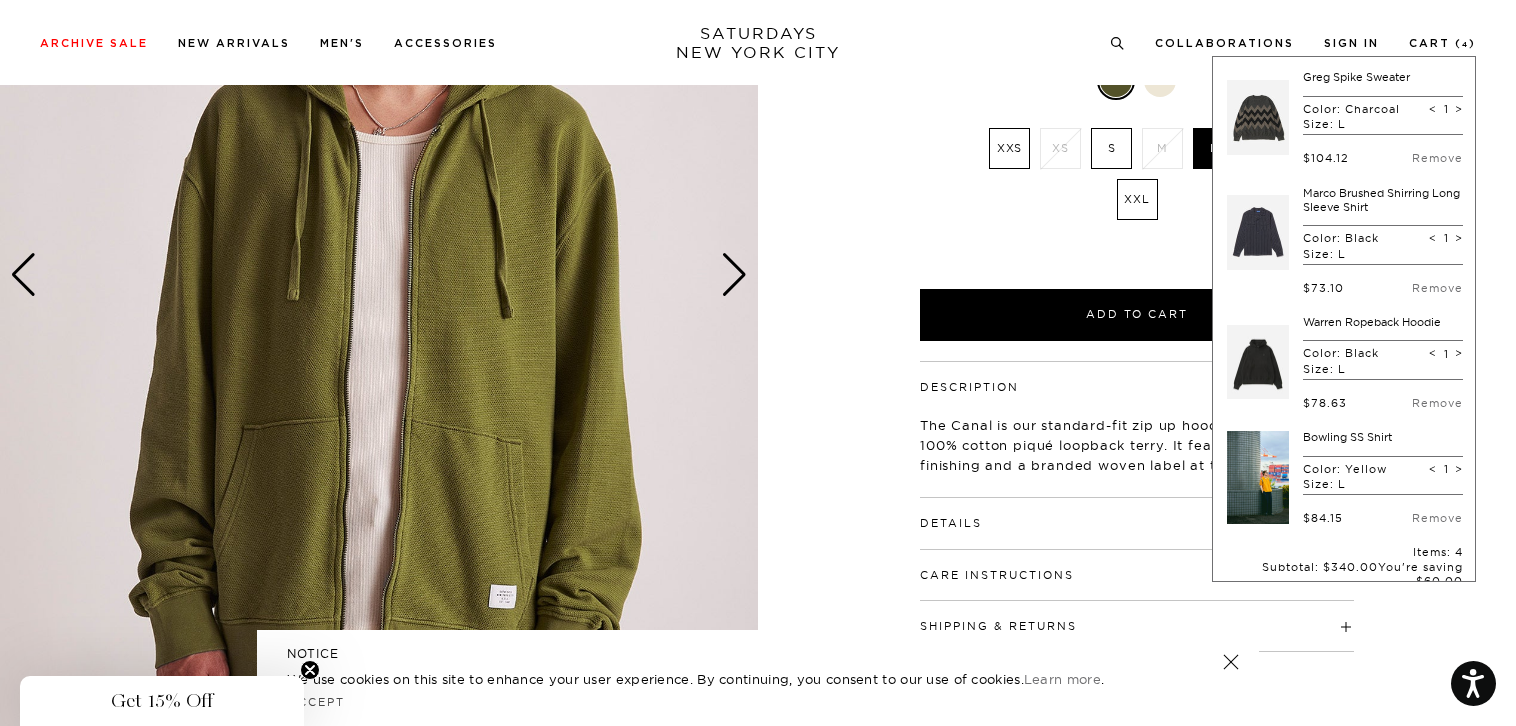 scroll, scrollTop: 400, scrollLeft: 0, axis: vertical 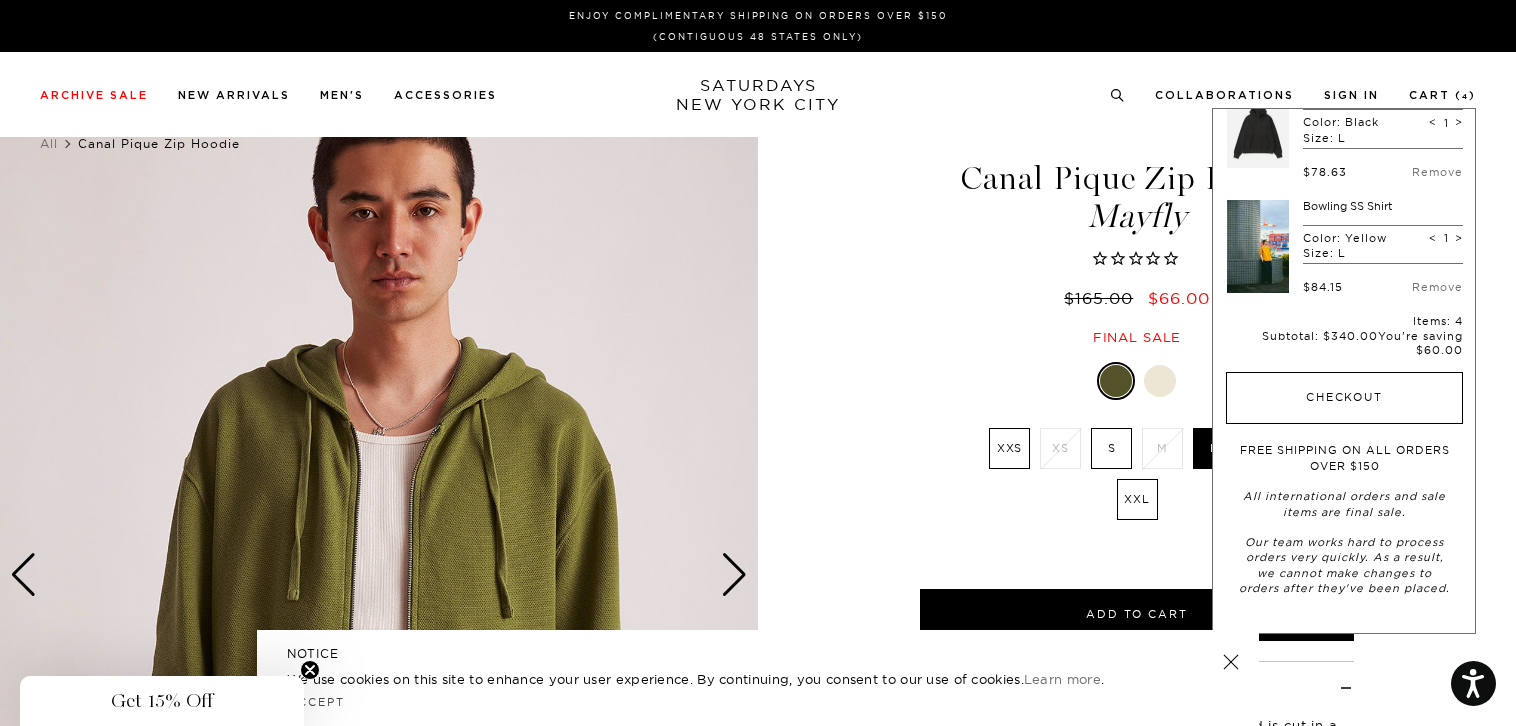 click on "Checkout" at bounding box center (1344, 398) 